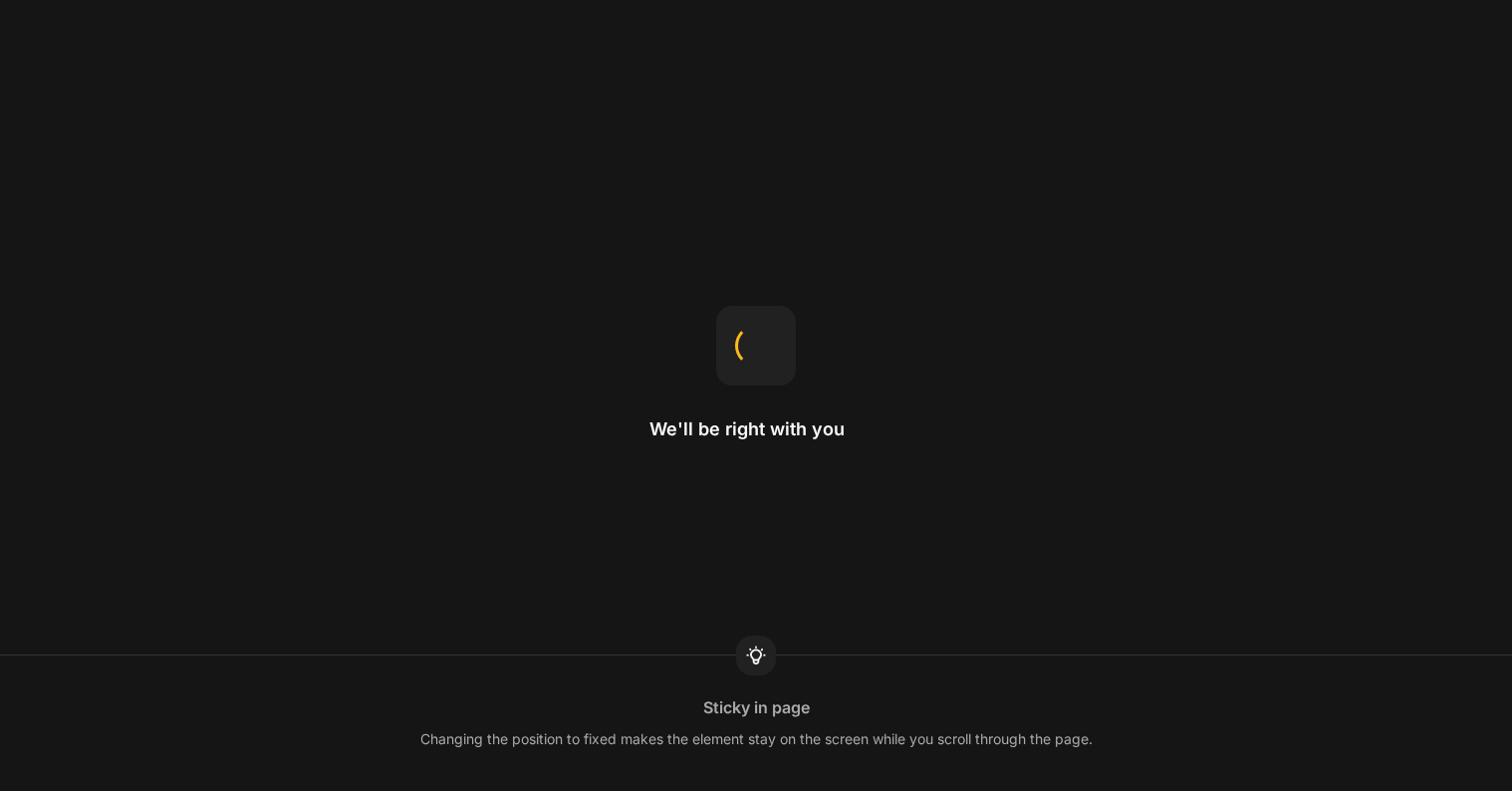 scroll, scrollTop: 0, scrollLeft: 0, axis: both 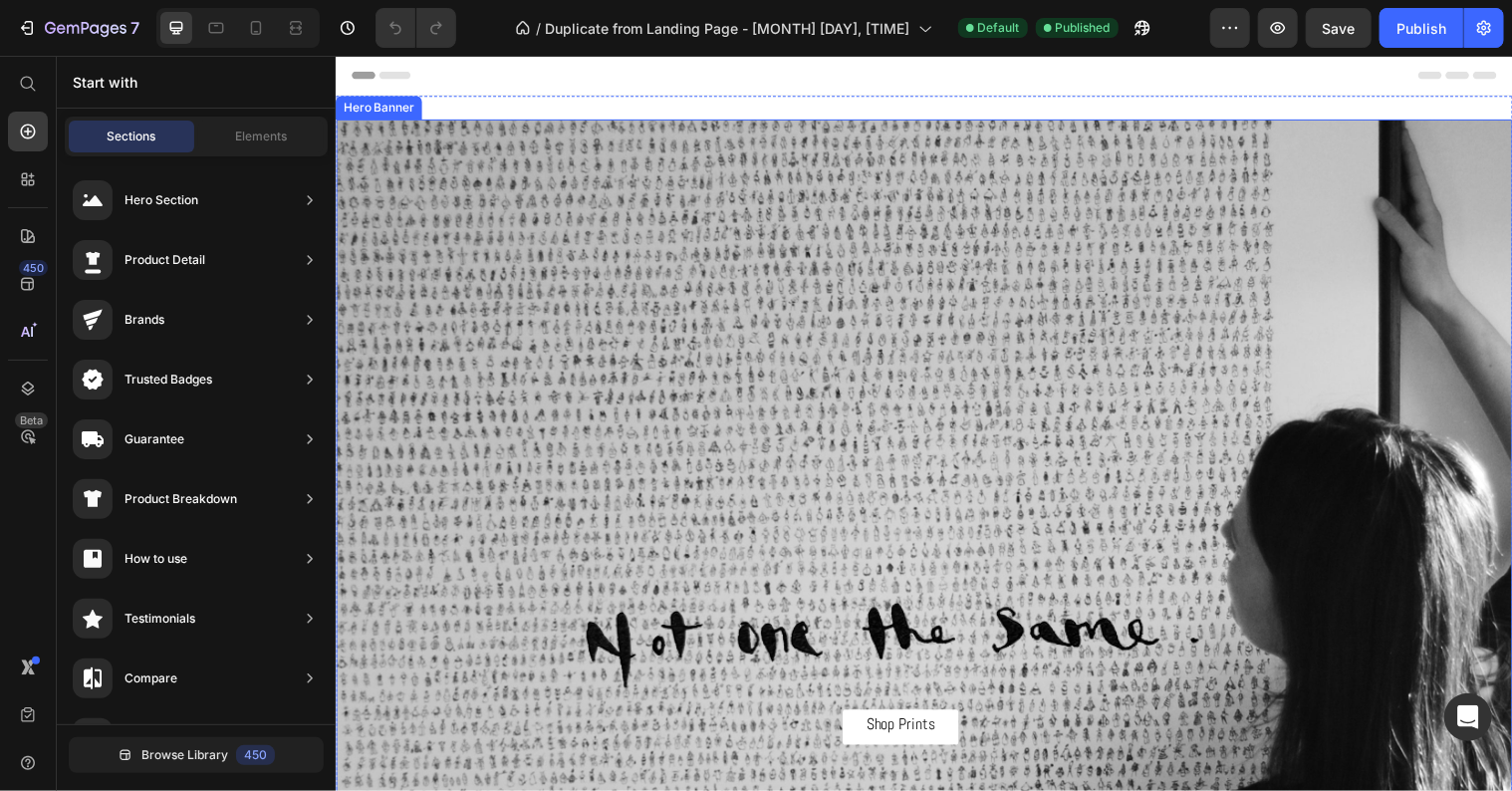 click at bounding box center [932, 673] 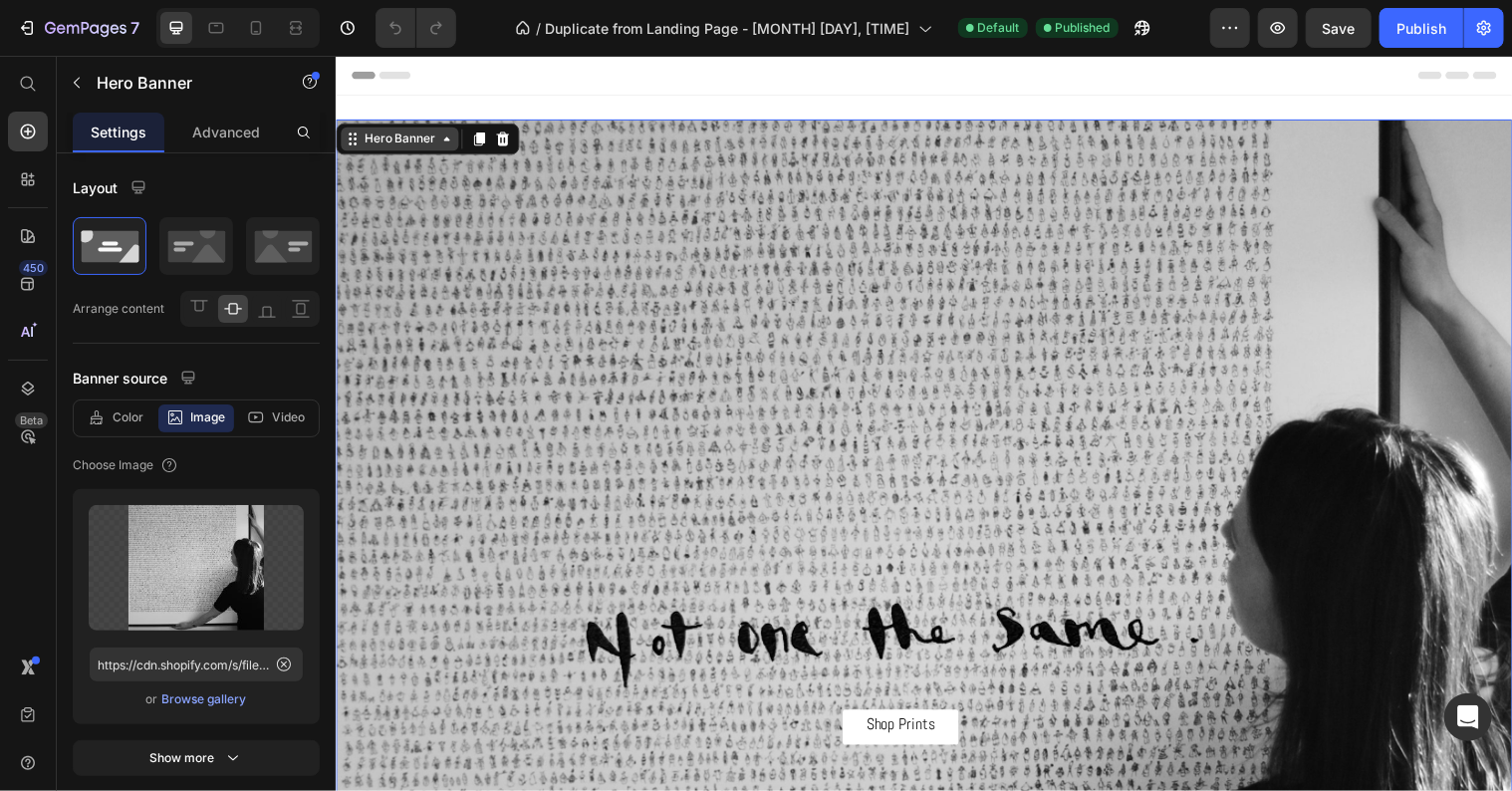 click 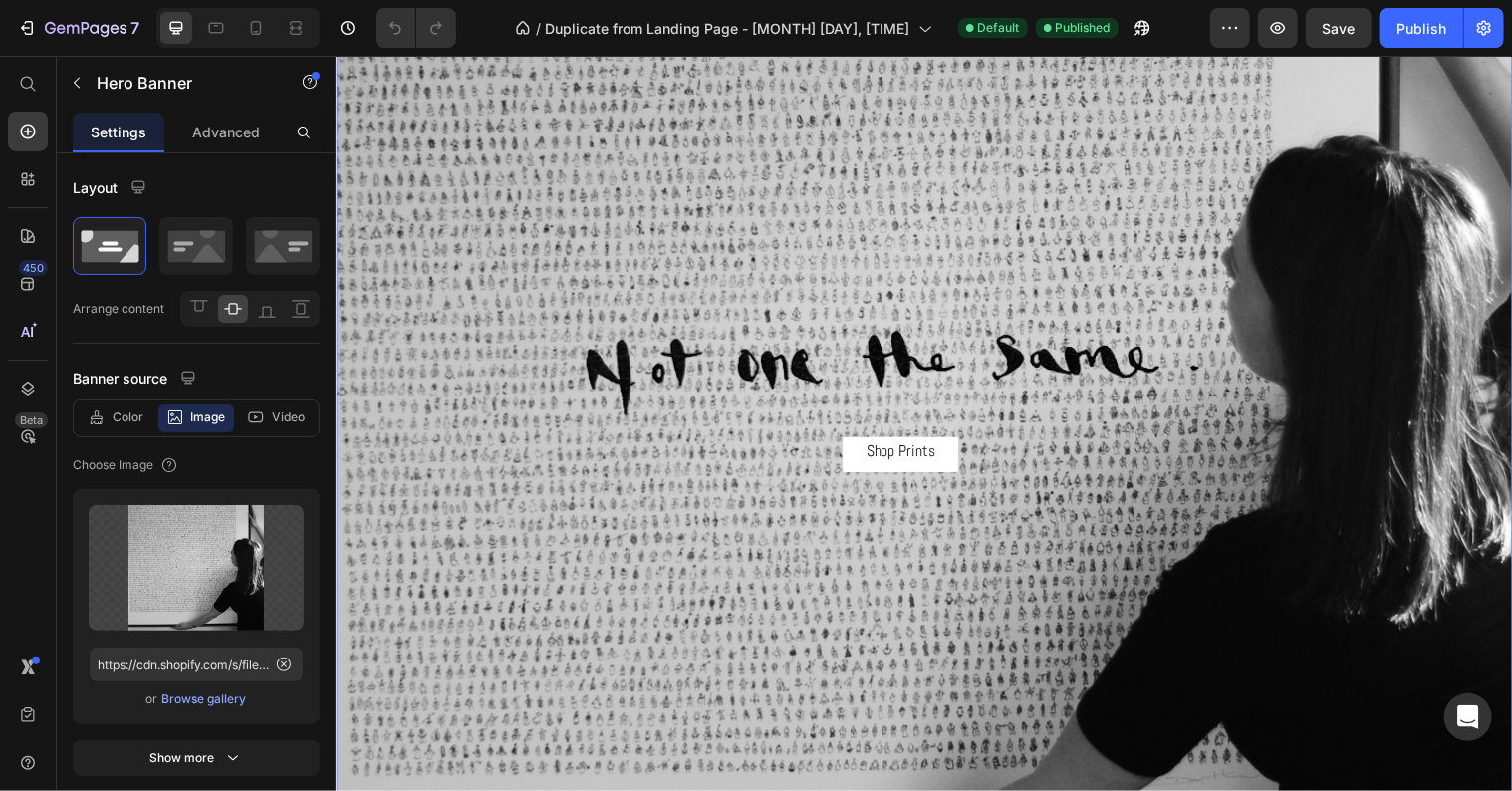 scroll, scrollTop: 0, scrollLeft: 0, axis: both 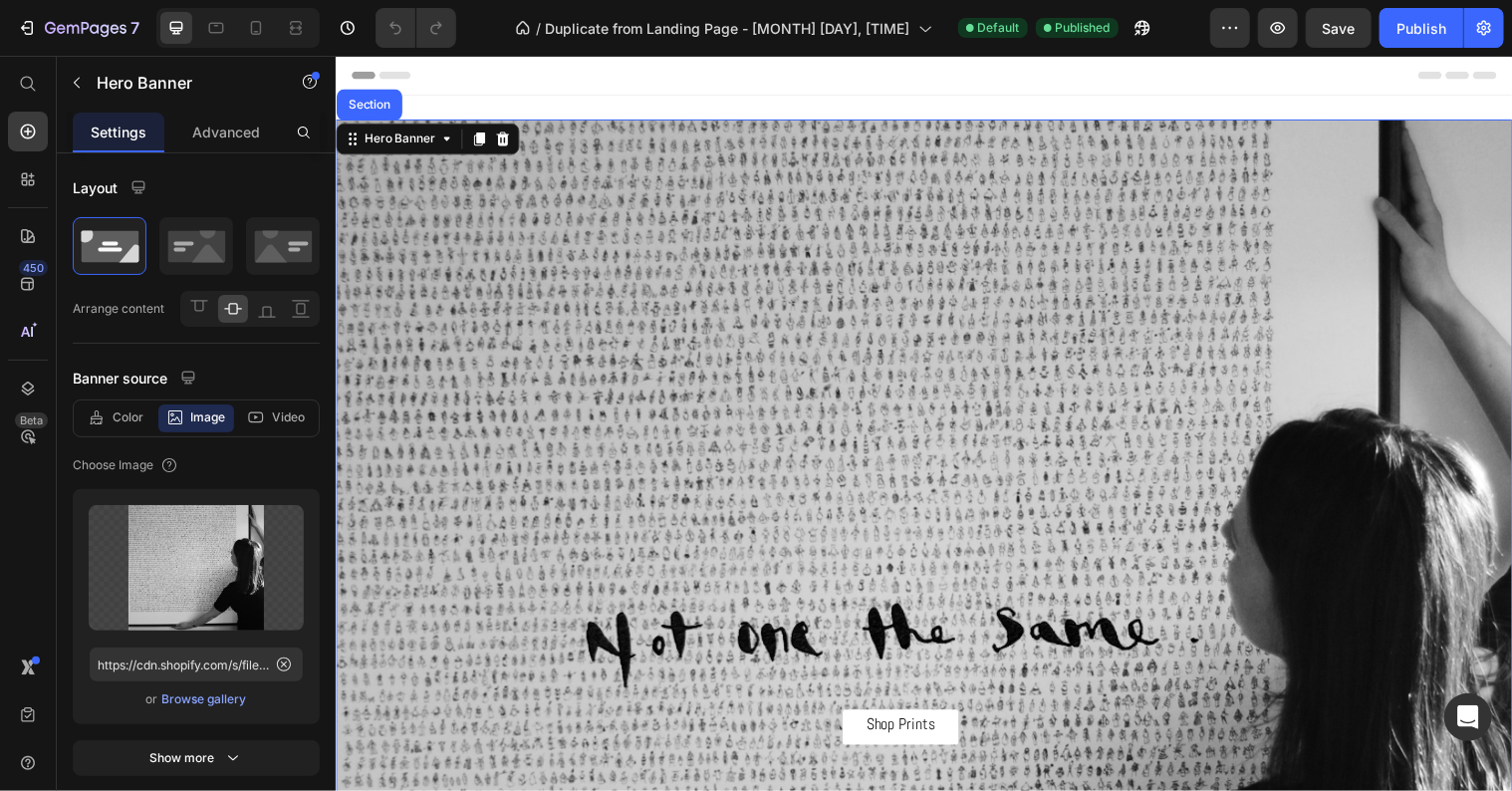 click at bounding box center (932, 673) 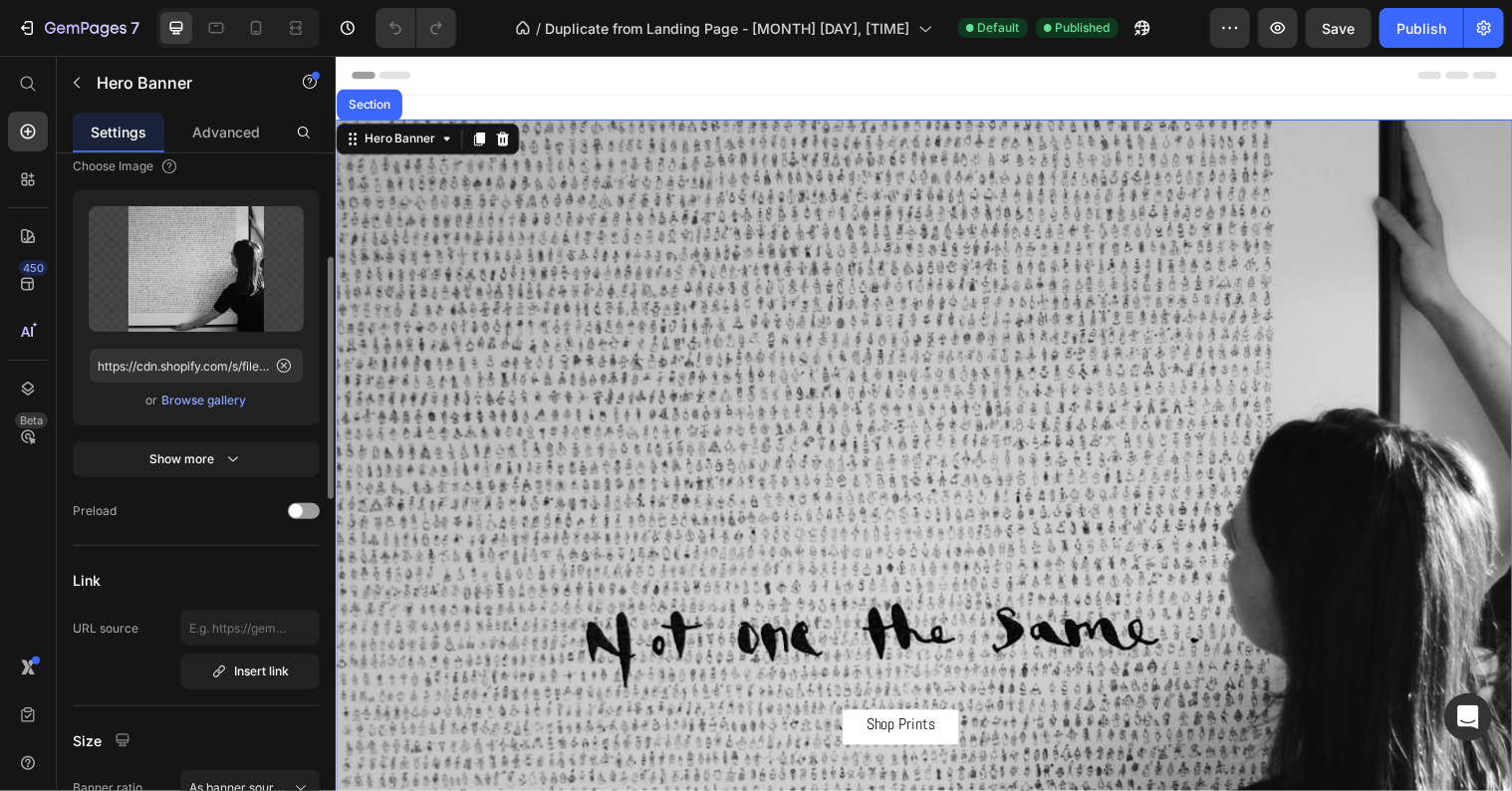 scroll, scrollTop: 0, scrollLeft: 0, axis: both 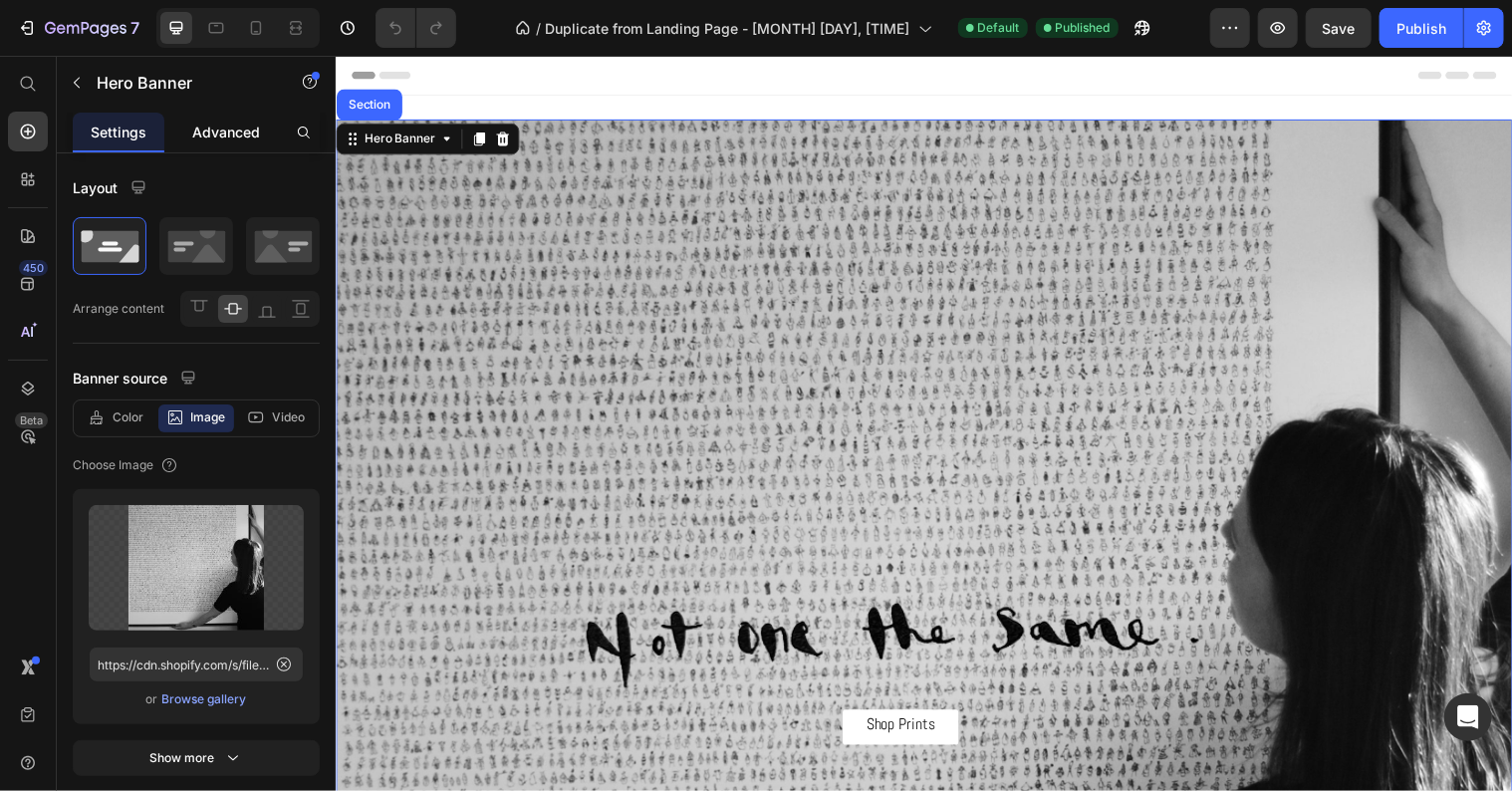 click on "Advanced" at bounding box center [226, 132] 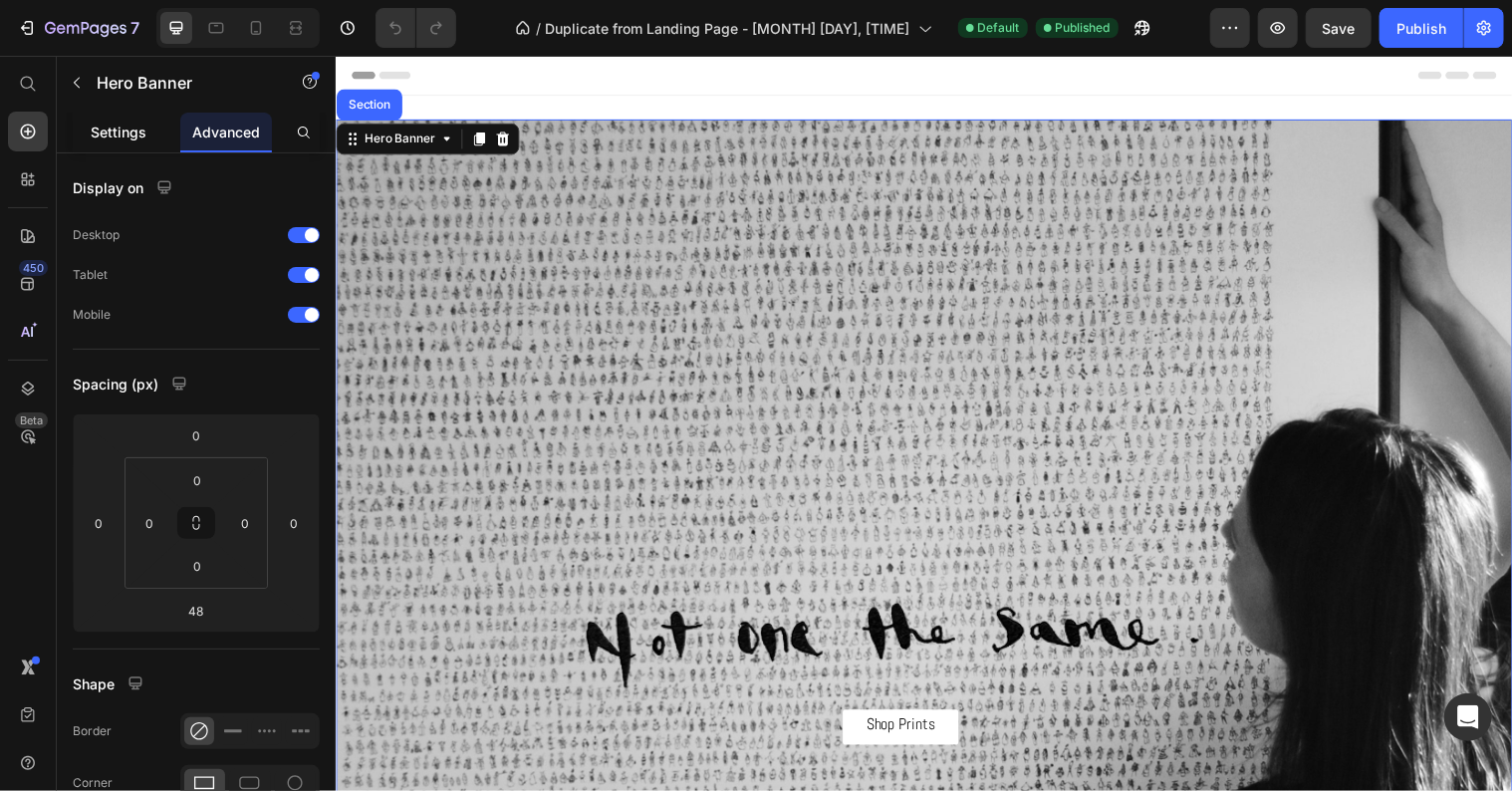 click on "Settings" at bounding box center (119, 132) 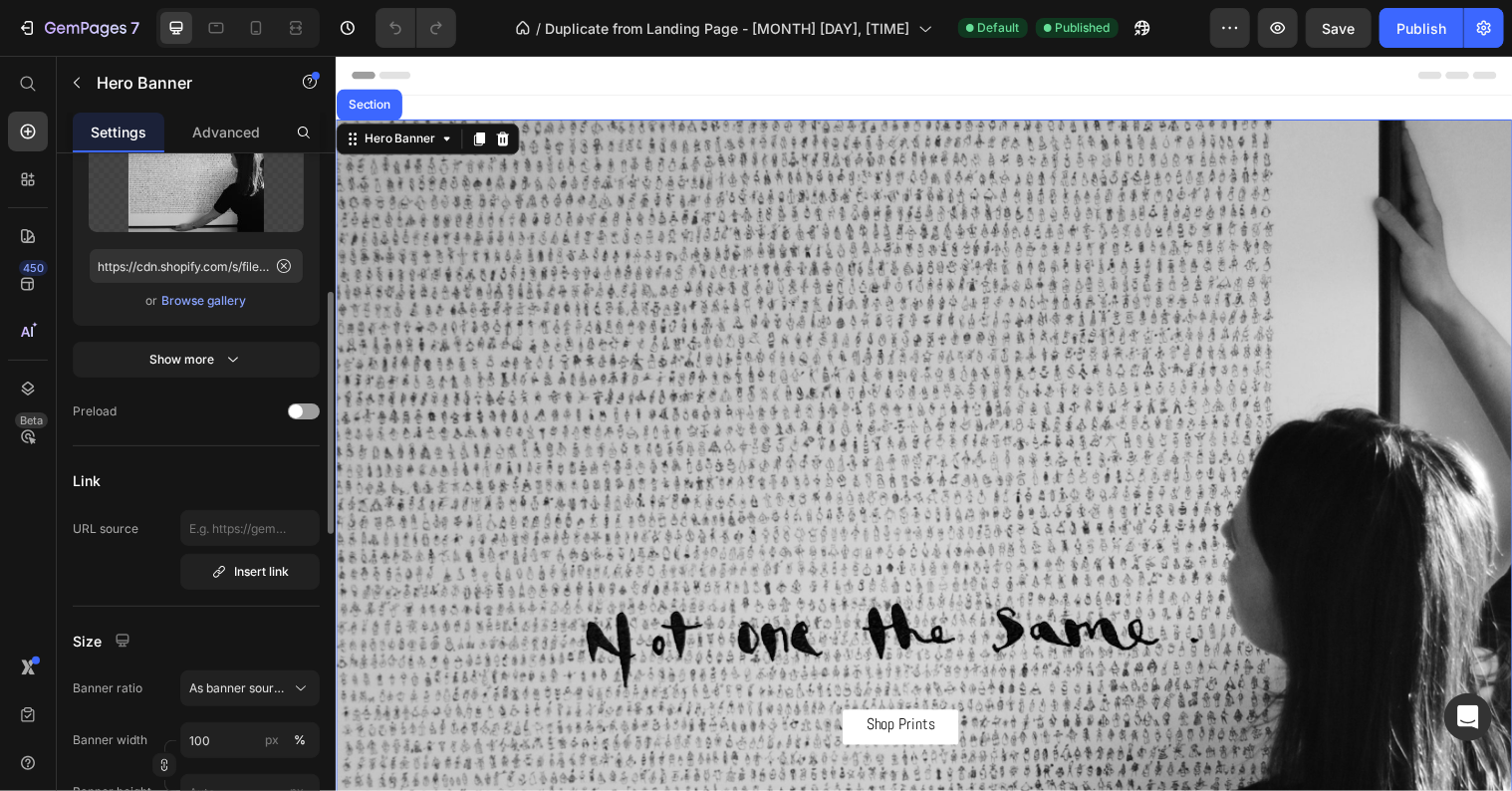 scroll, scrollTop: 0, scrollLeft: 0, axis: both 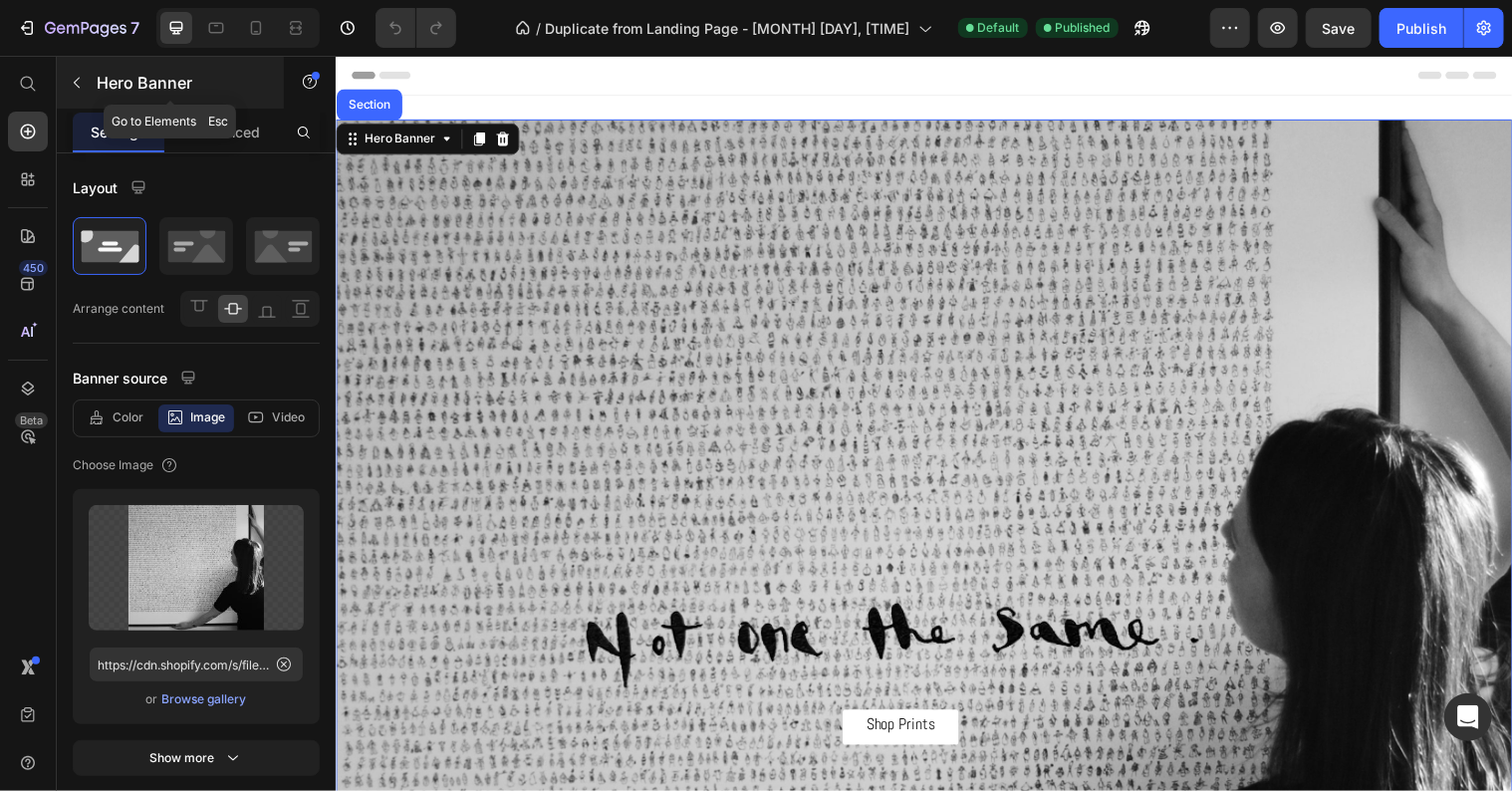 click 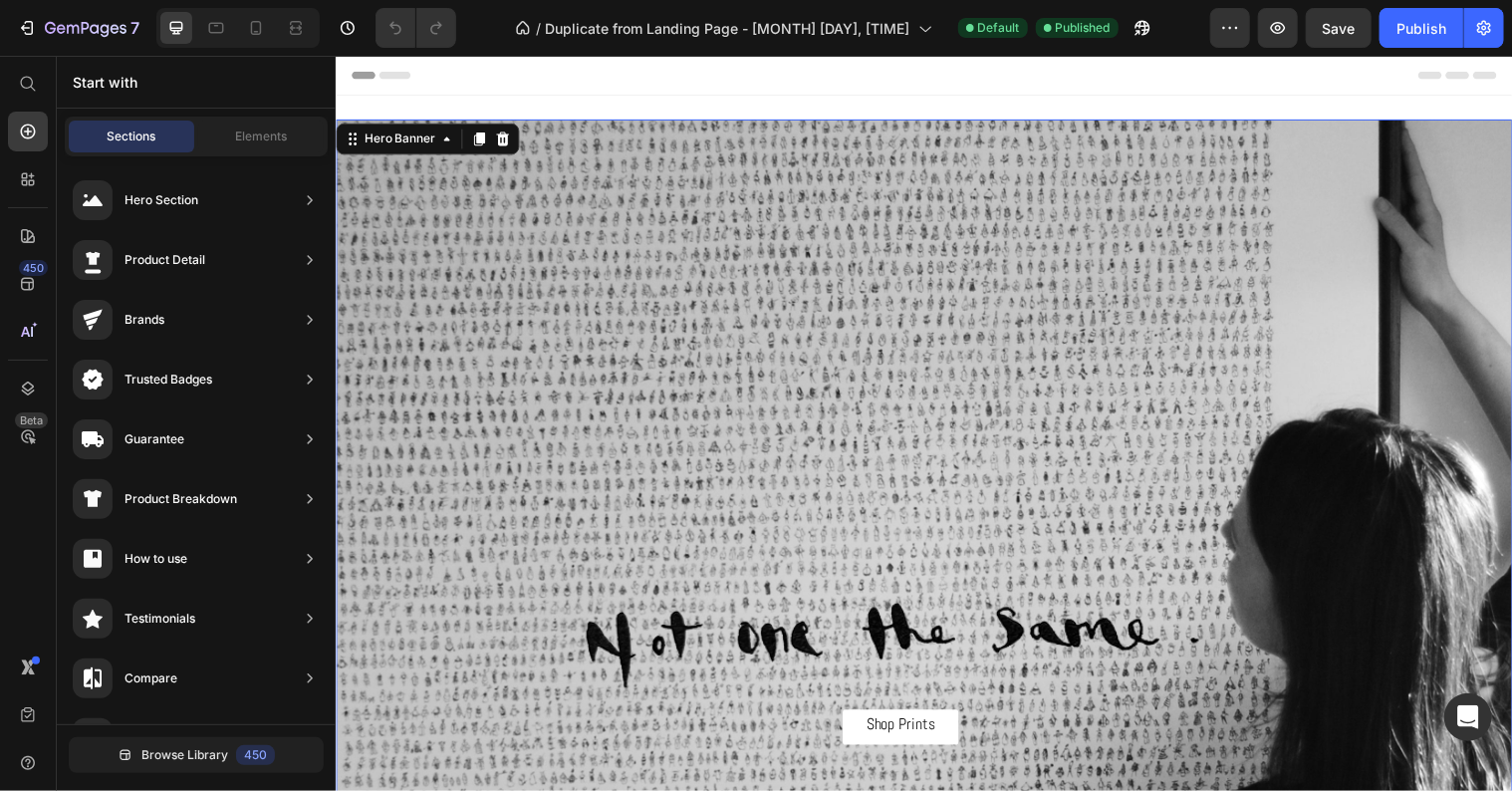 click on "Header" at bounding box center [932, 76] 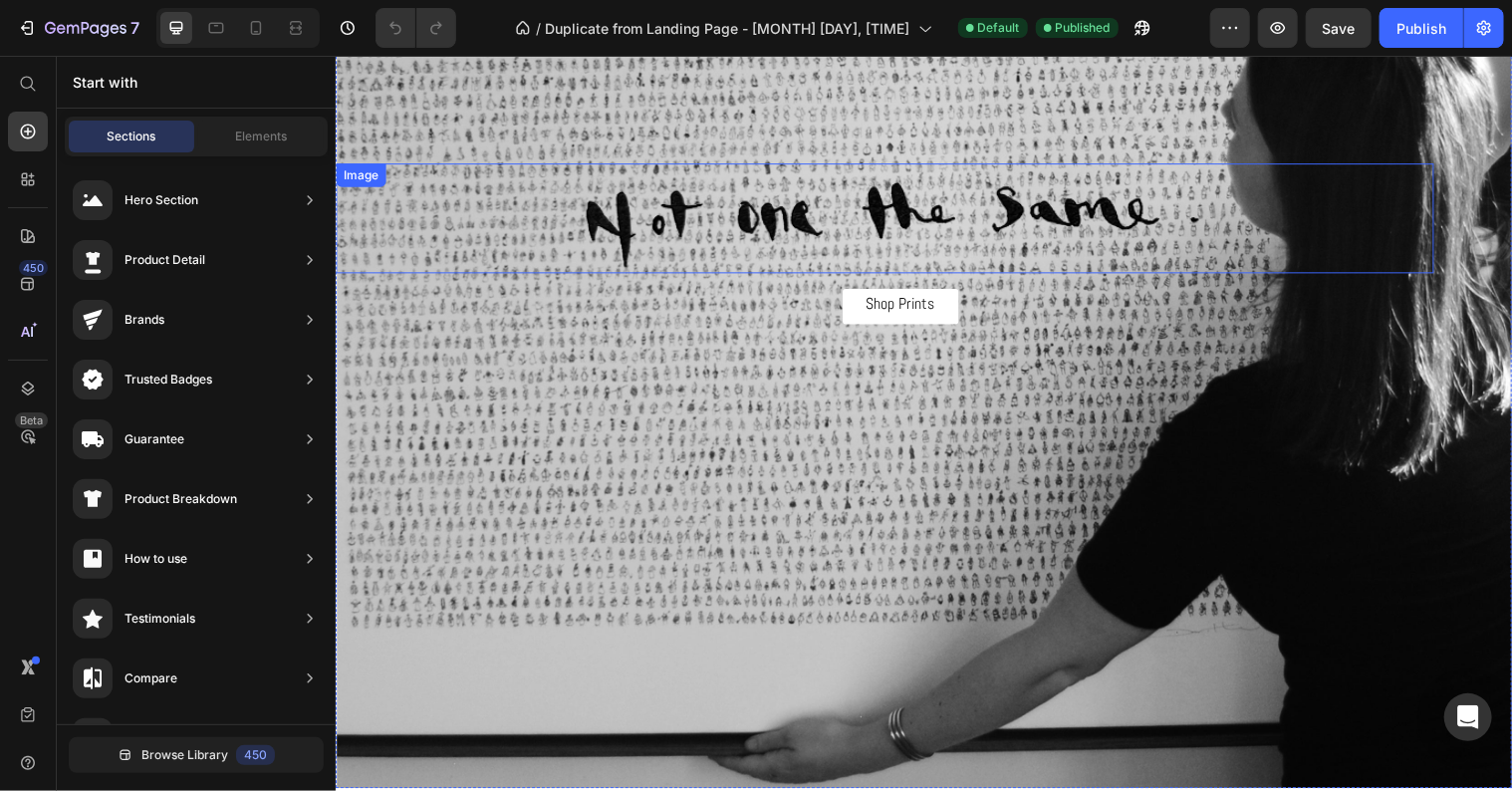 scroll, scrollTop: 498, scrollLeft: 0, axis: vertical 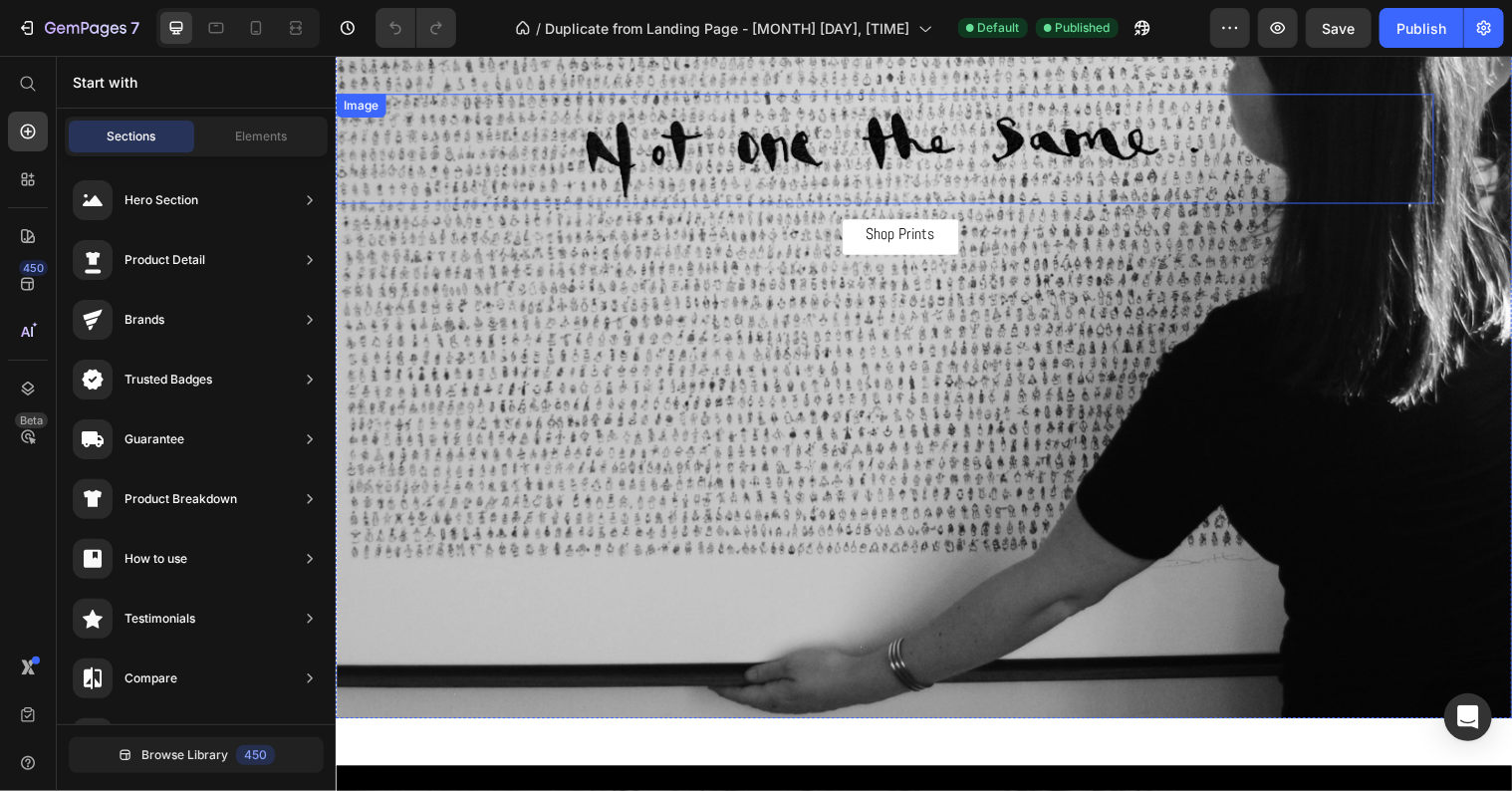 click at bounding box center [892, 150] 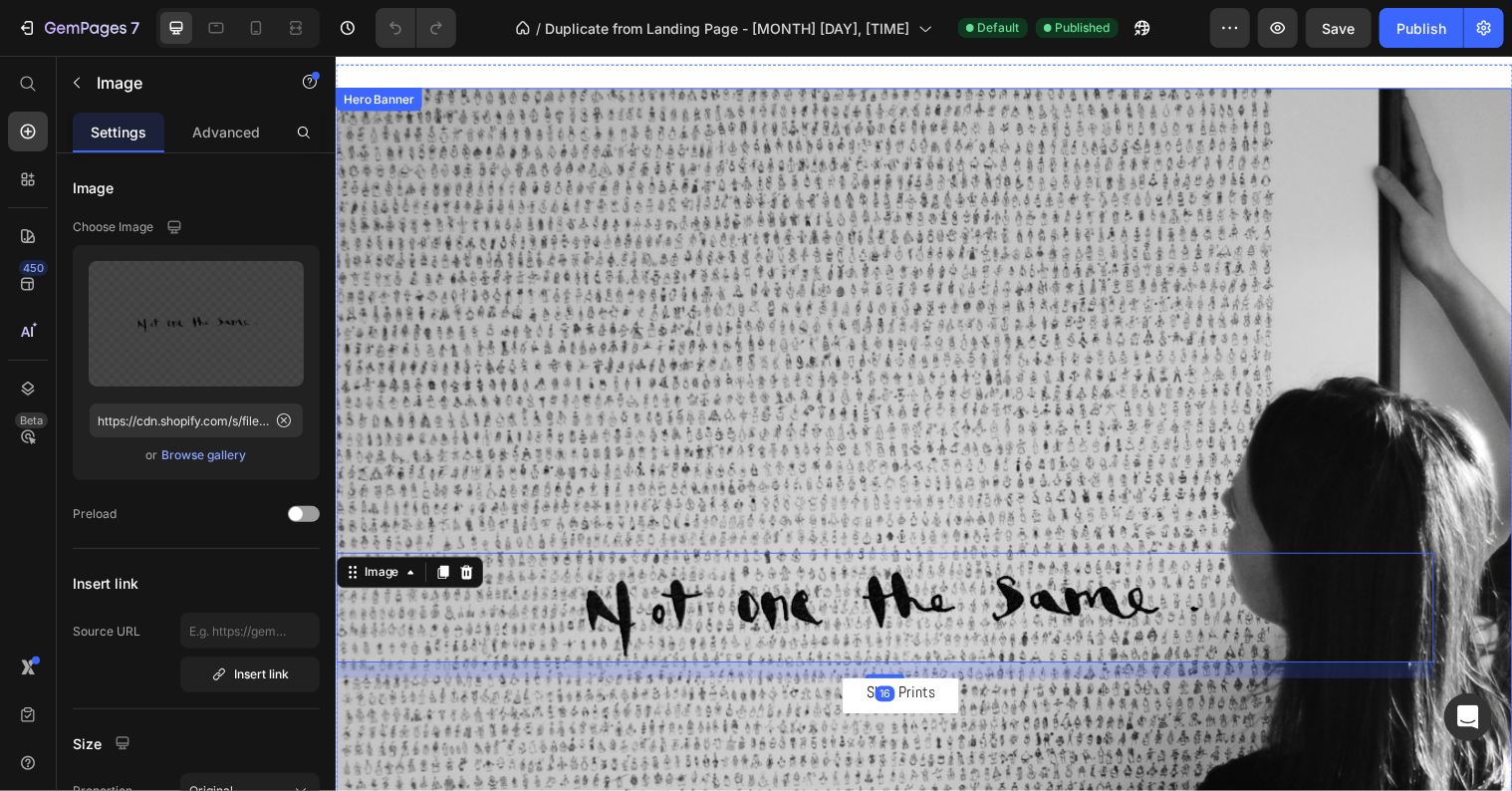scroll, scrollTop: 0, scrollLeft: 0, axis: both 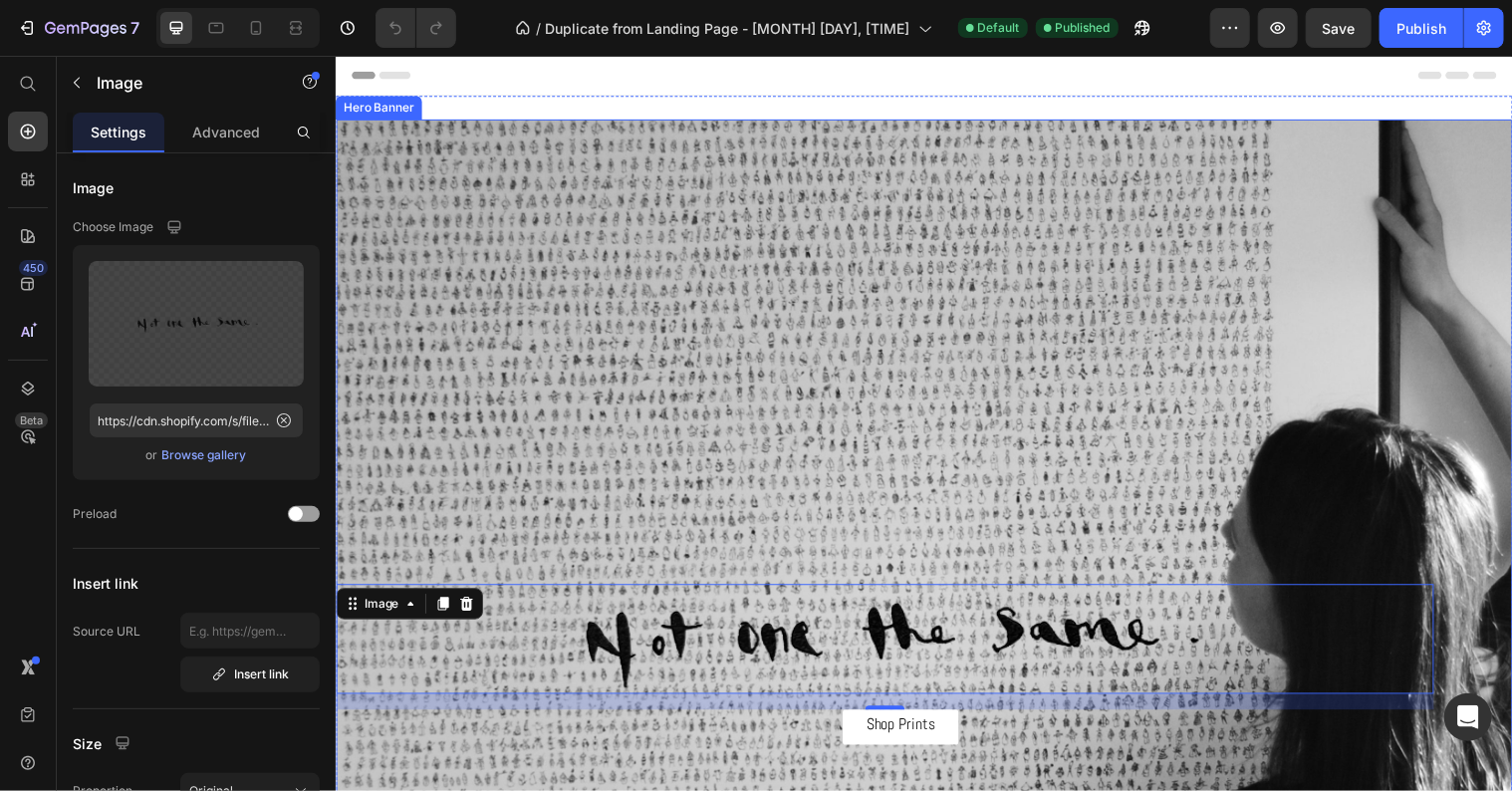click on "Image   16 Shop Prints Button Hero Banner" at bounding box center [932, 673] 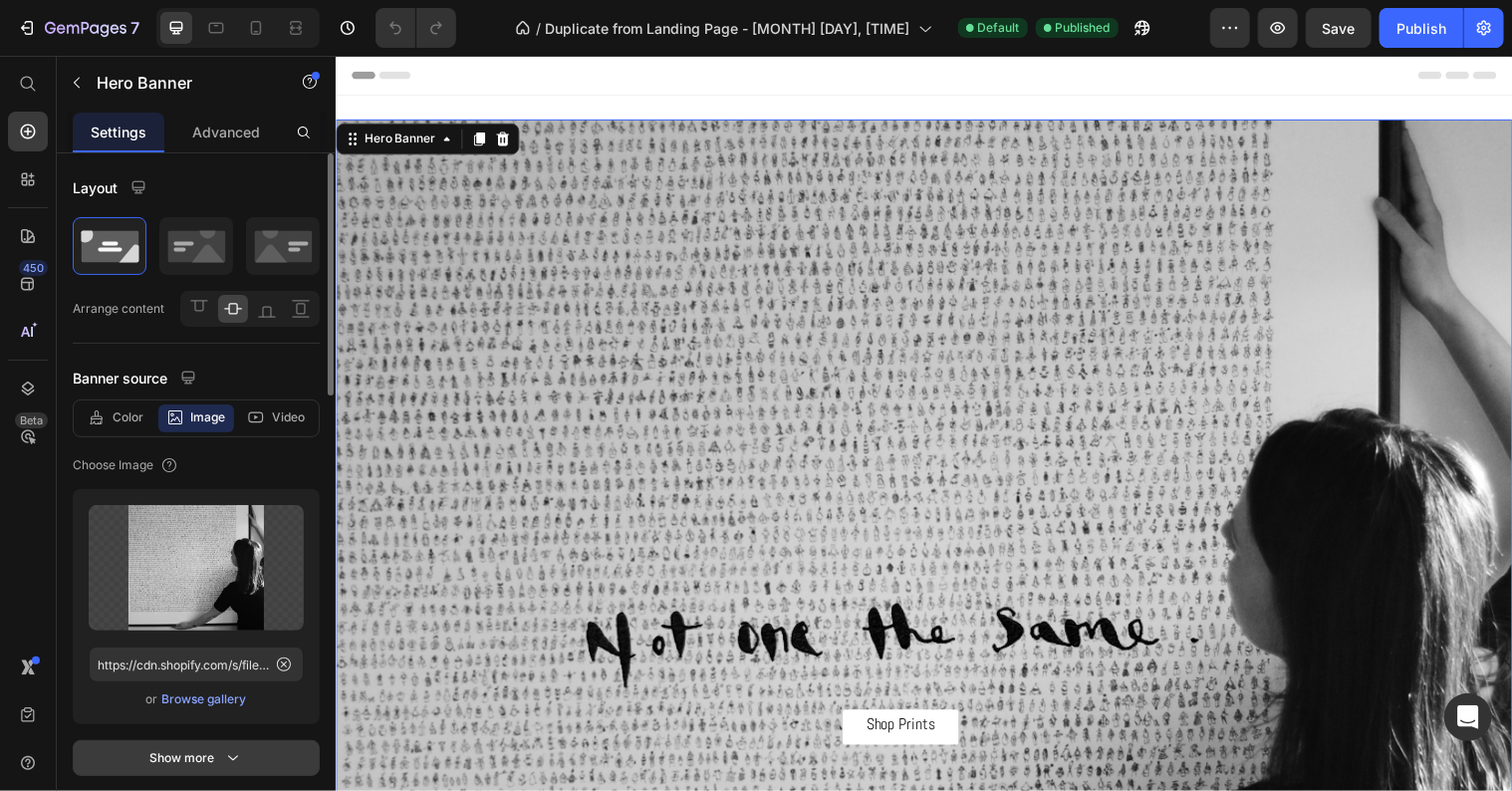 click on "Show more" at bounding box center [196, 758] 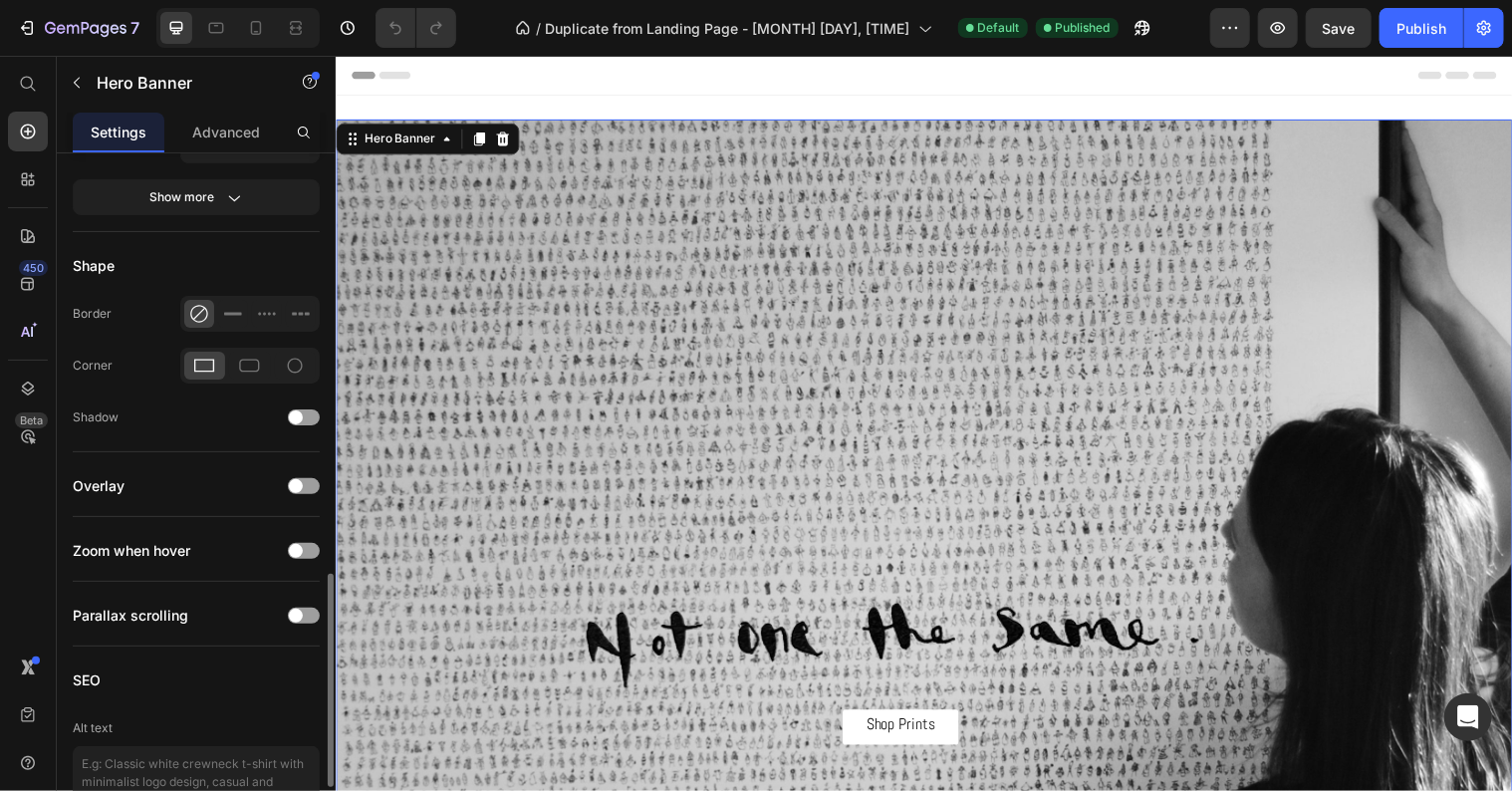 scroll, scrollTop: 1070, scrollLeft: 0, axis: vertical 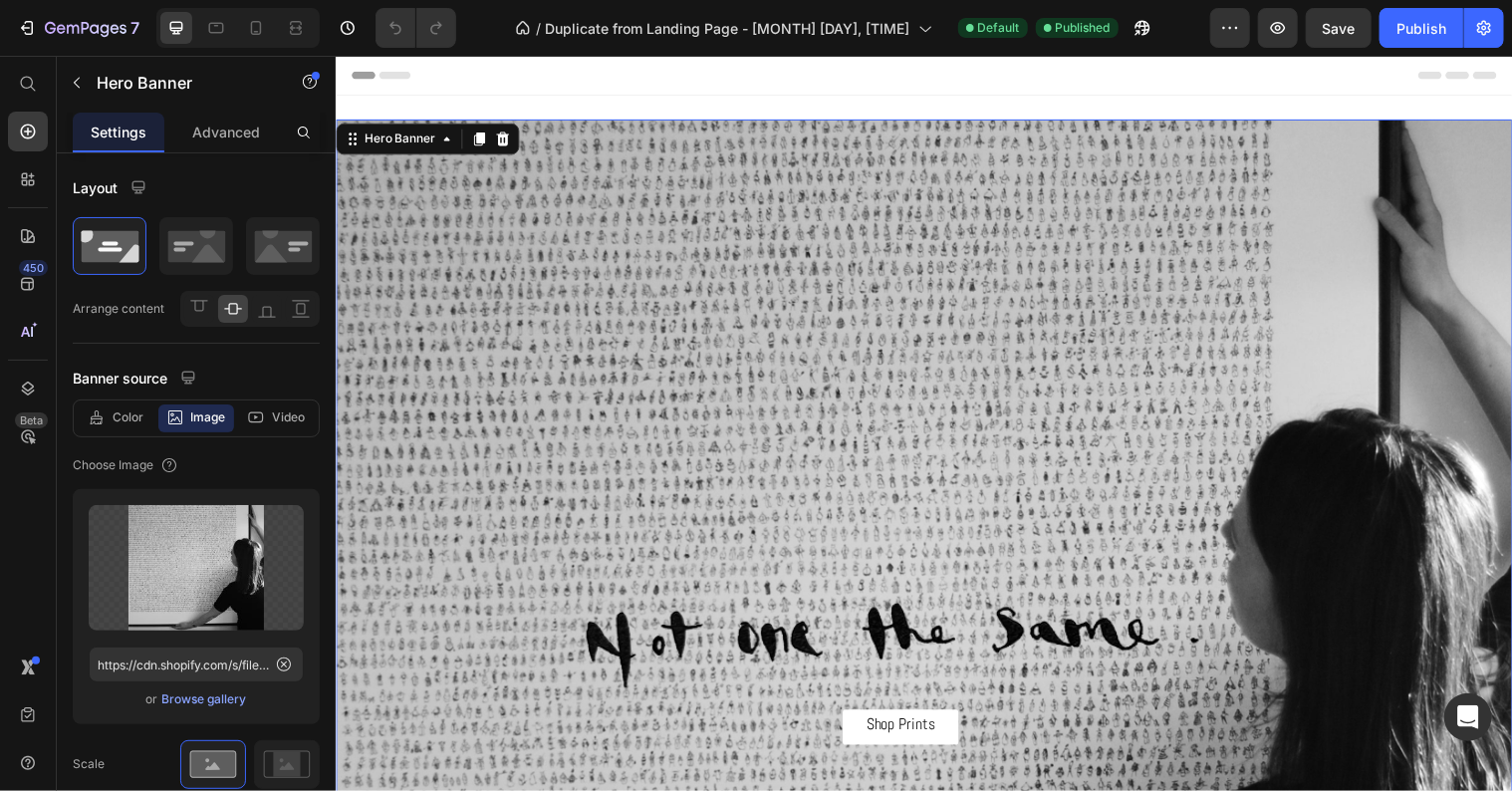 click at bounding box center [932, 673] 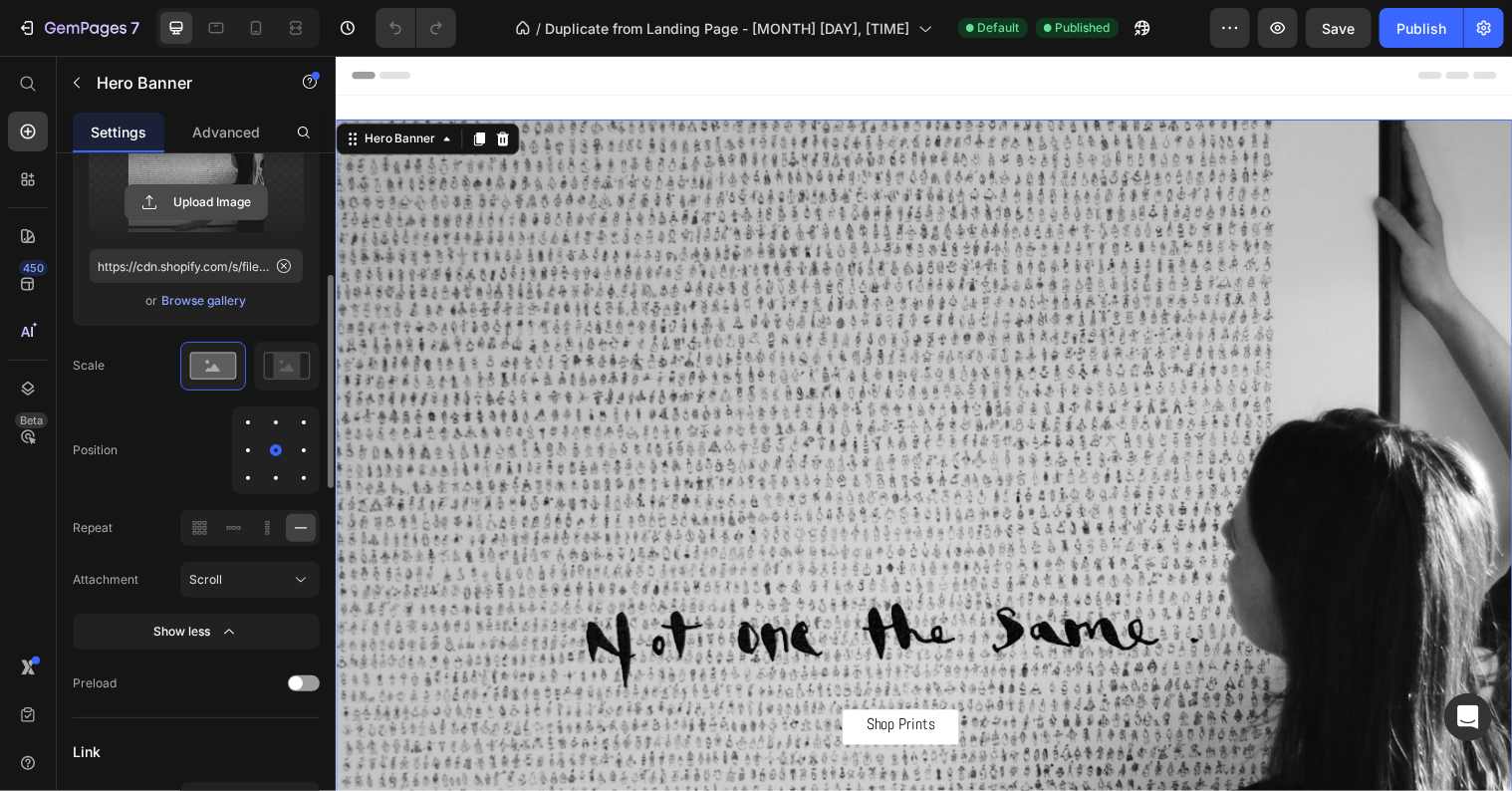 scroll, scrollTop: 0, scrollLeft: 0, axis: both 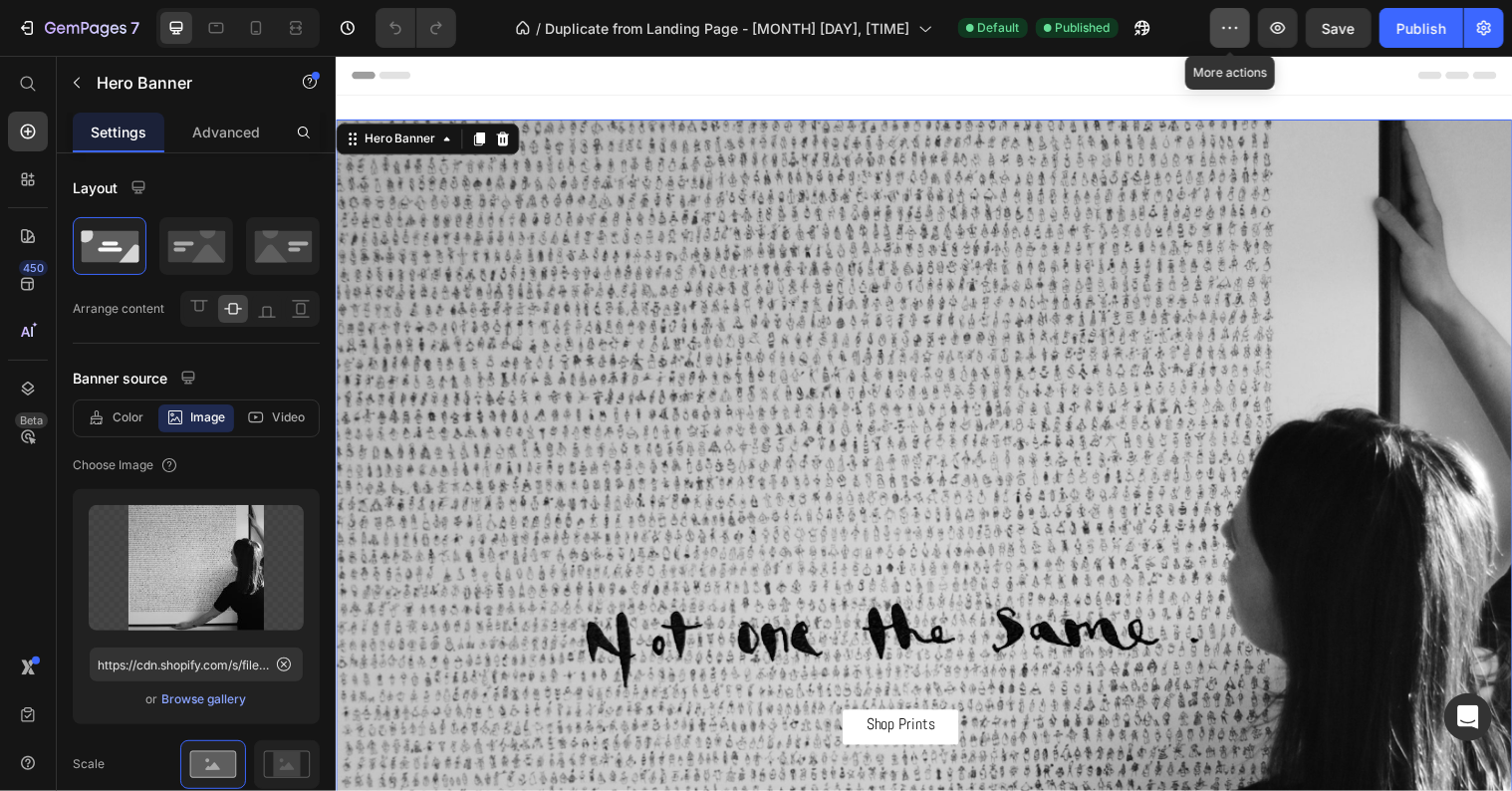 click 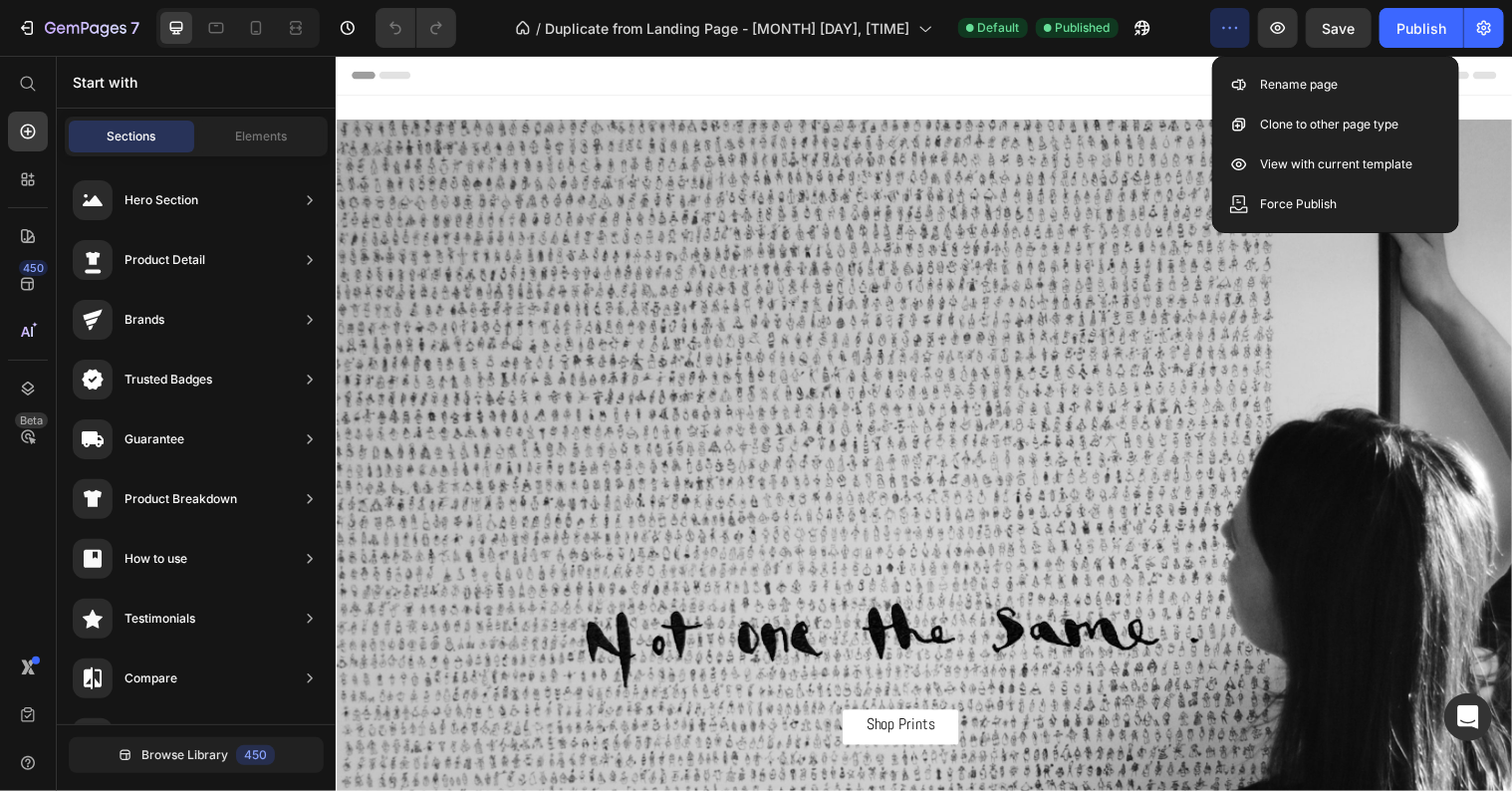 click on "Header" at bounding box center (932, 76) 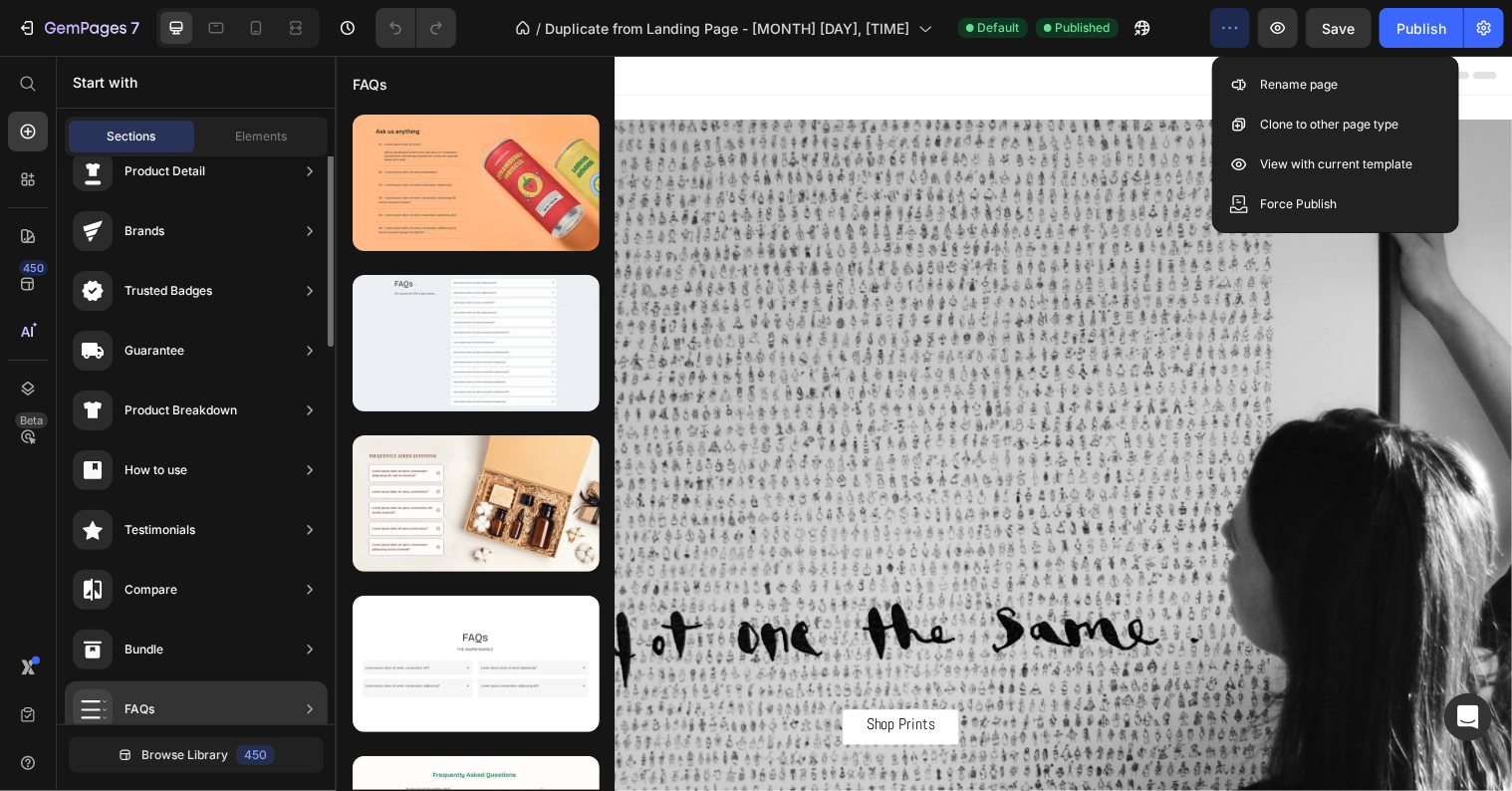 scroll, scrollTop: 0, scrollLeft: 0, axis: both 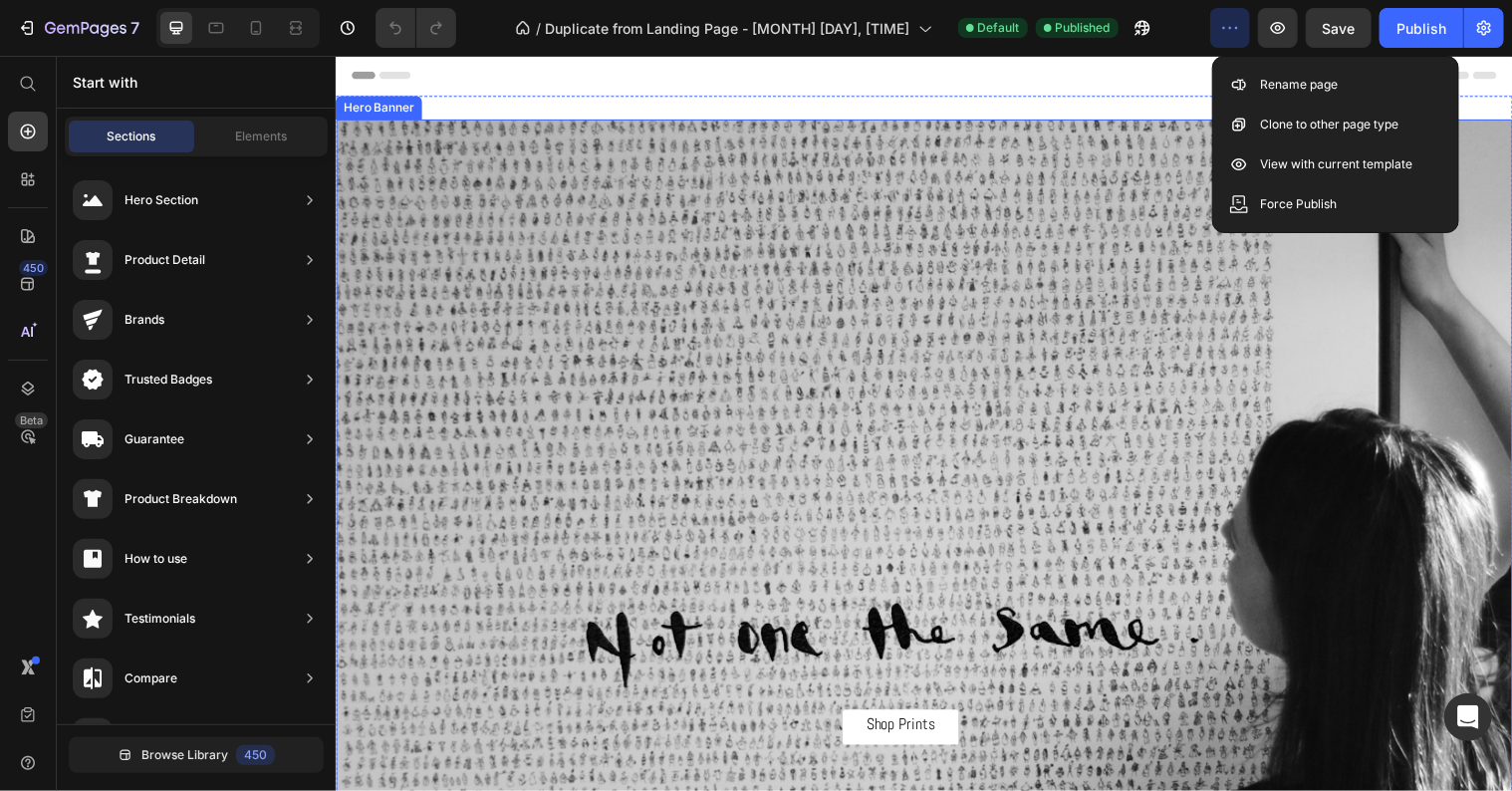 click at bounding box center [932, 673] 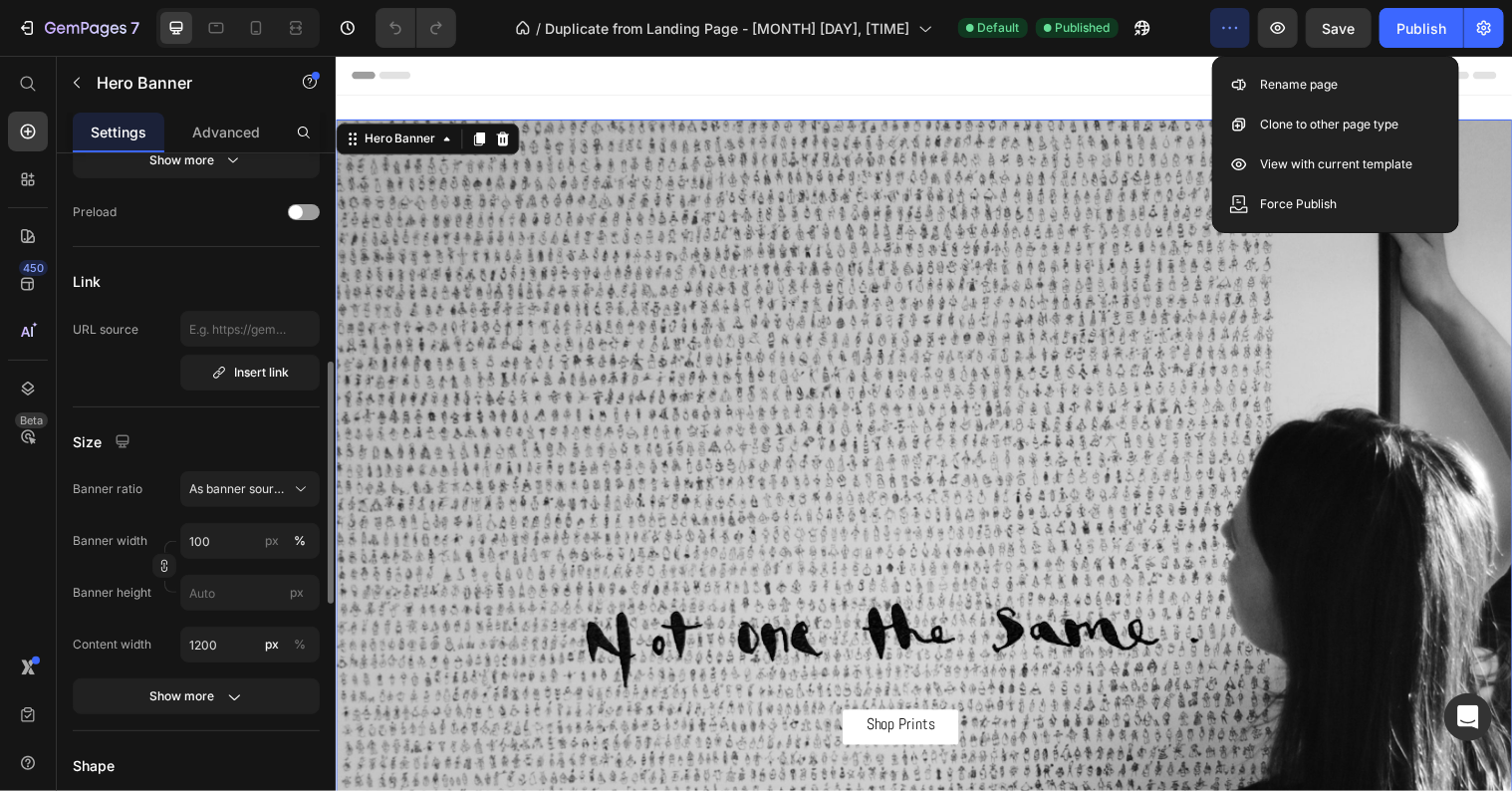 scroll, scrollTop: 797, scrollLeft: 0, axis: vertical 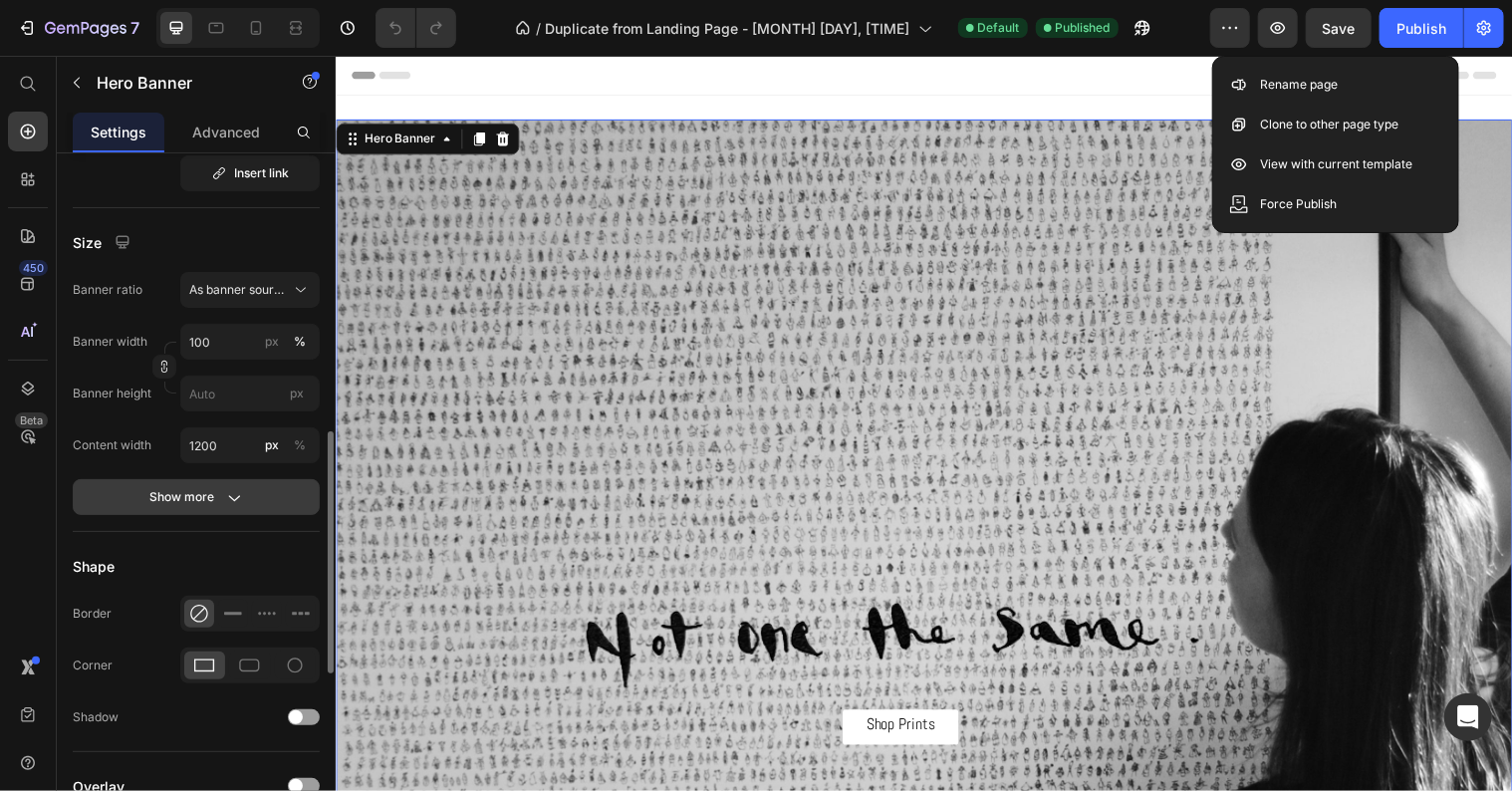 click on "Show more" at bounding box center [196, 497] 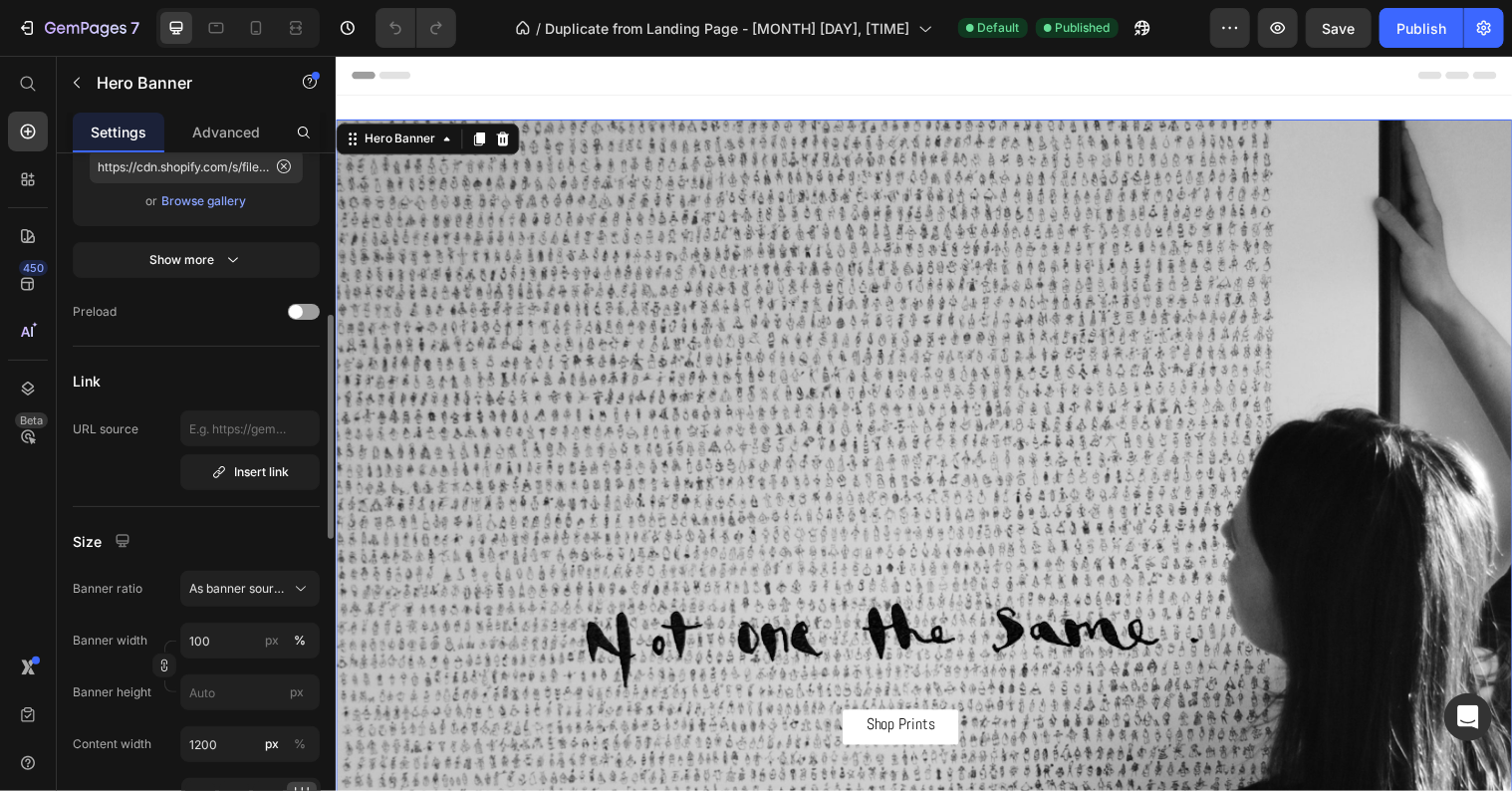 scroll, scrollTop: 0, scrollLeft: 0, axis: both 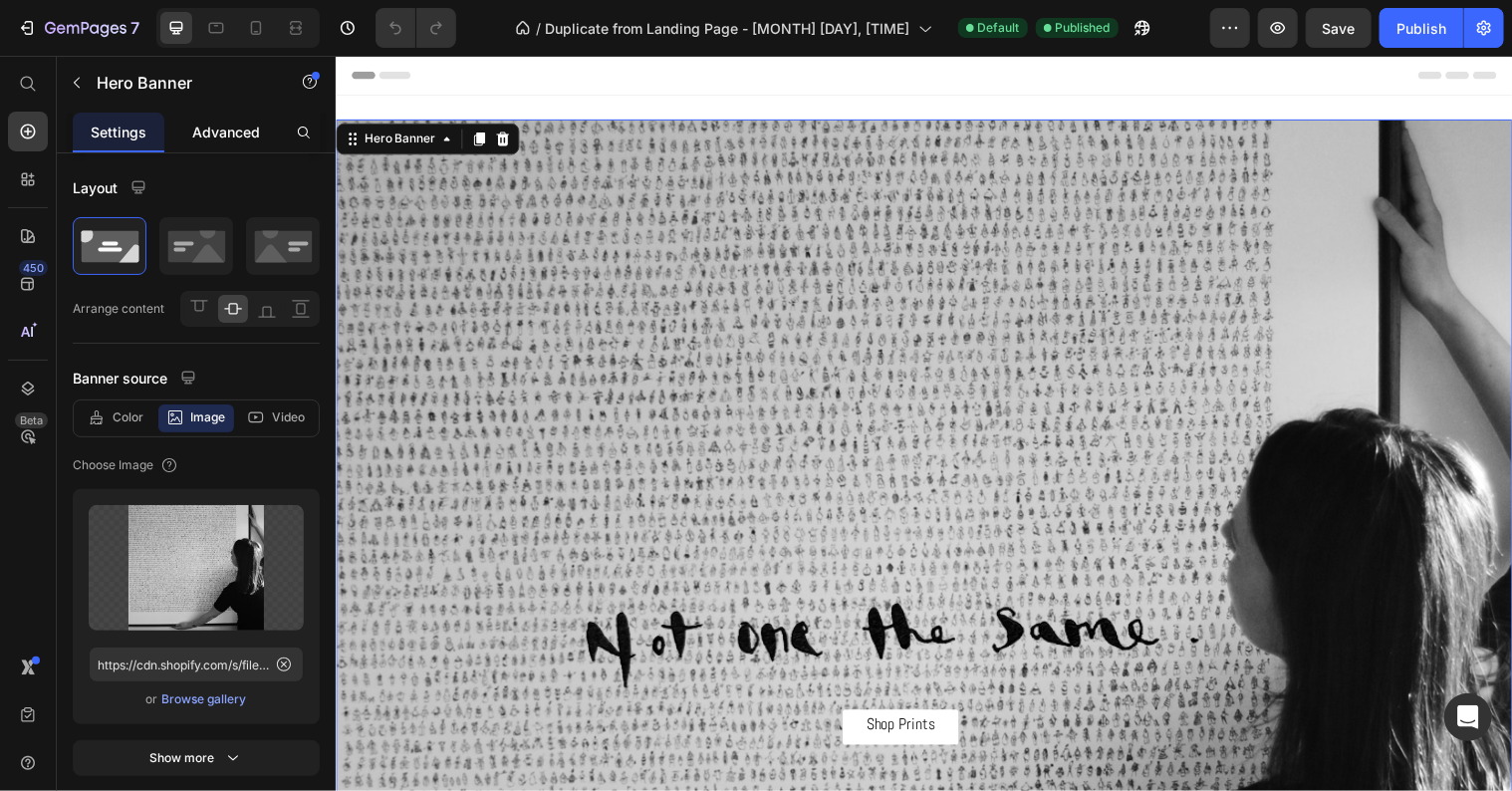 click on "Advanced" at bounding box center [226, 132] 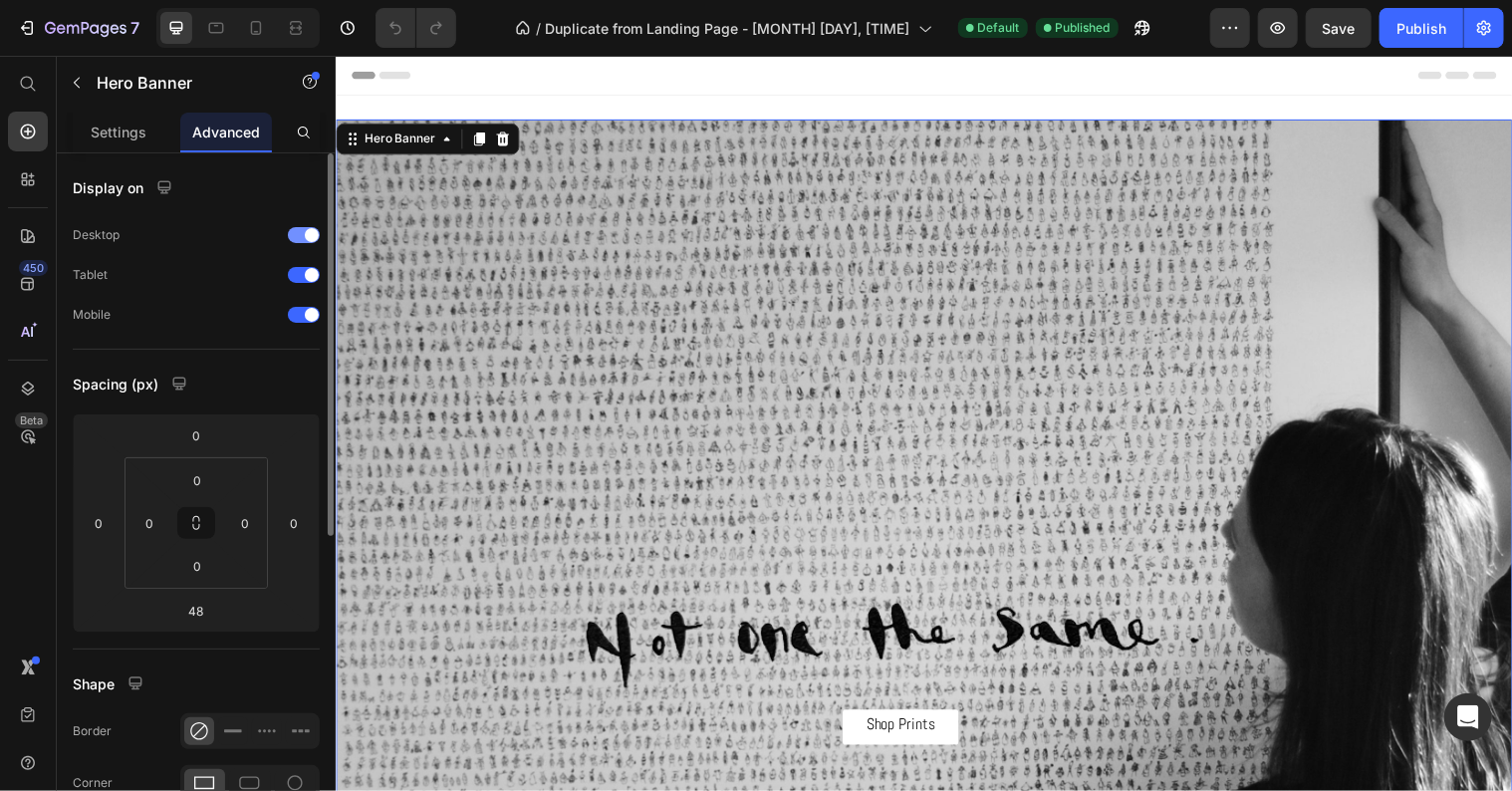 click at bounding box center [312, 235] 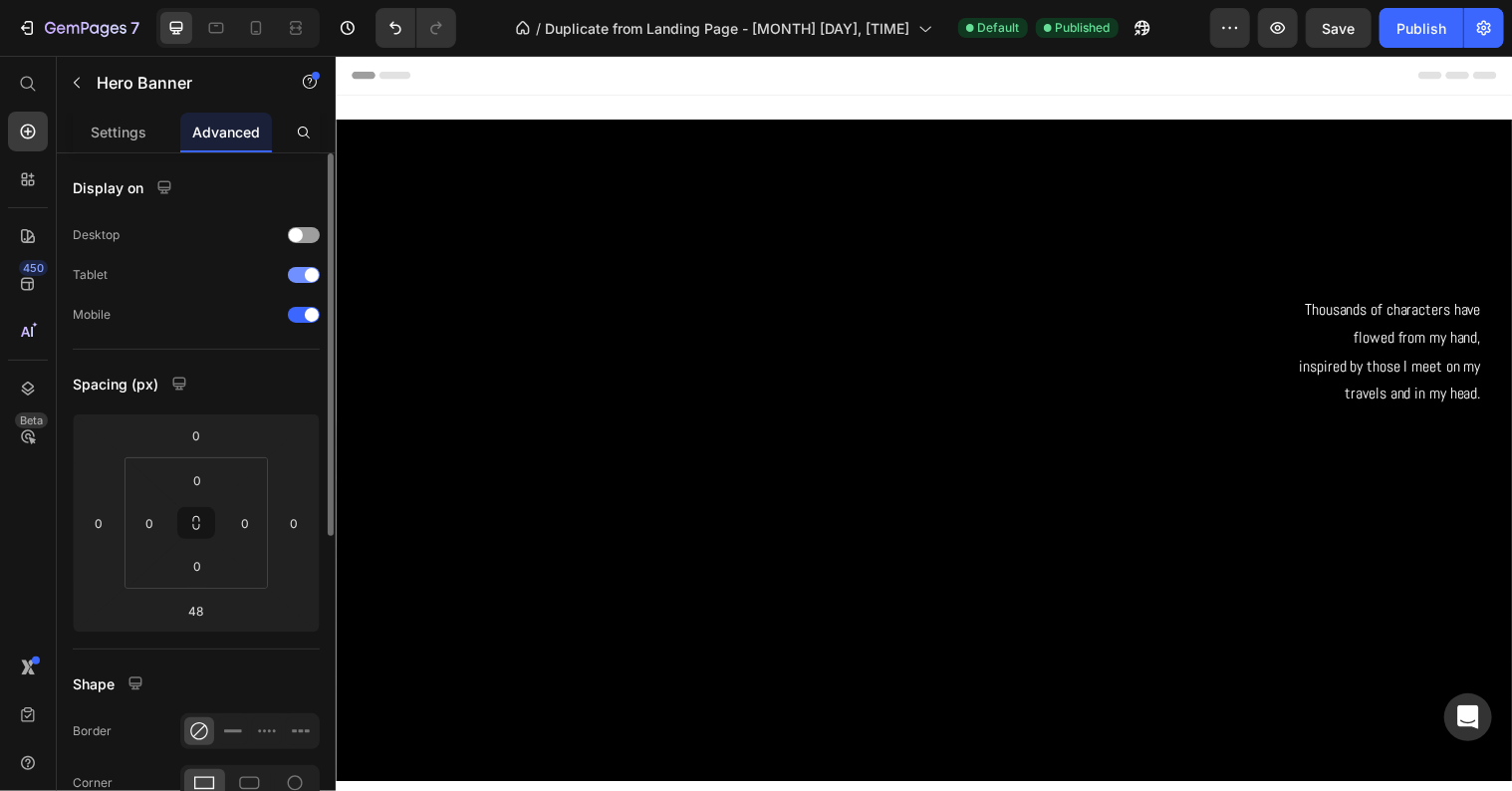 click at bounding box center [312, 275] 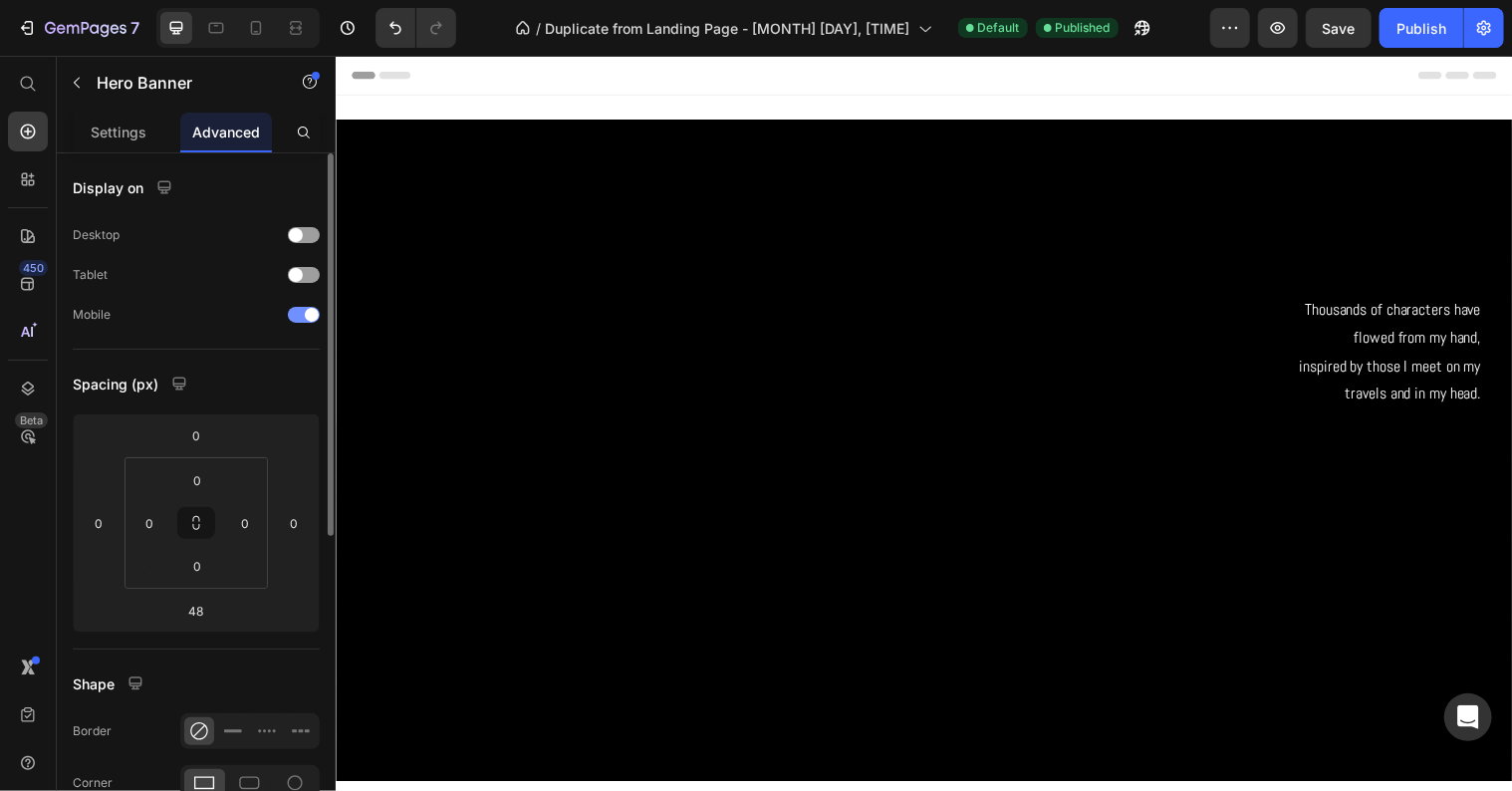 click at bounding box center (312, 315) 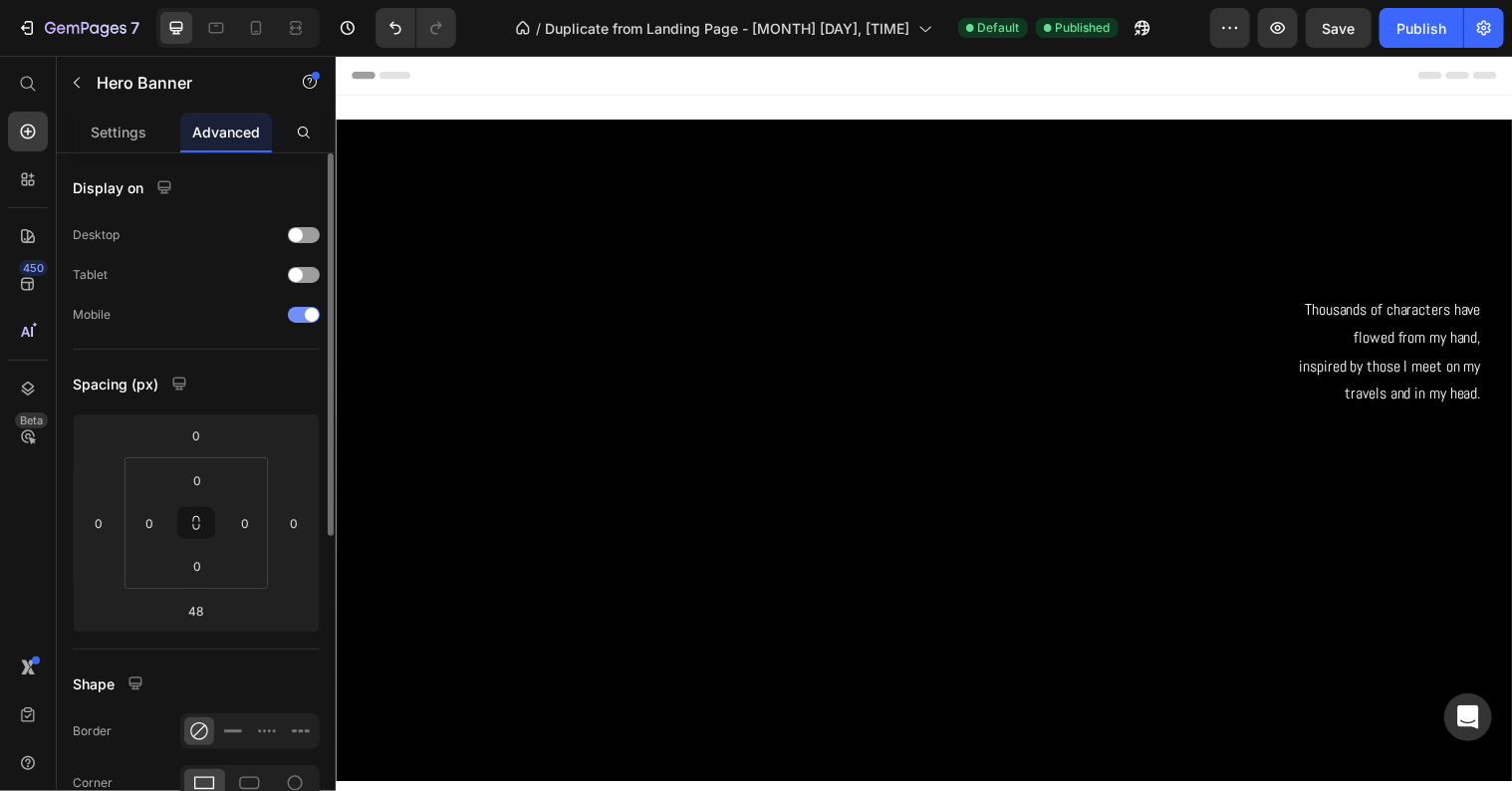 click at bounding box center (304, 315) 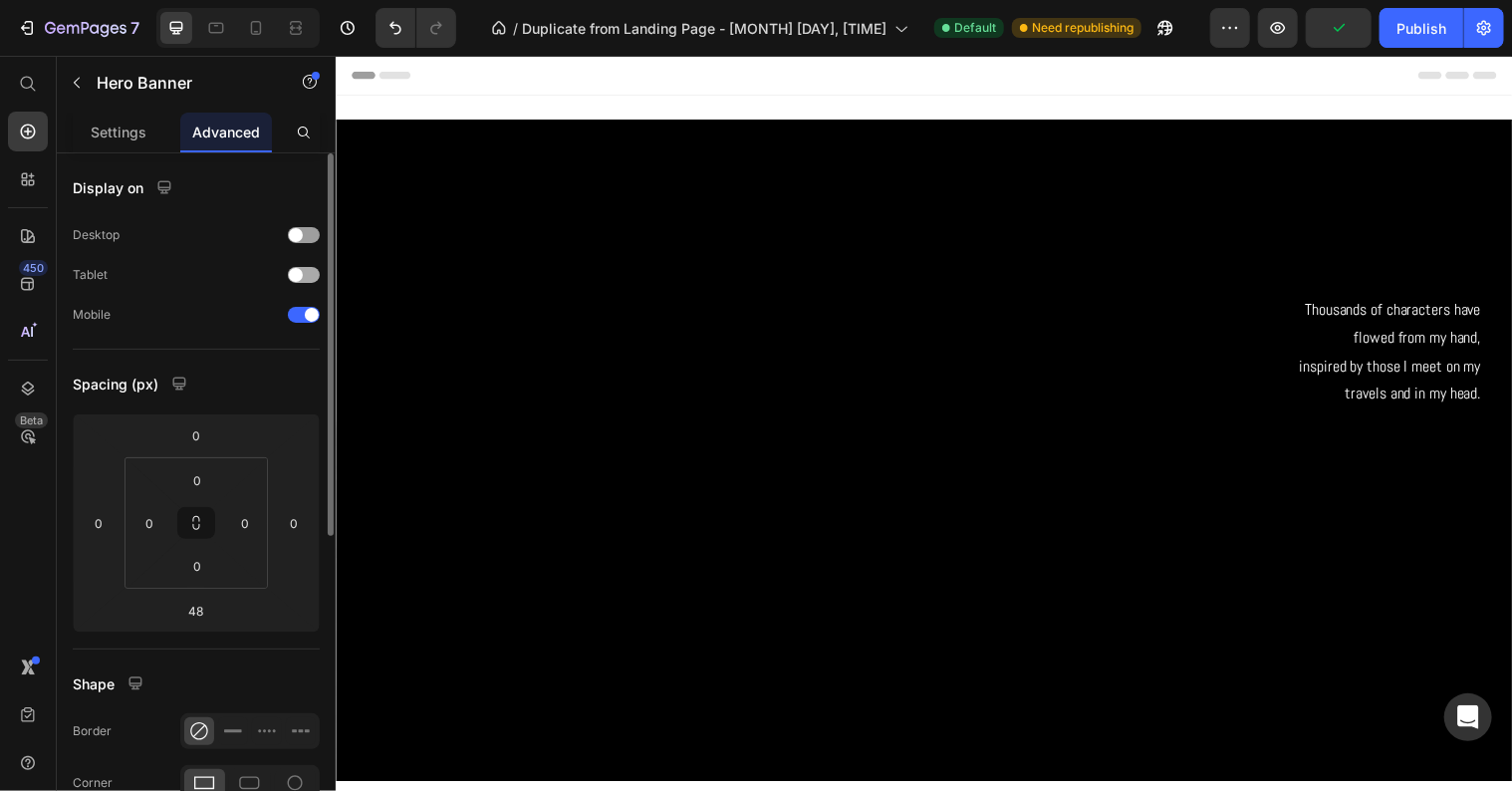 click at bounding box center (296, 275) 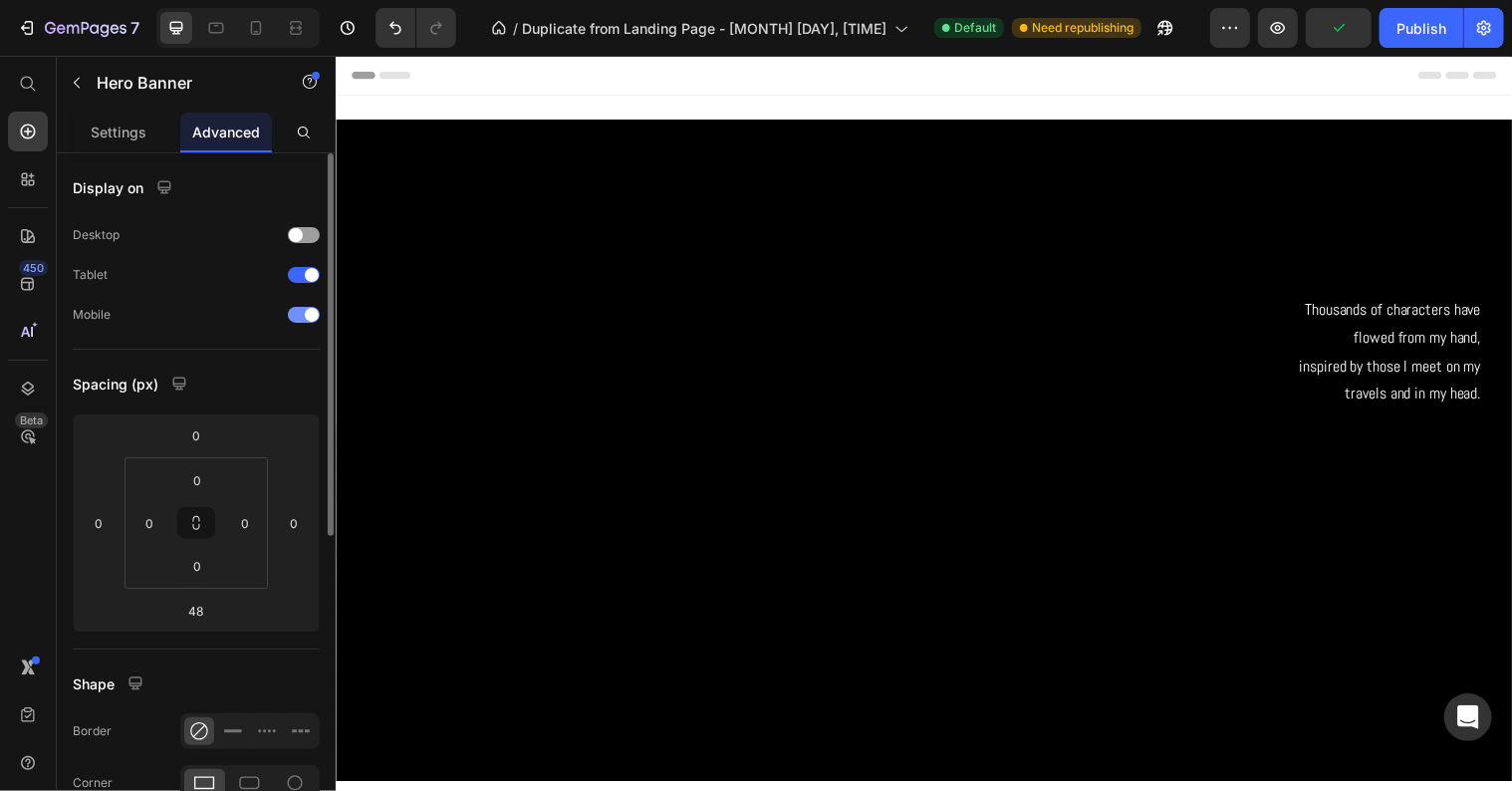 click at bounding box center (304, 315) 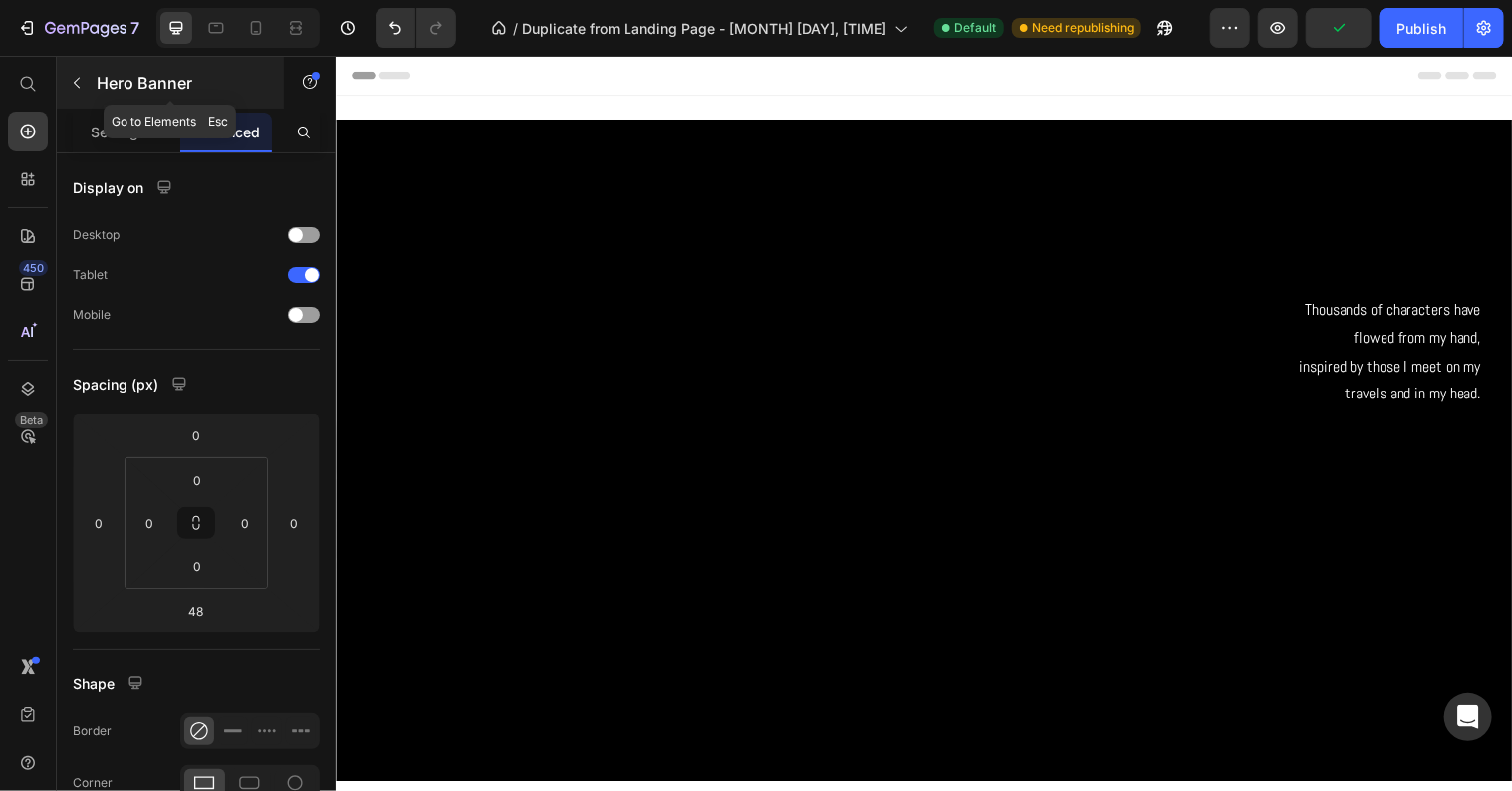 click 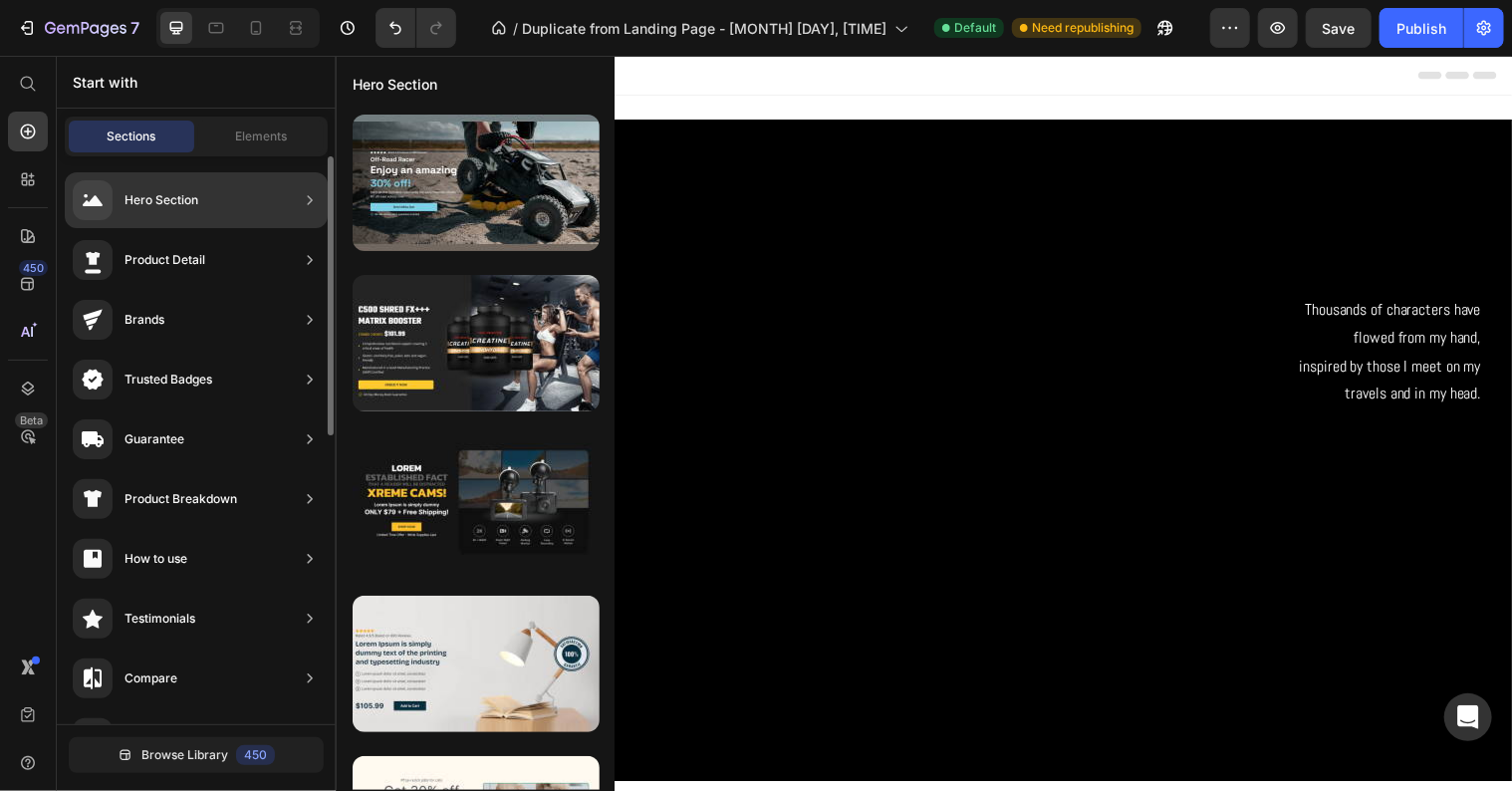 click on "Hero Section" at bounding box center (161, 200) 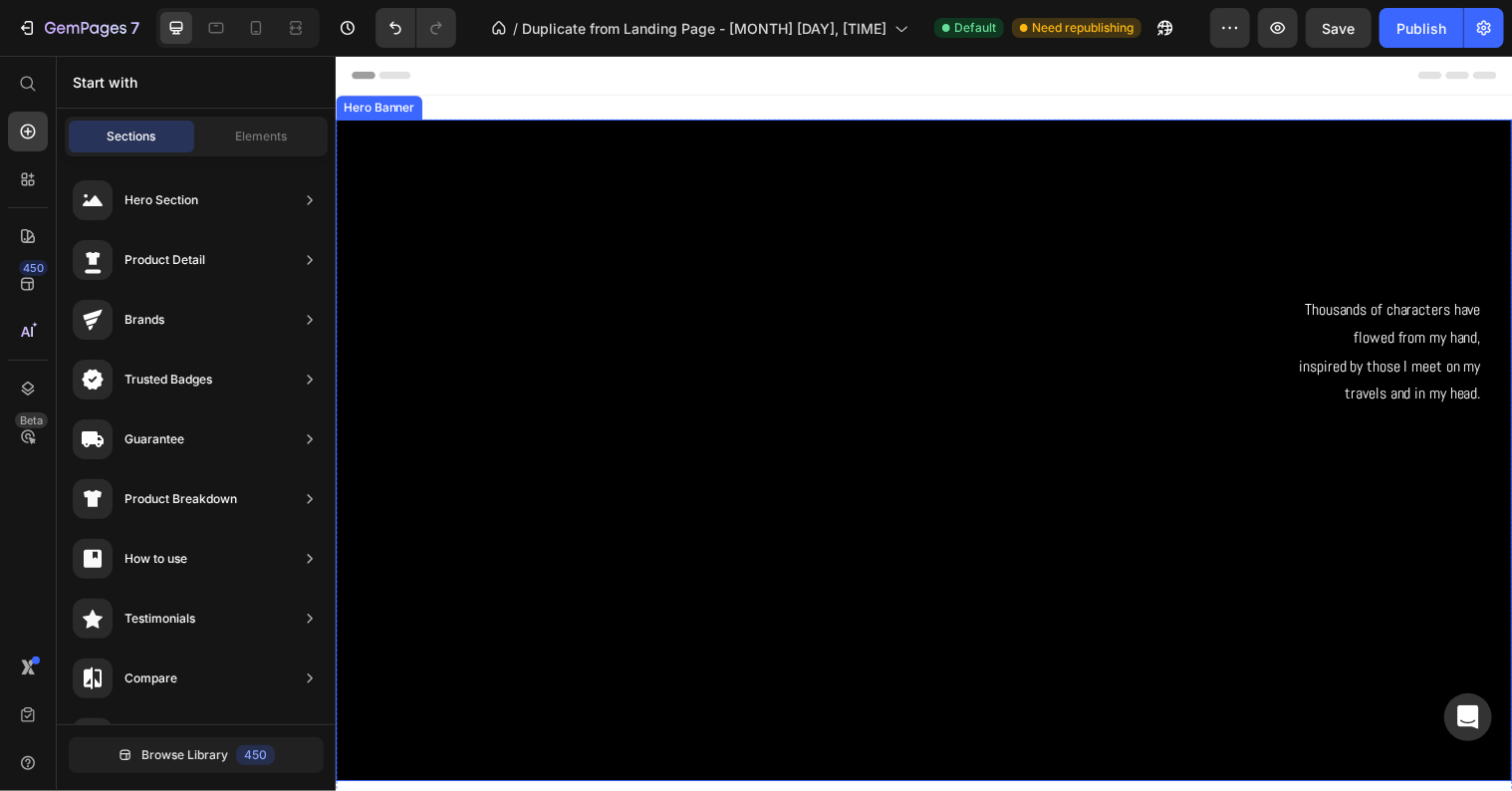 click on "Thousands of characters have  flowed from my hand,  inspired by those I meet on my  travels and in my head. Text Block" at bounding box center (932, 456) 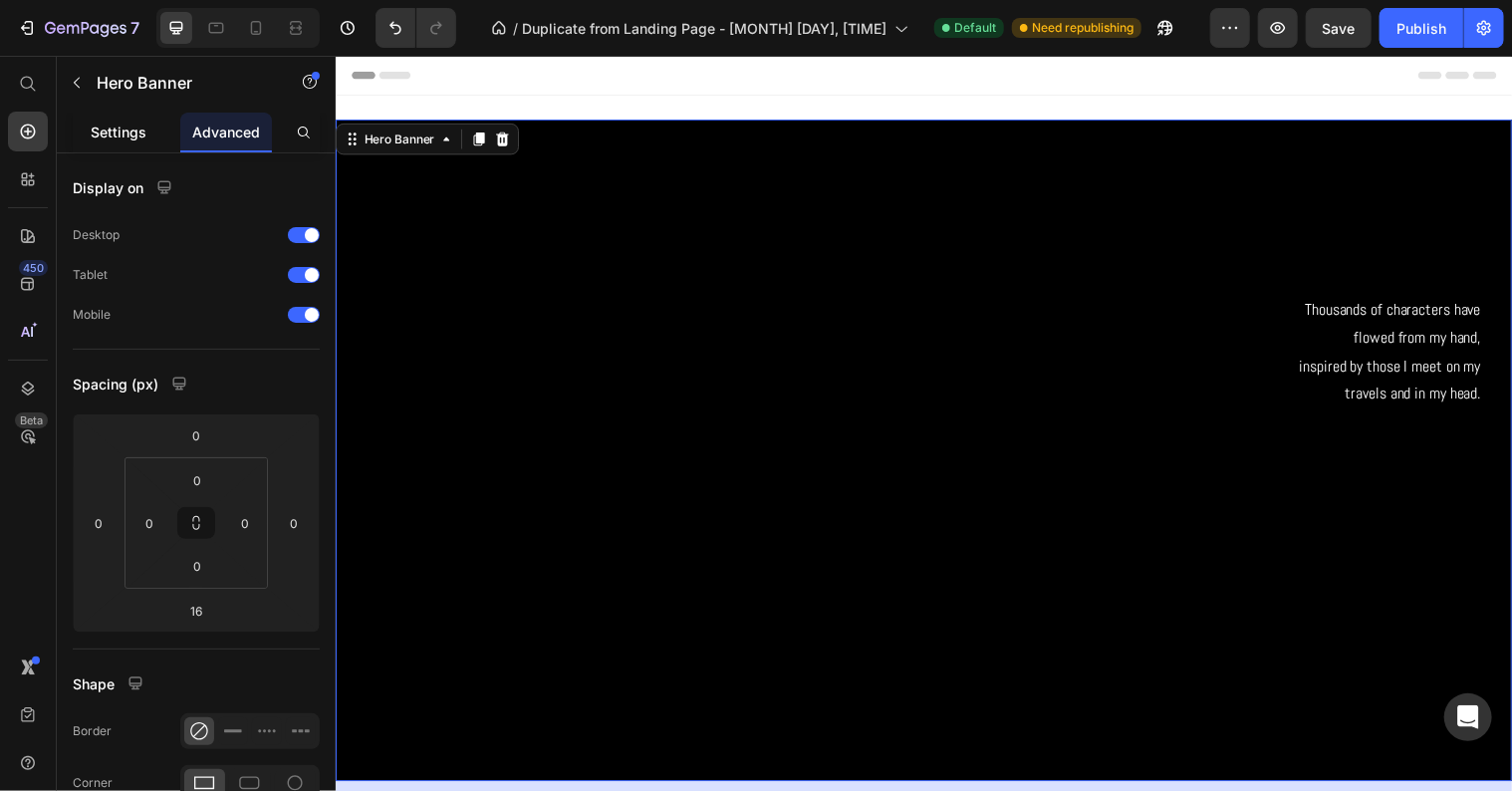 click on "Settings" at bounding box center [119, 132] 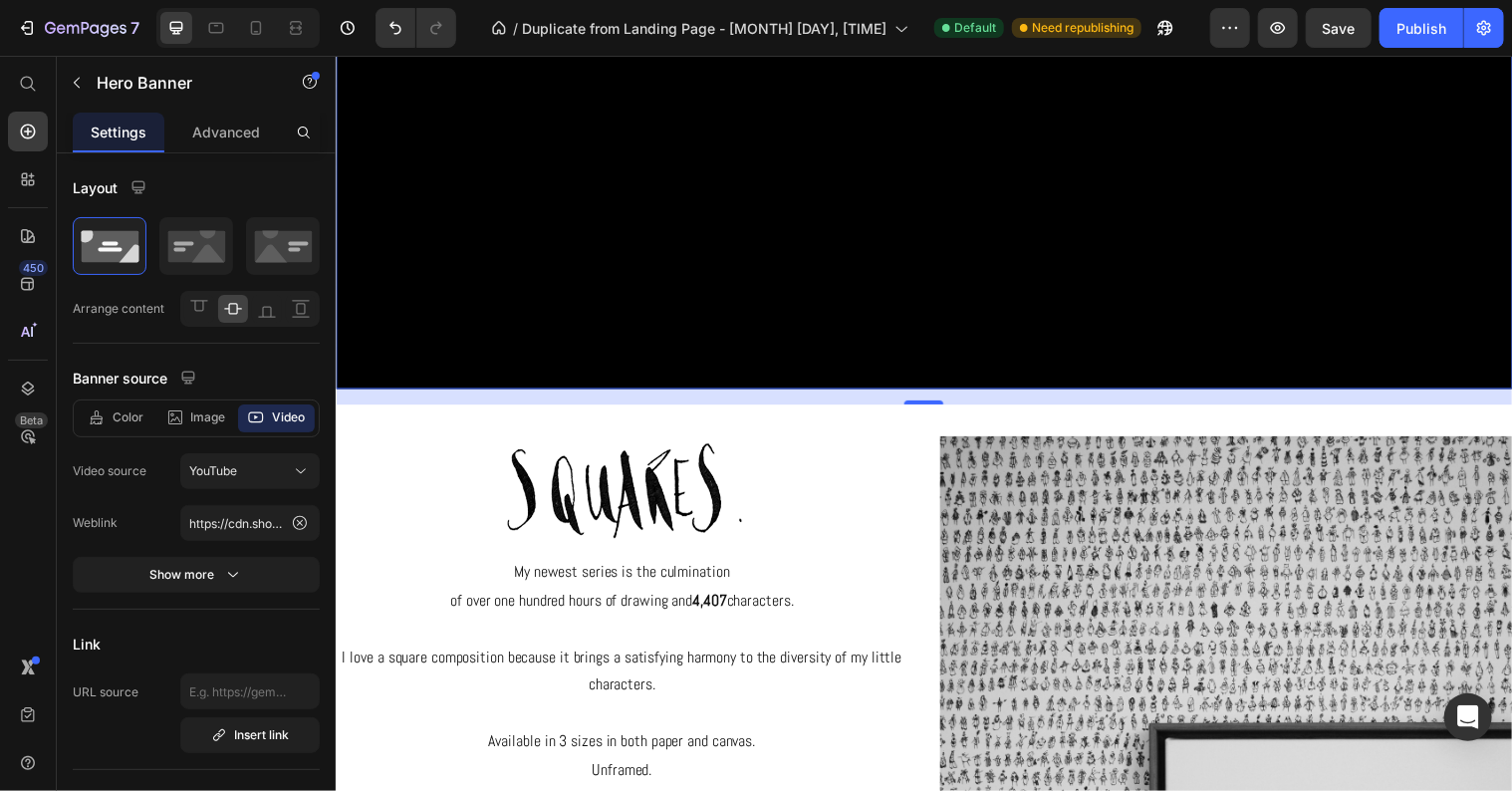 scroll, scrollTop: 0, scrollLeft: 0, axis: both 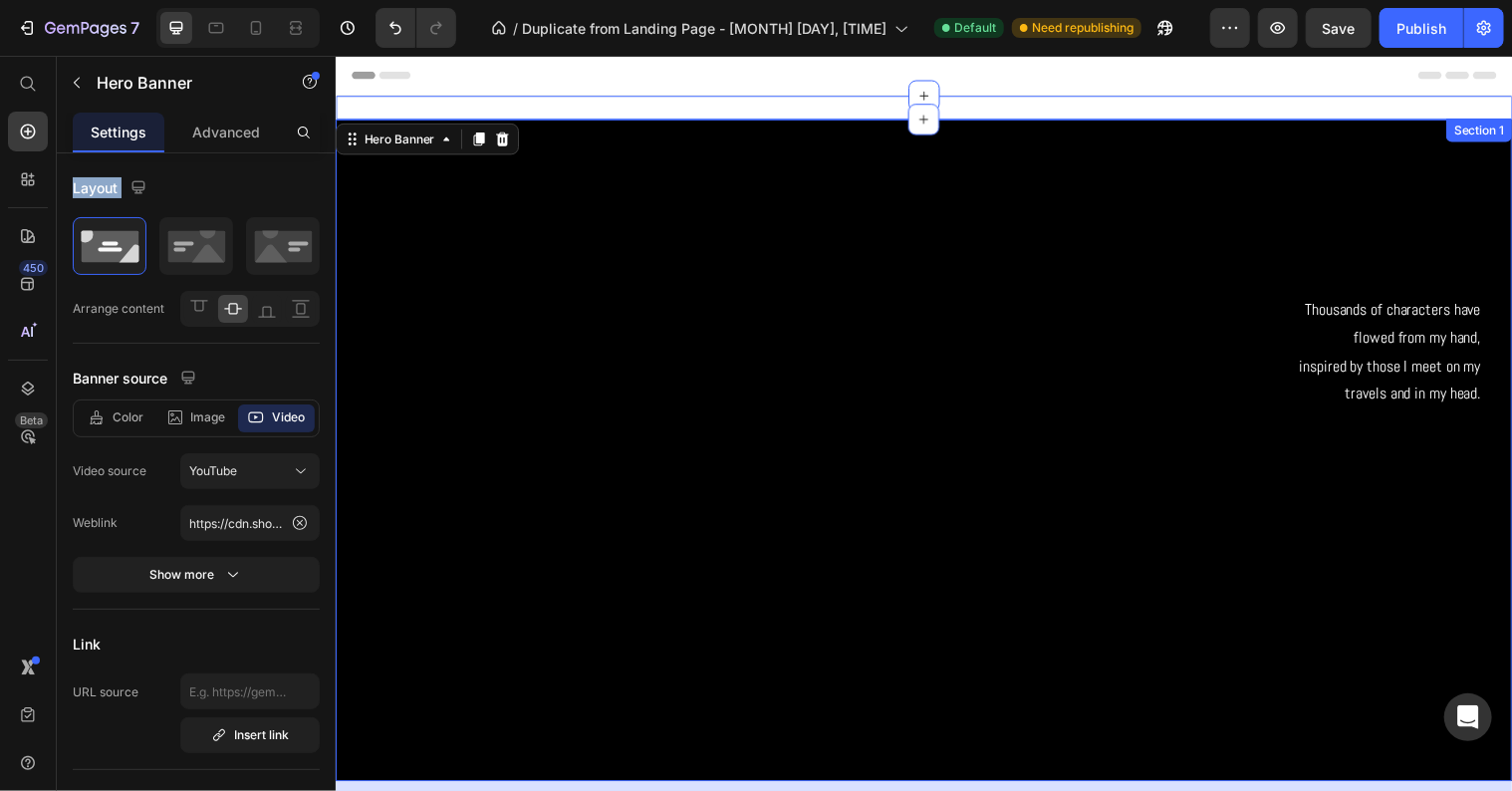 drag, startPoint x: 443, startPoint y: 302, endPoint x: 488, endPoint y: 107, distance: 200.12496 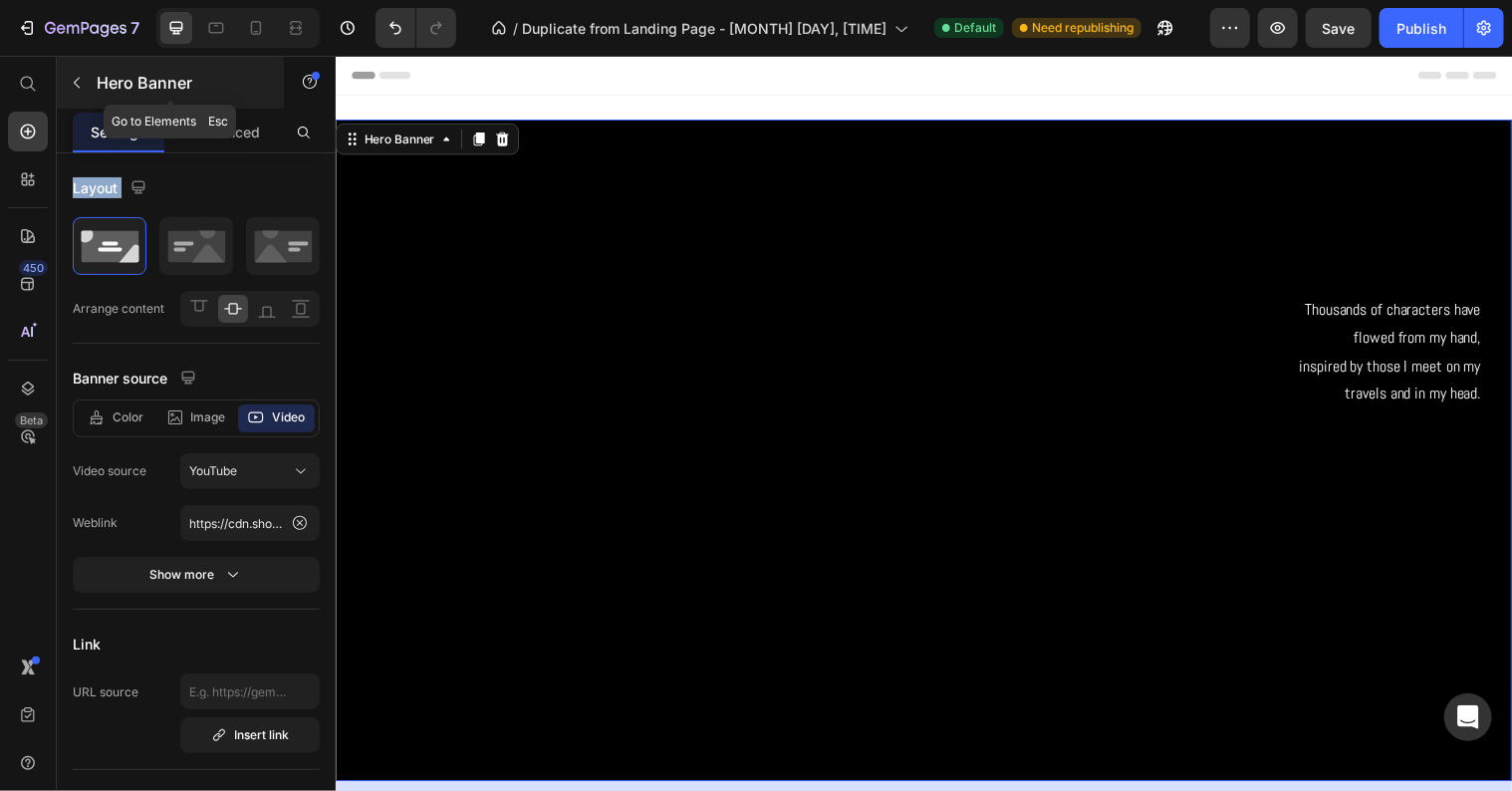 click at bounding box center [77, 83] 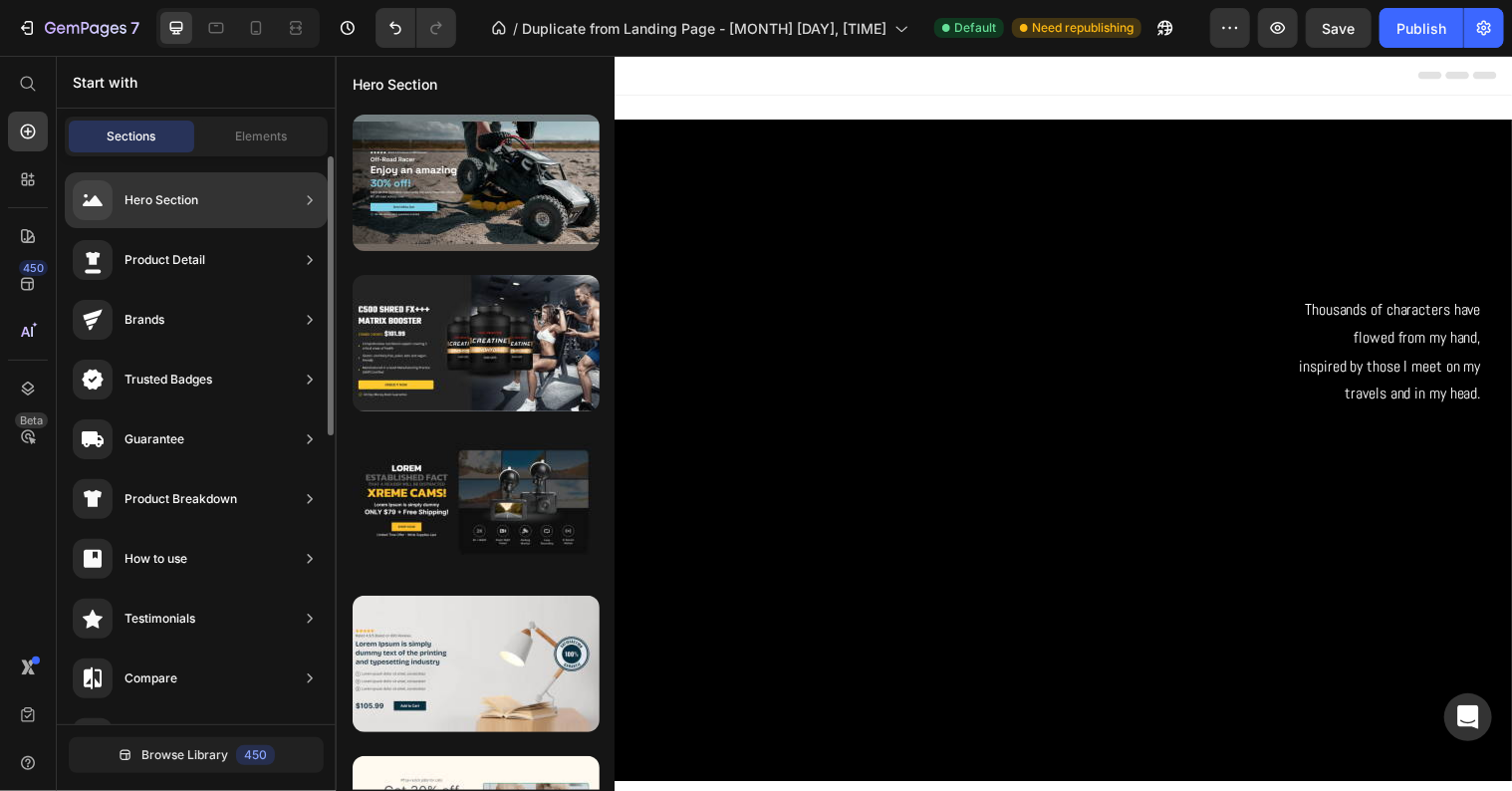 click on "Hero Section" at bounding box center [135, 200] 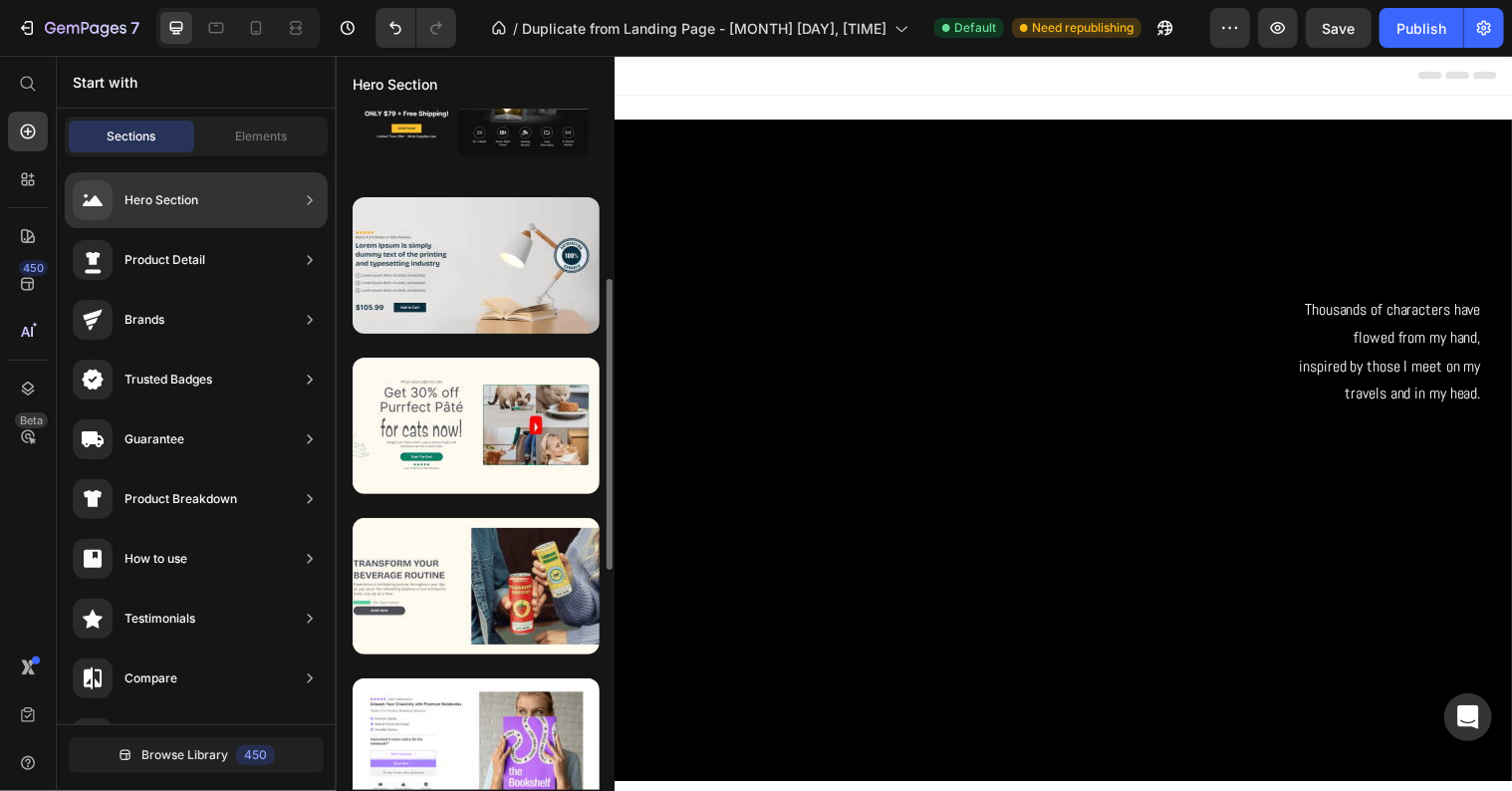 scroll, scrollTop: 0, scrollLeft: 0, axis: both 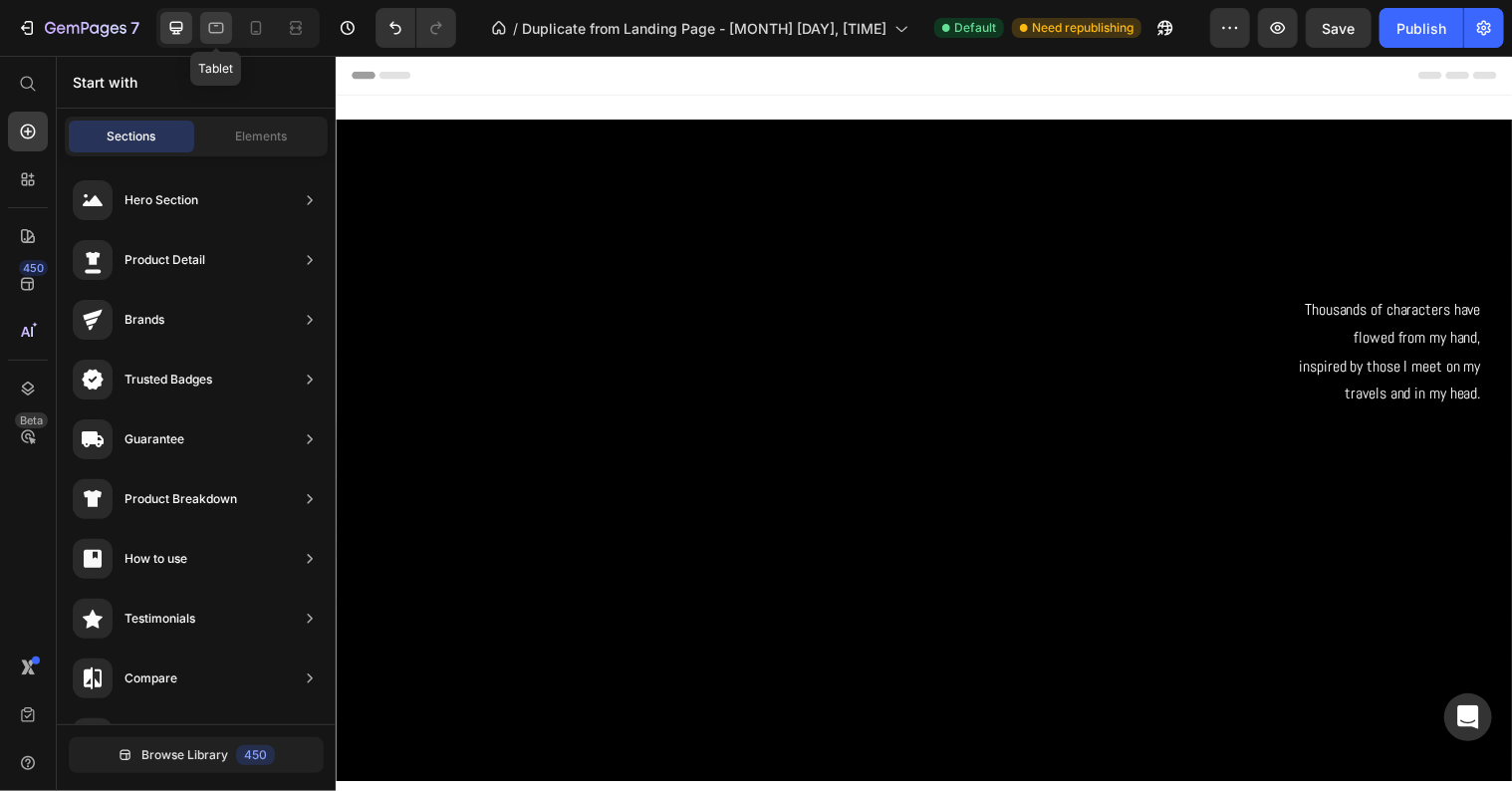 click 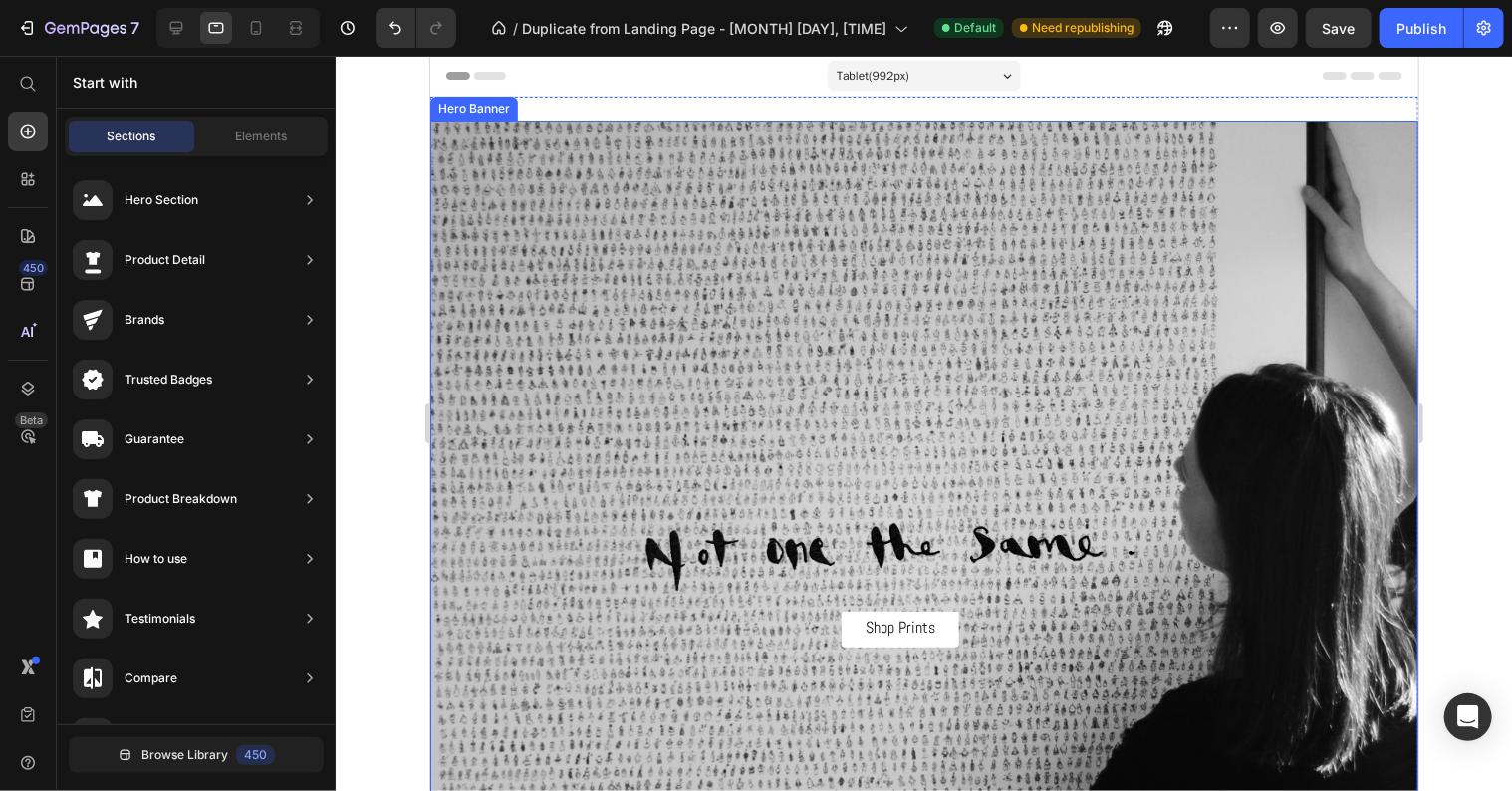 click on "Image Shop Prints Button Hero Banner" at bounding box center (923, 577) 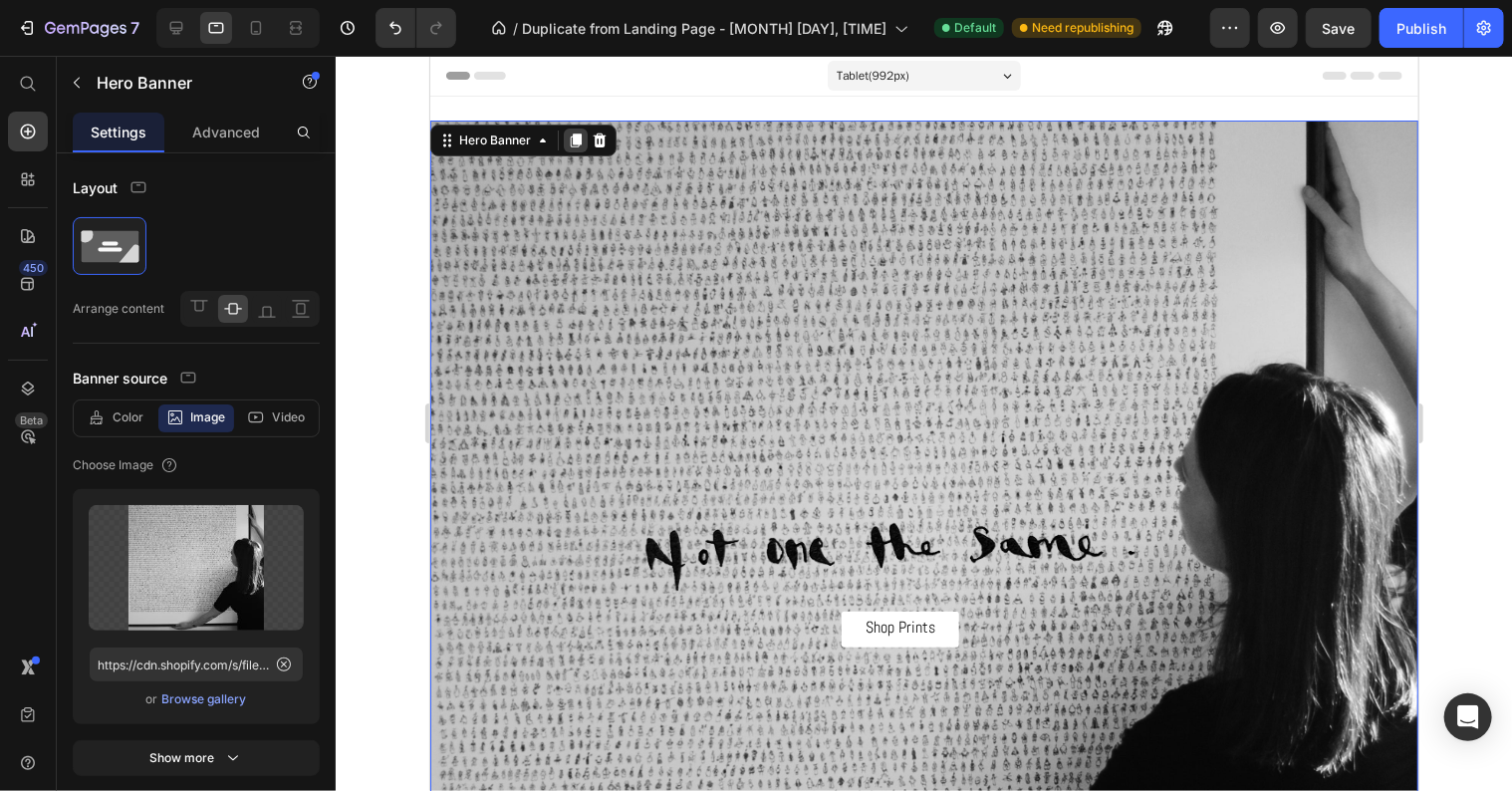 click 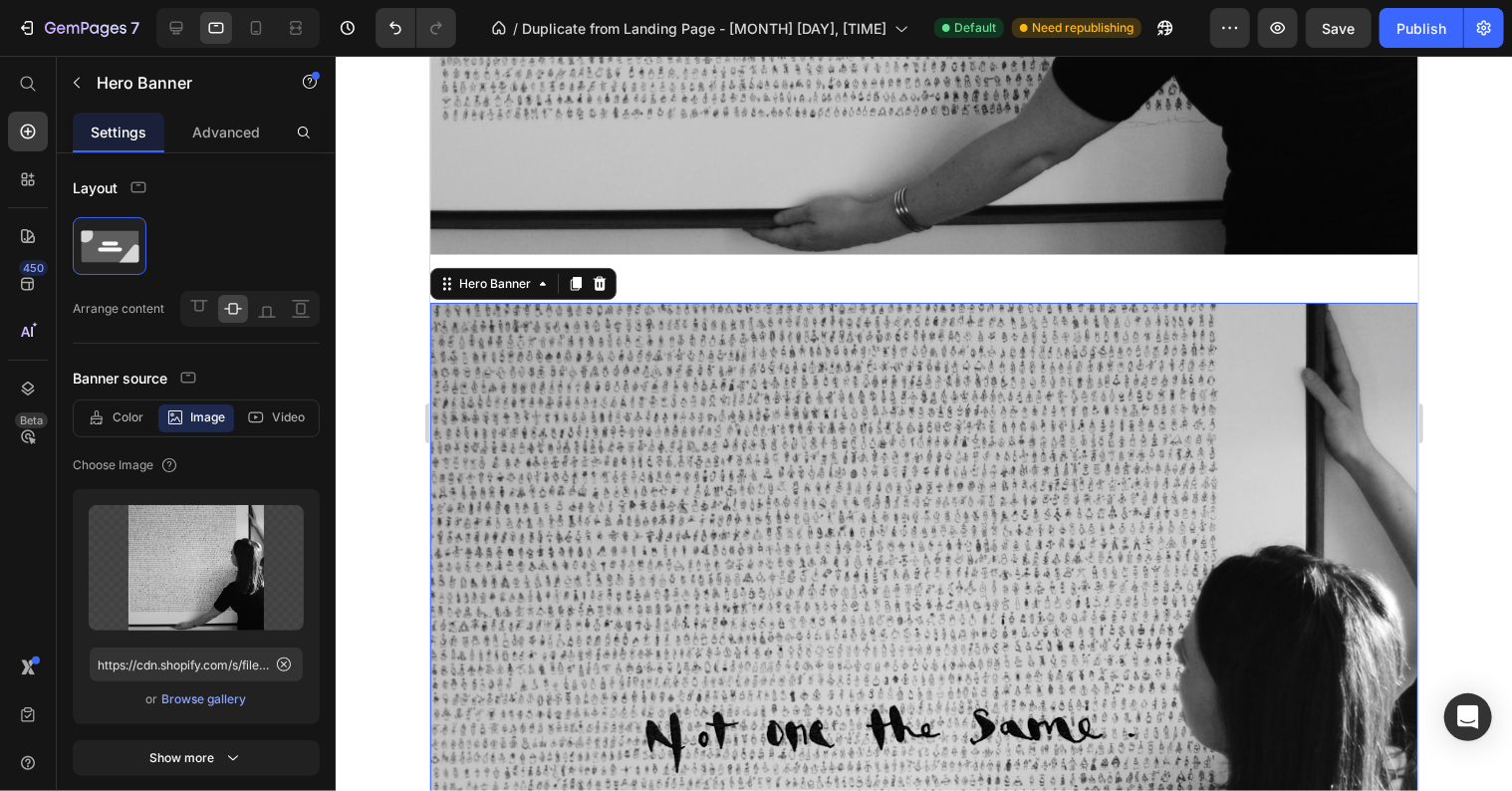 scroll, scrollTop: 943, scrollLeft: 0, axis: vertical 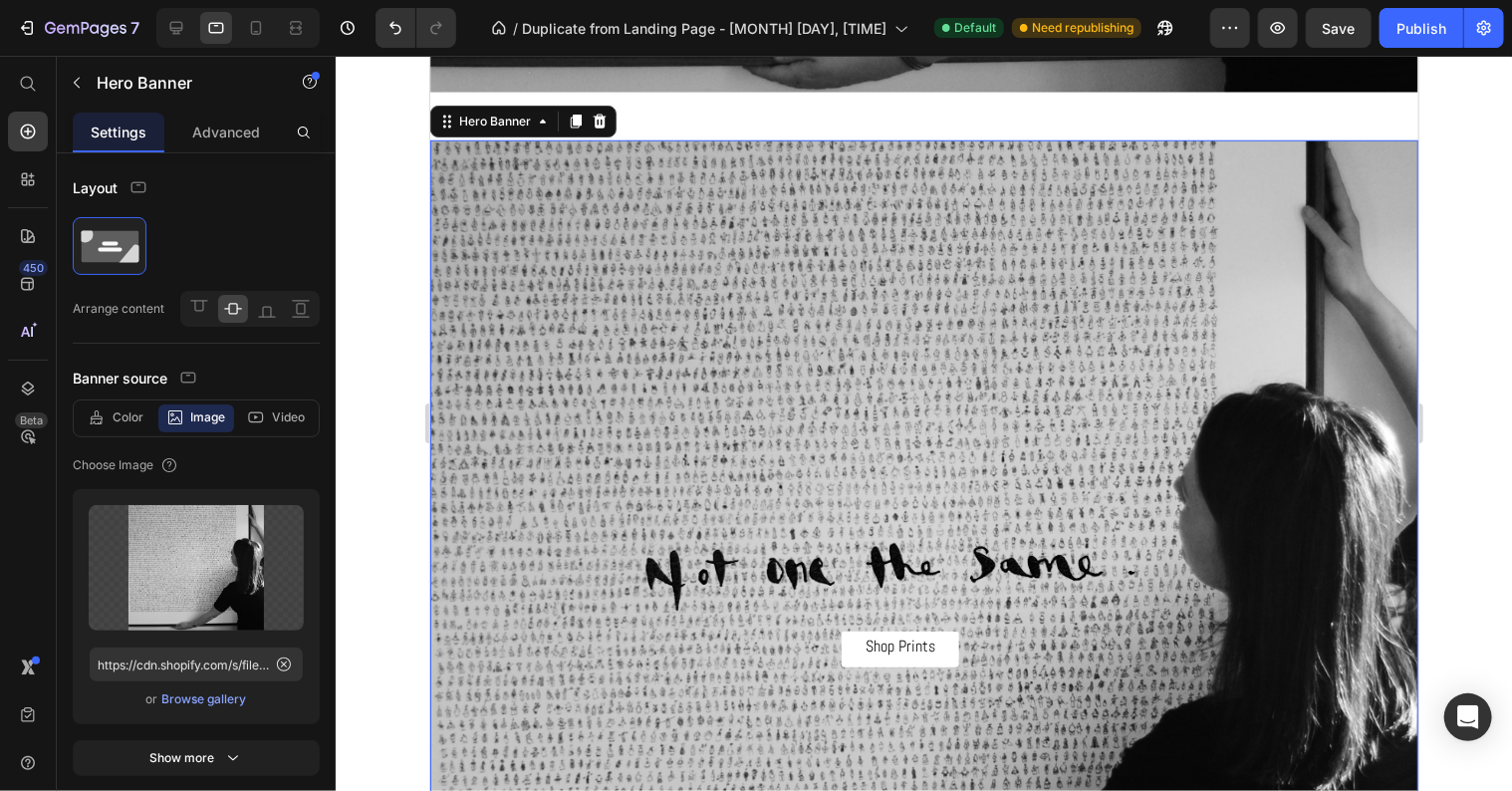 click at bounding box center [923, 597] 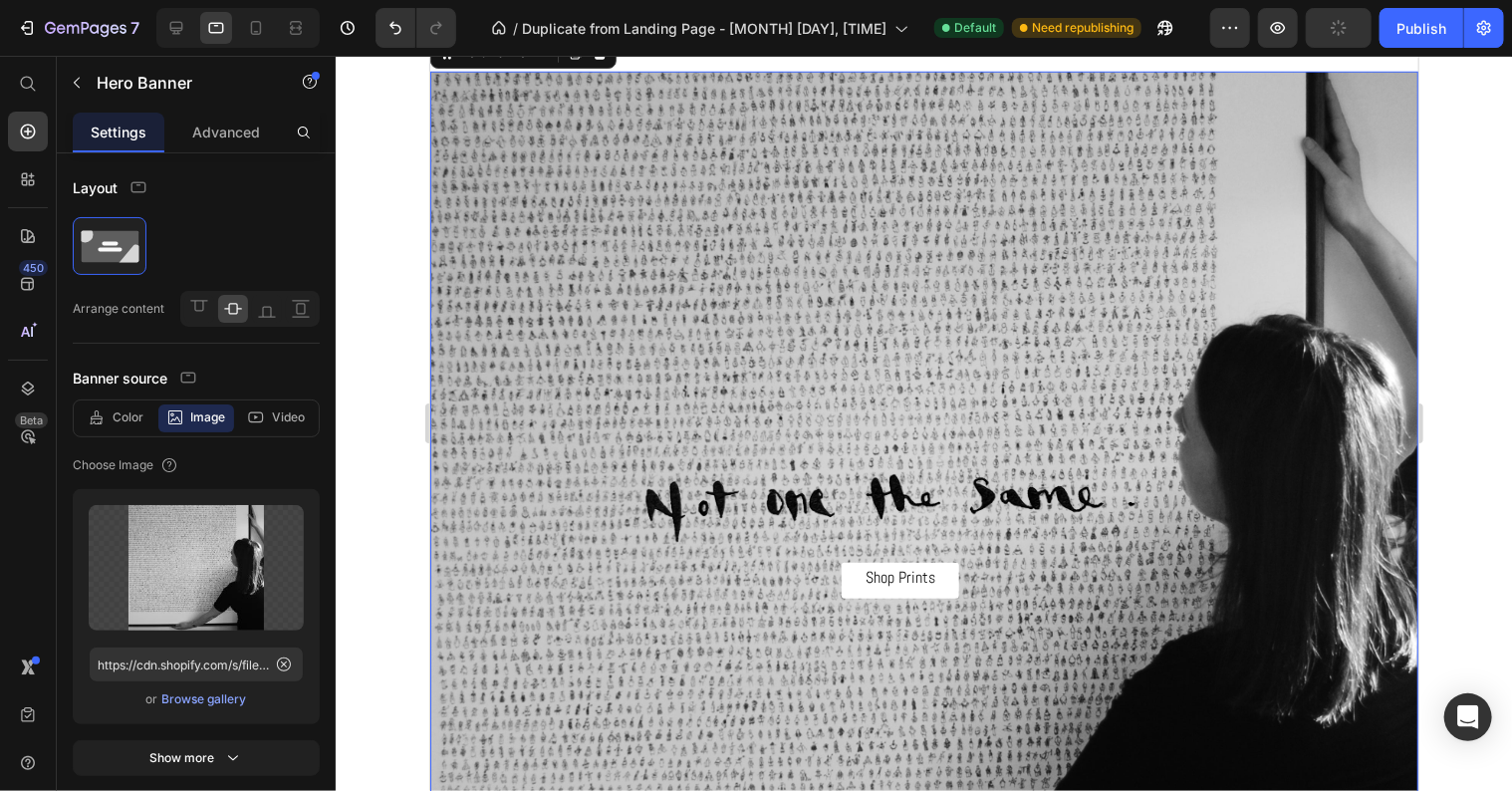 scroll, scrollTop: 1242, scrollLeft: 0, axis: vertical 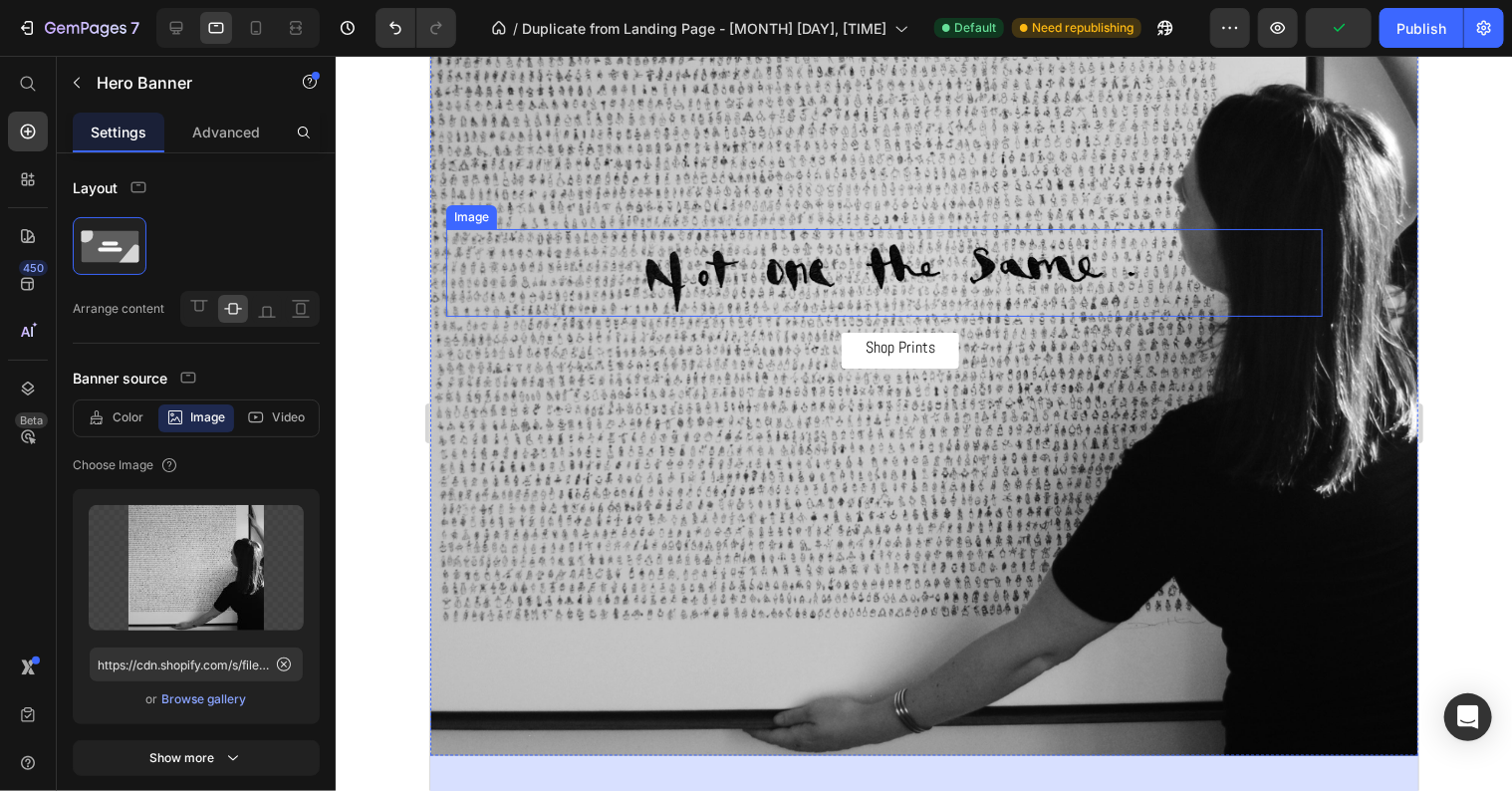 click at bounding box center (883, 272) 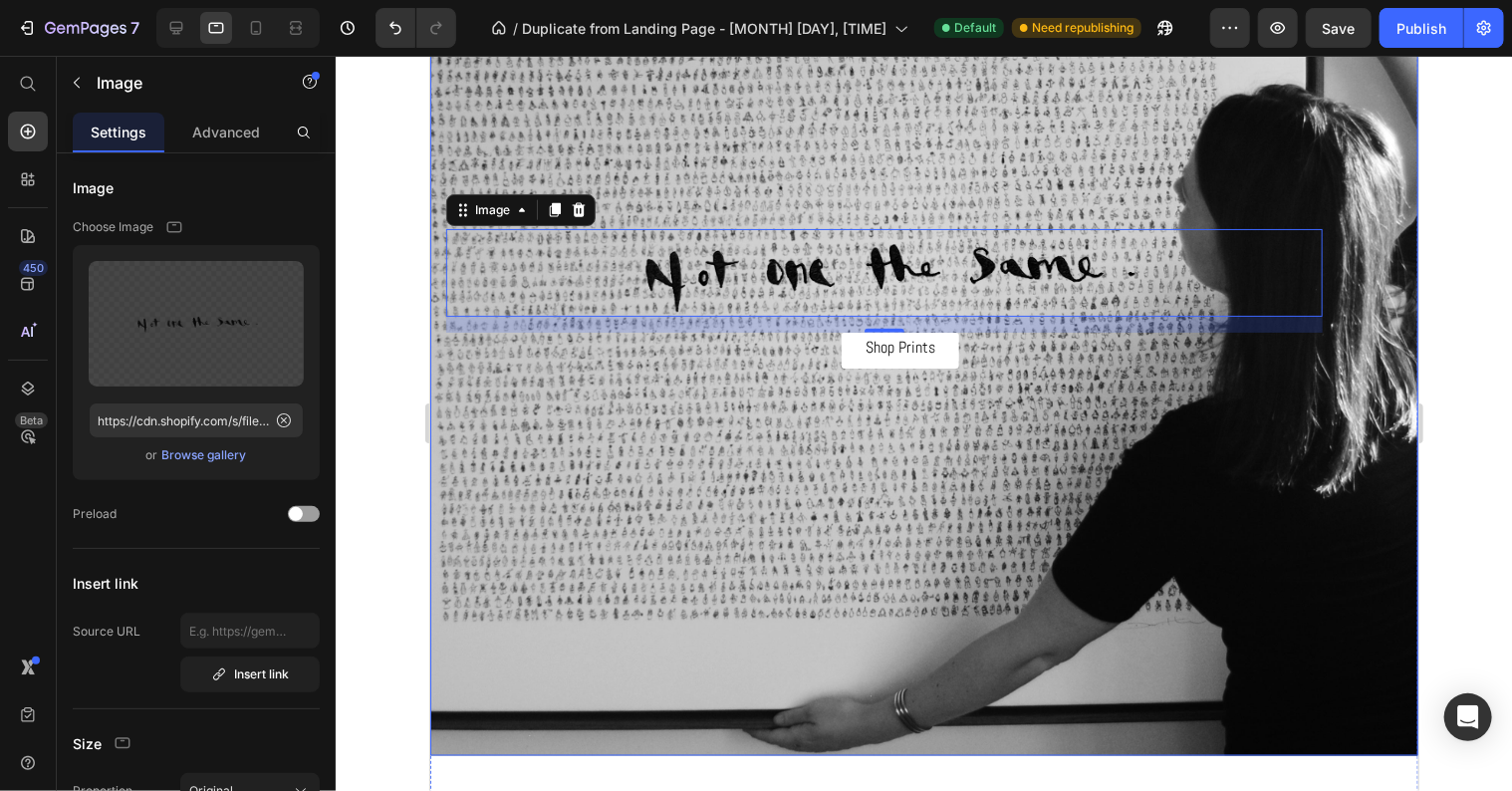 click at bounding box center (923, 298) 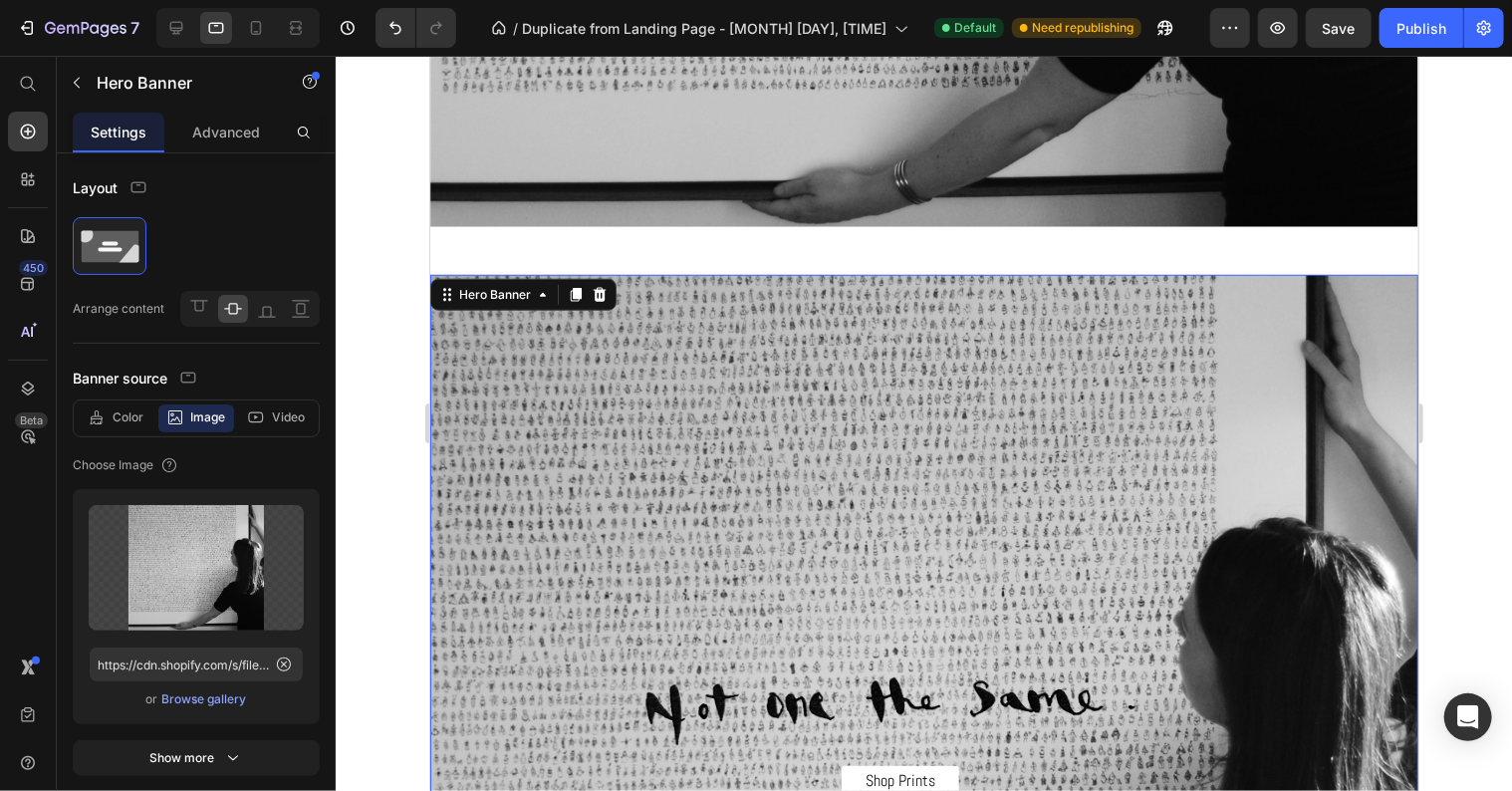 scroll, scrollTop: 943, scrollLeft: 0, axis: vertical 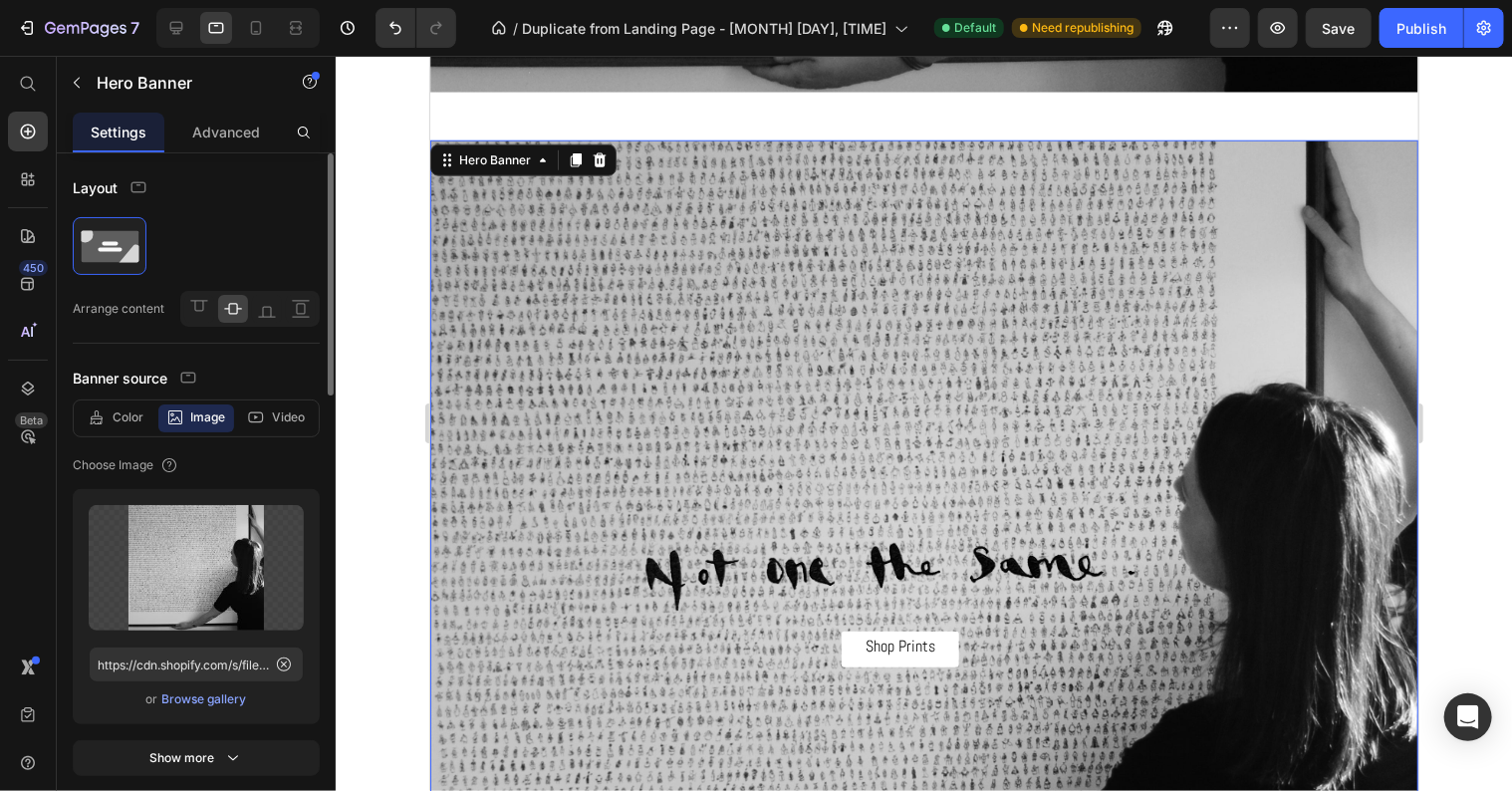 click on "Browse gallery" at bounding box center (204, 699) 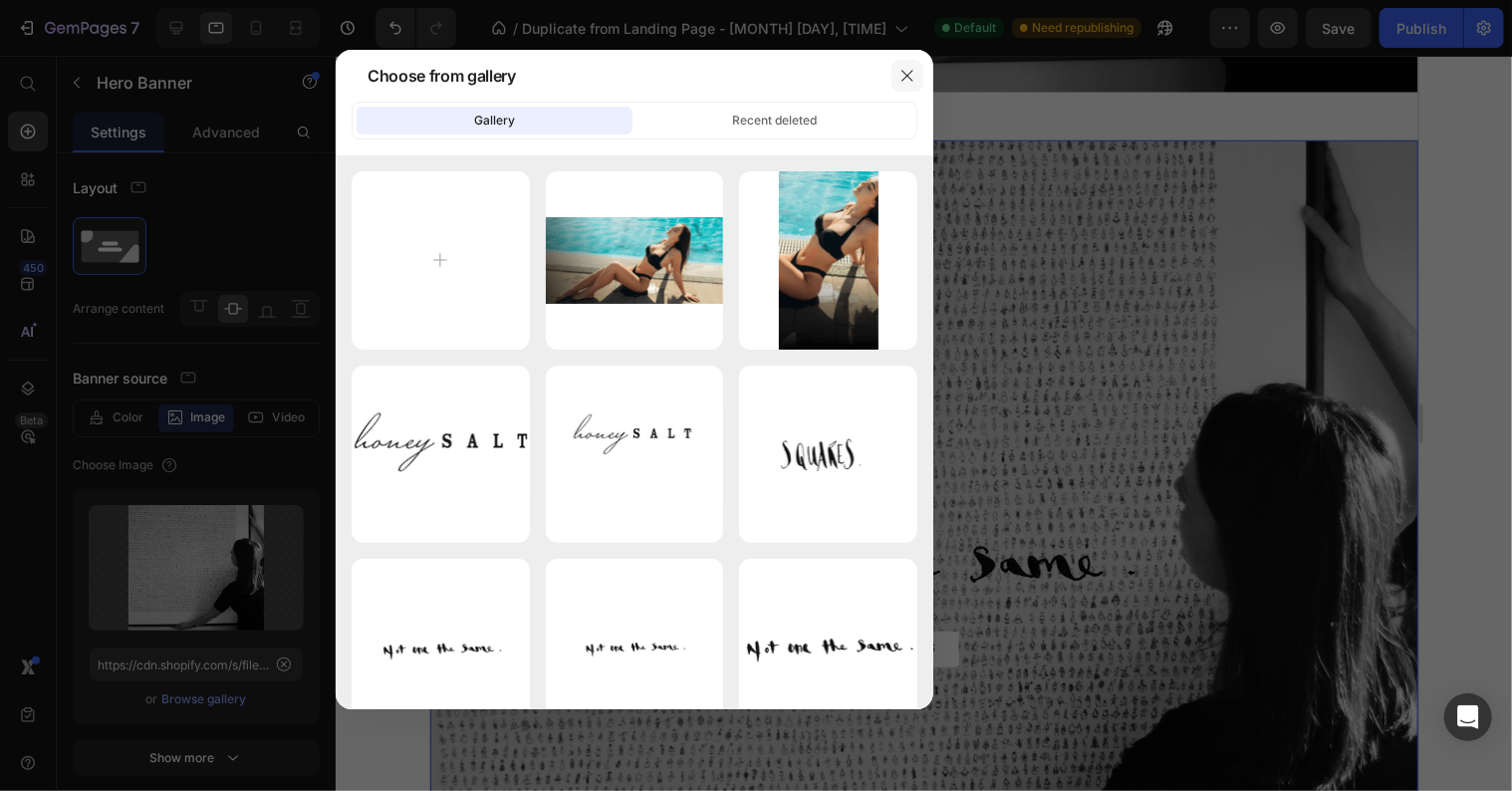click 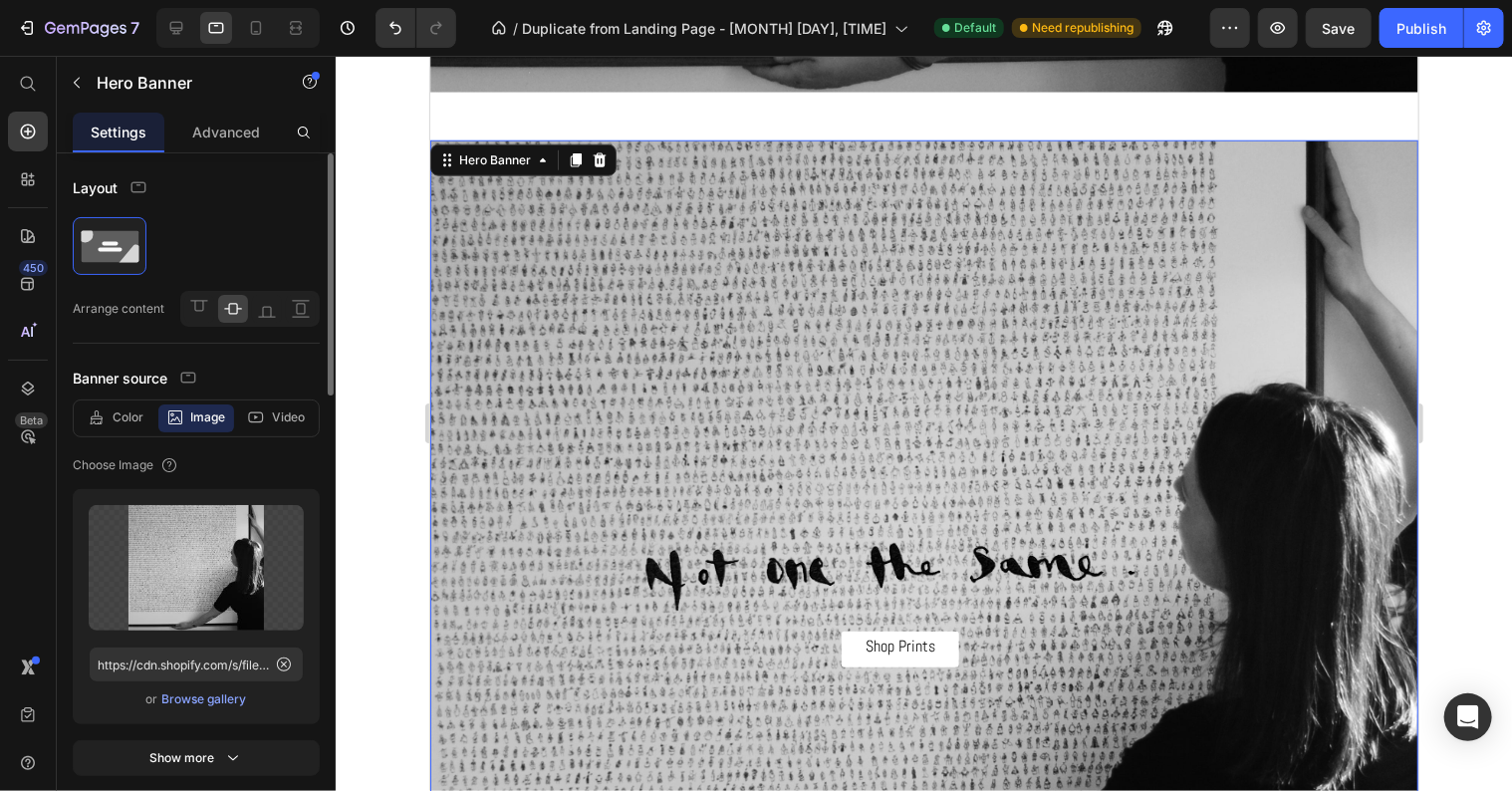 click on "Browse gallery" at bounding box center [204, 699] 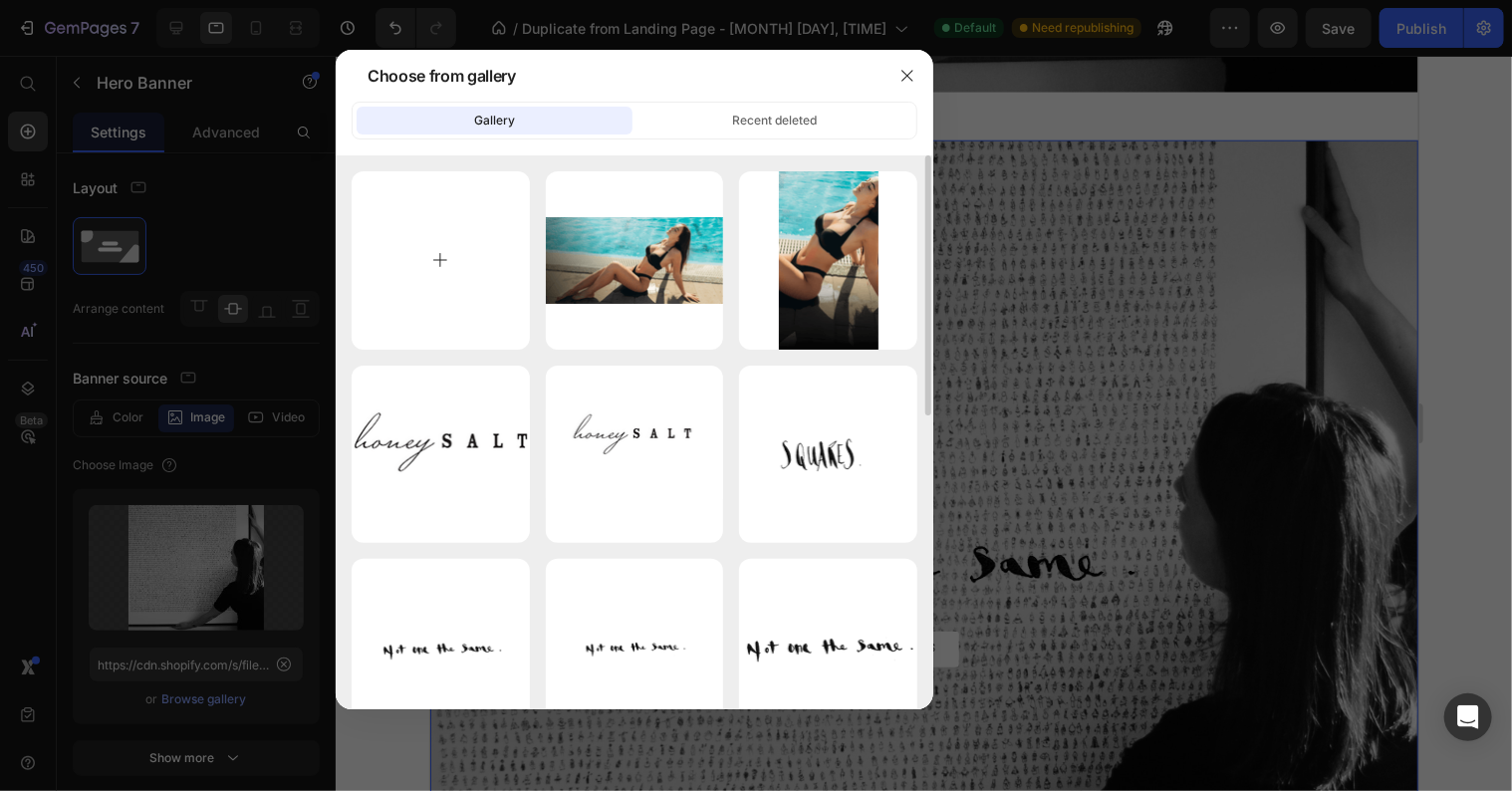 click at bounding box center [440, 260] 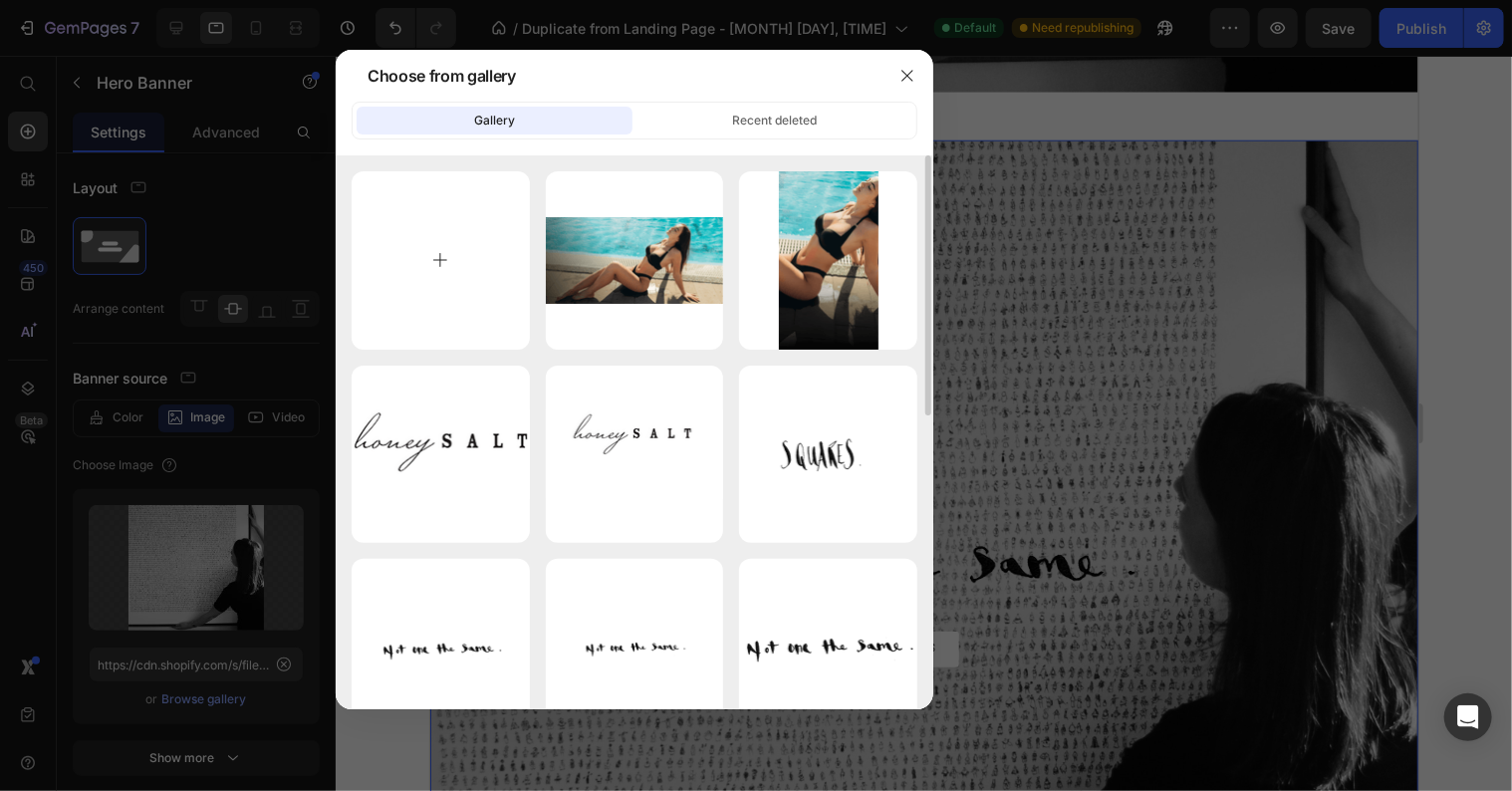 type on "C:\fakepath\Website Header.jpg" 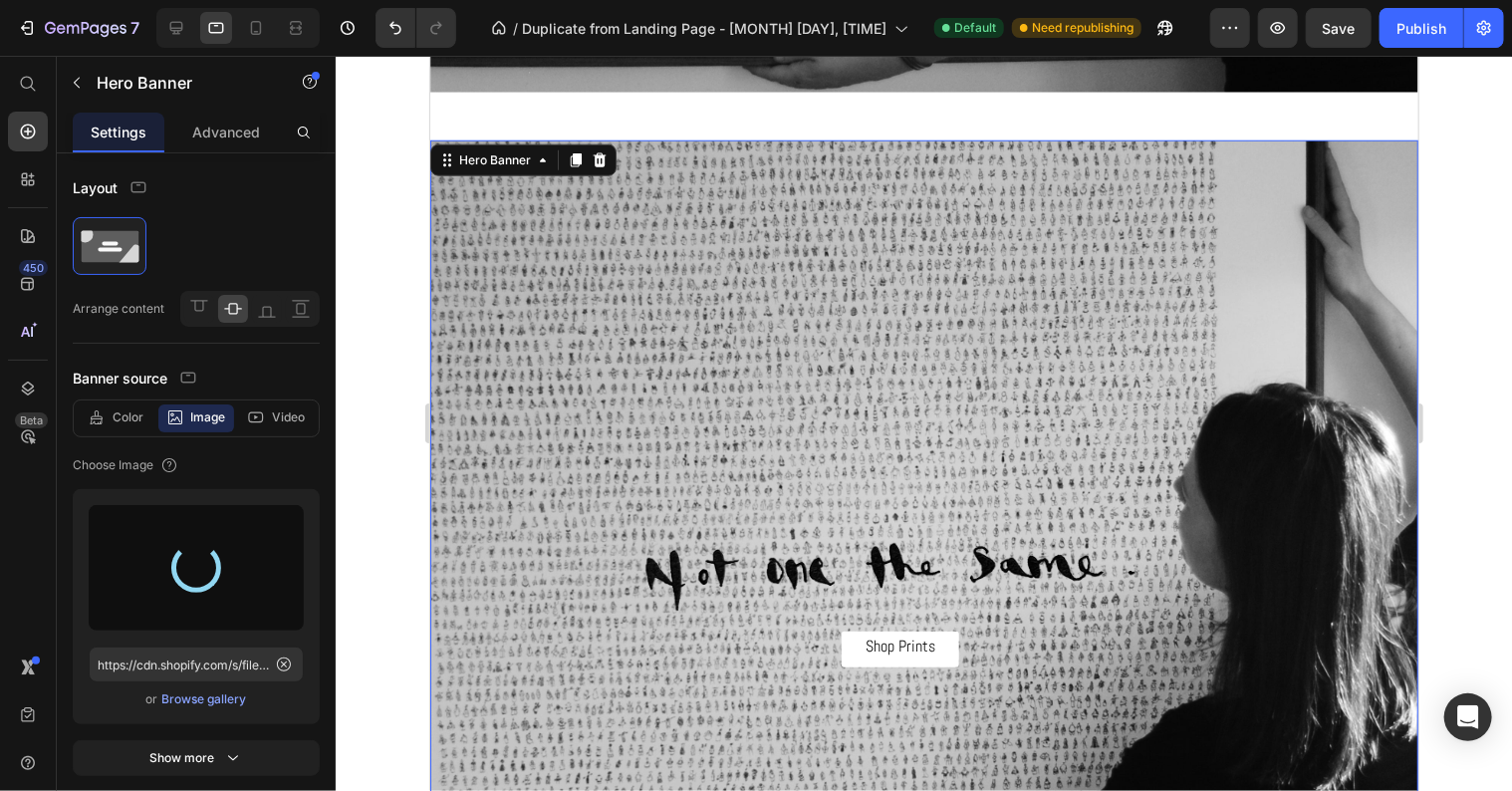 type on "https://cdn.shopify.com/s/files/1/0562/6413/0749/files/gempages_548935171567518951-ee9d43f6-a77f-4cb0-a154-9f81853733dc.jpg" 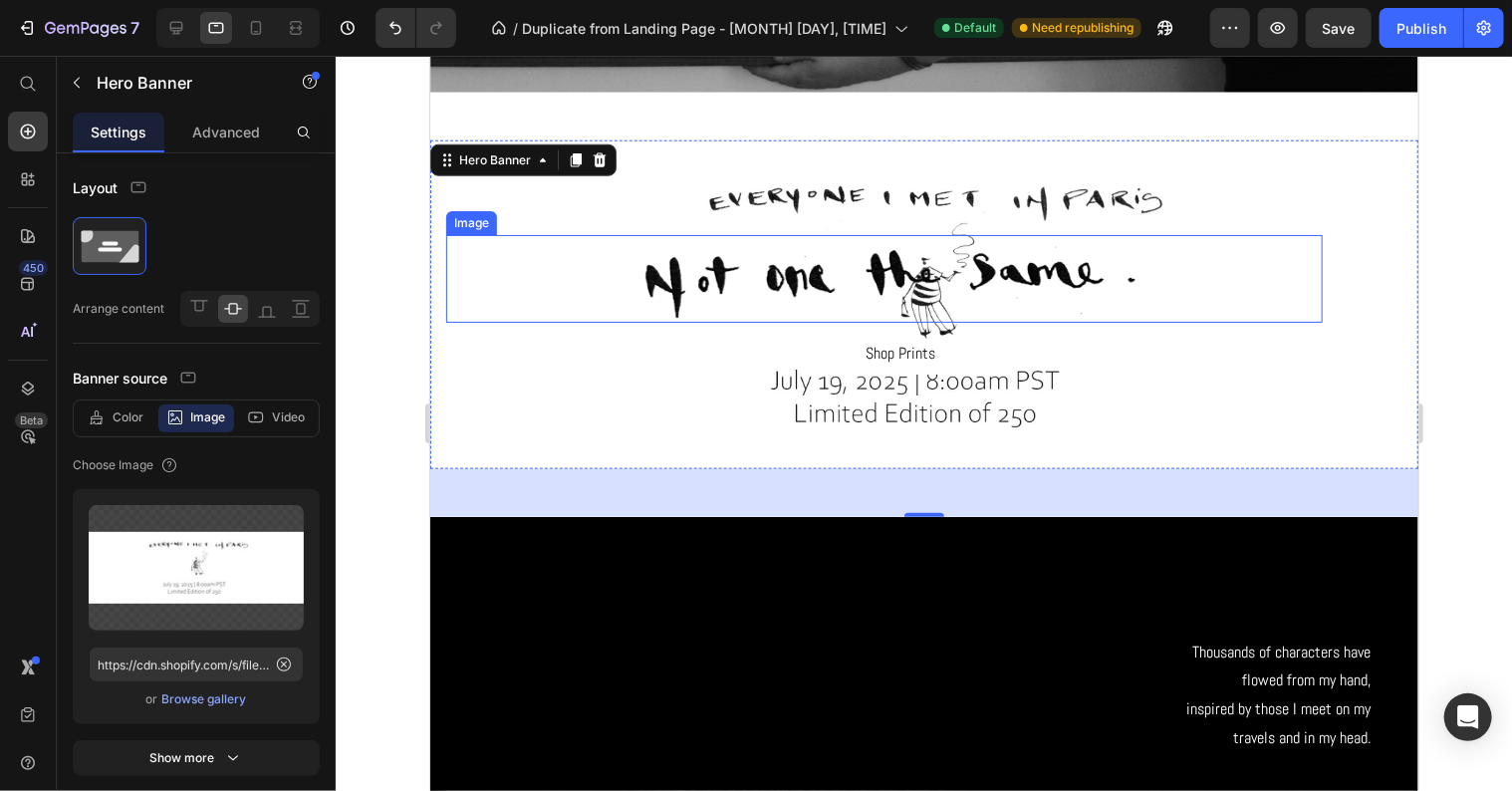 click at bounding box center (883, 278) 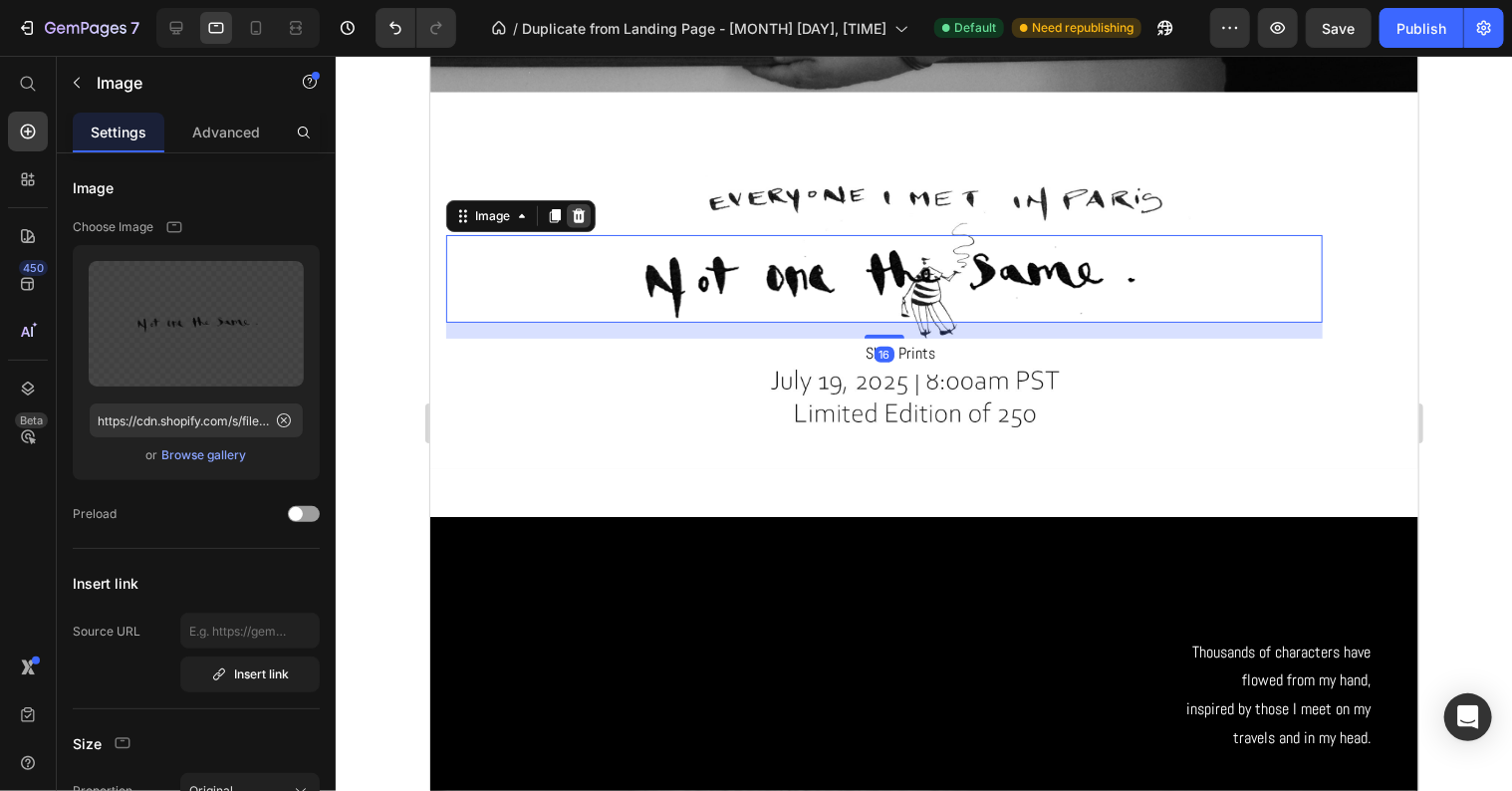 click 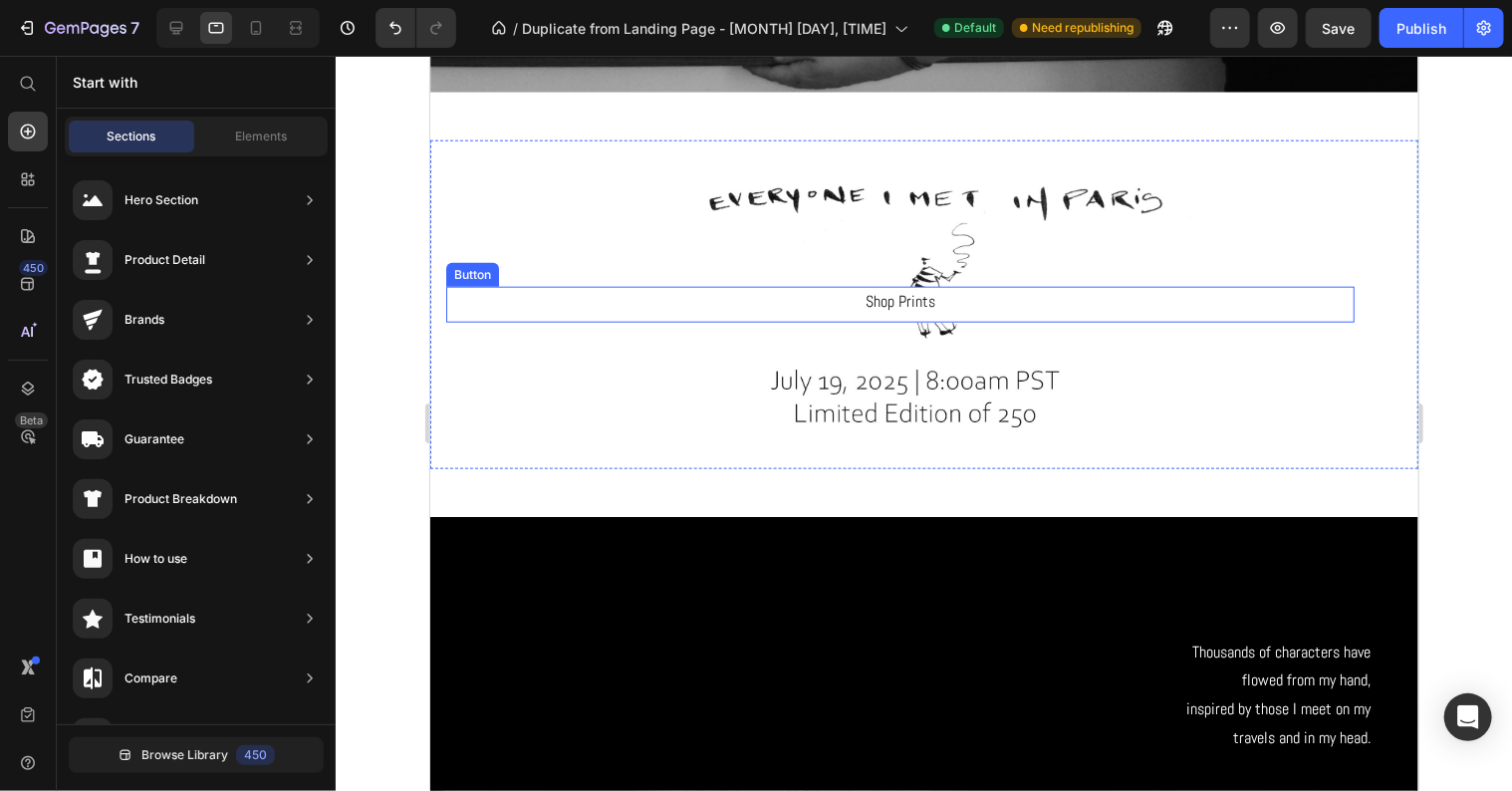 click on "Shop Prints Button" at bounding box center [899, 304] 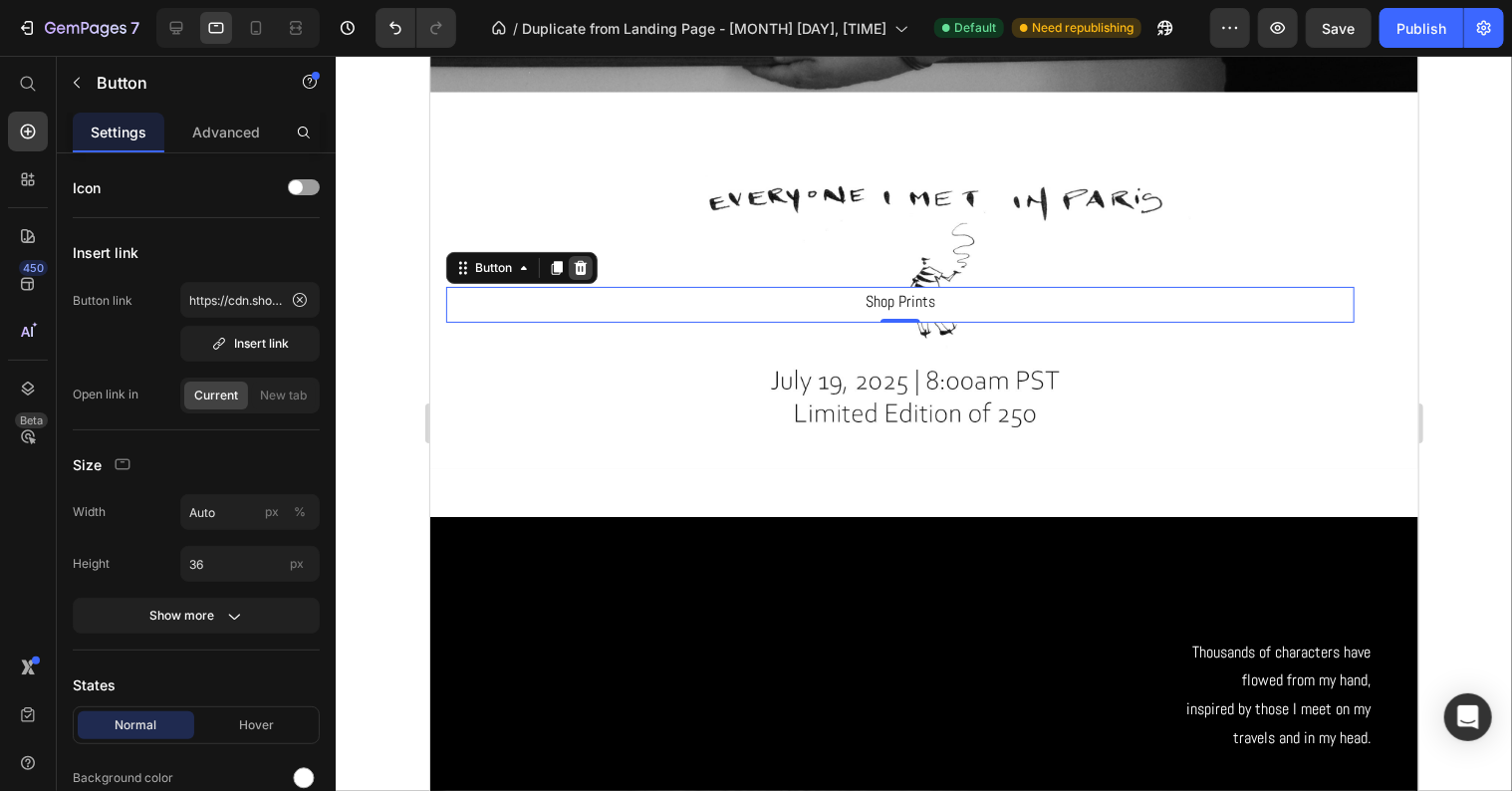 click 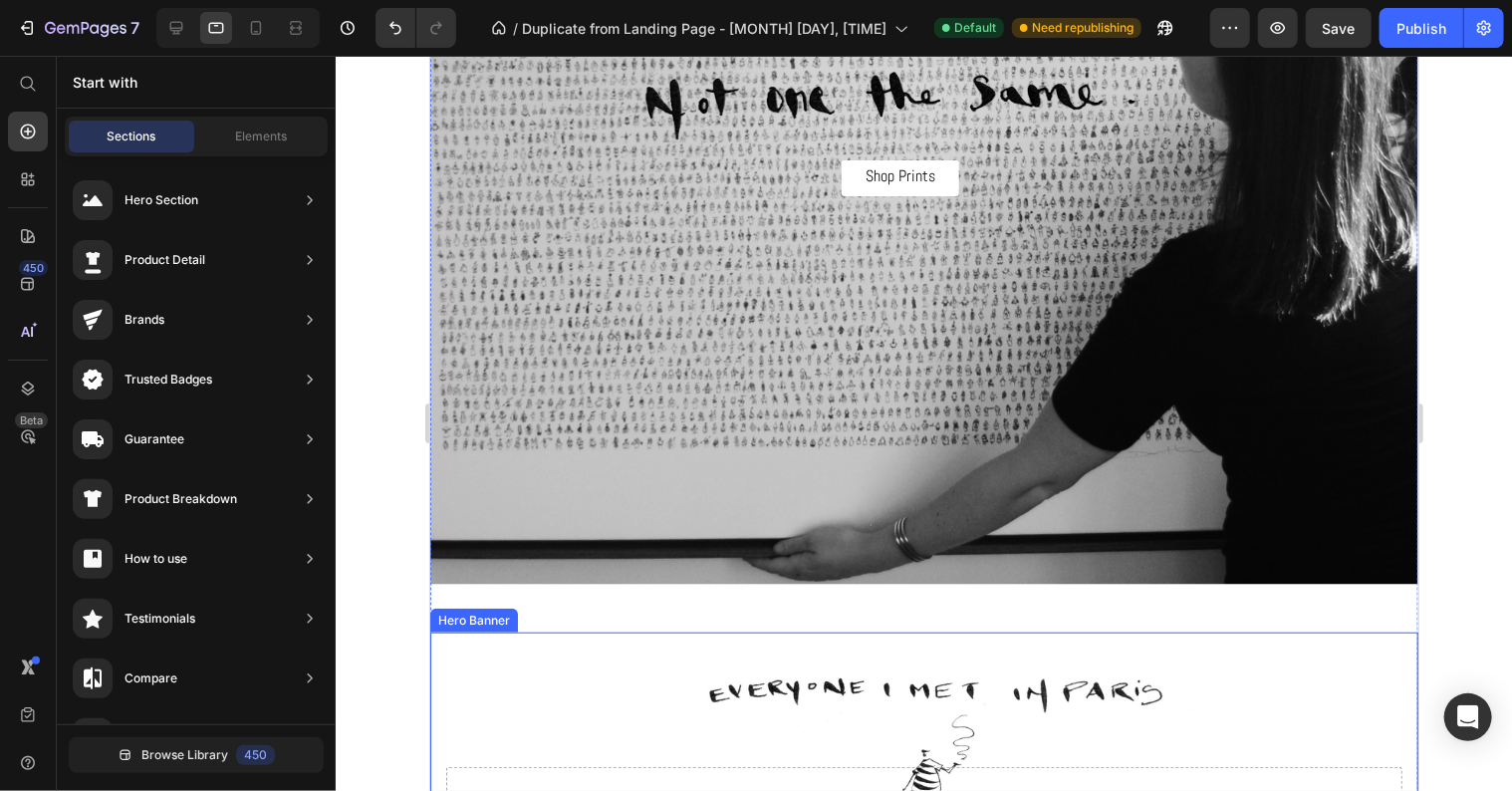 scroll, scrollTop: 645, scrollLeft: 0, axis: vertical 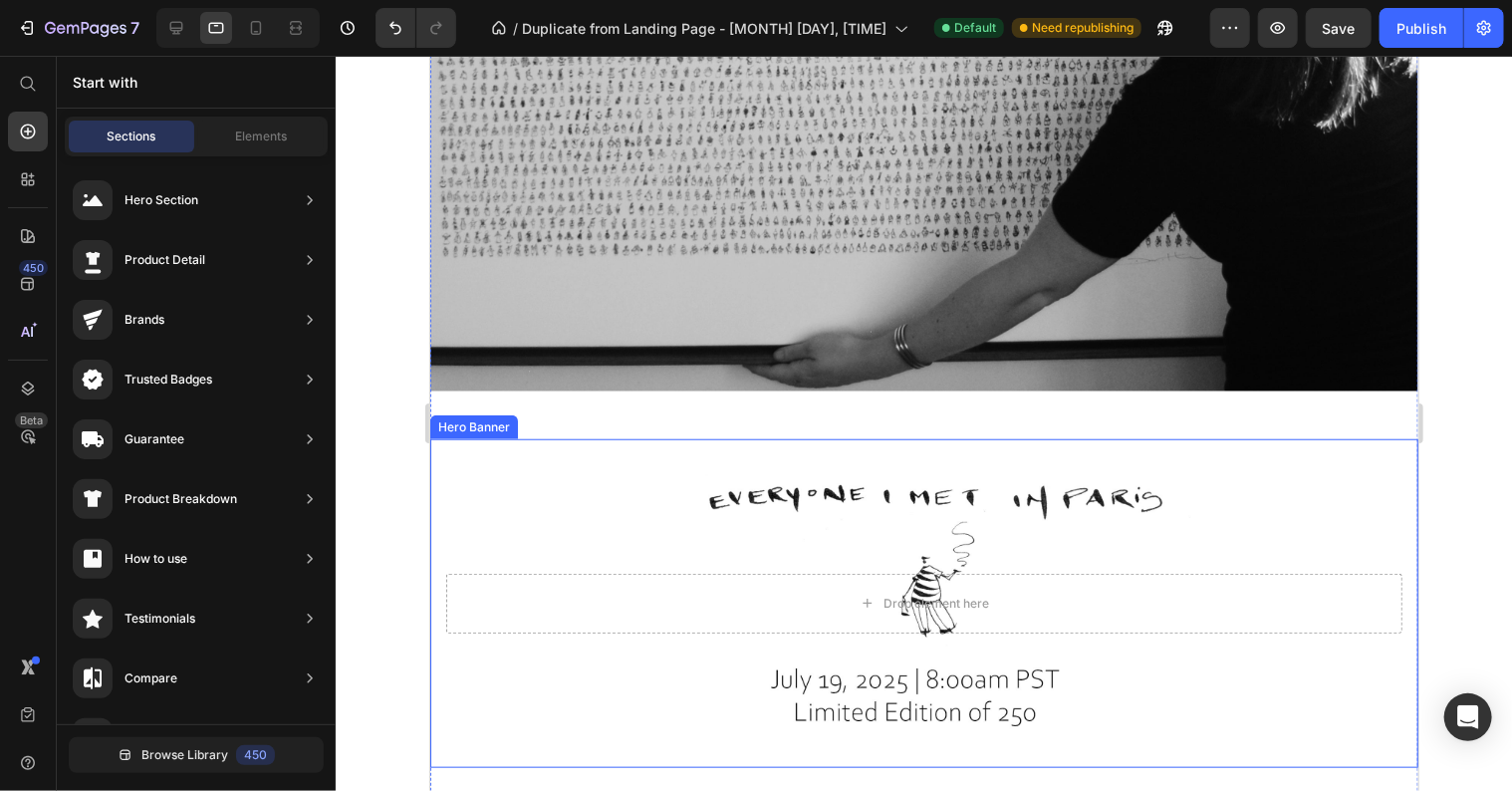 click at bounding box center (923, 603) 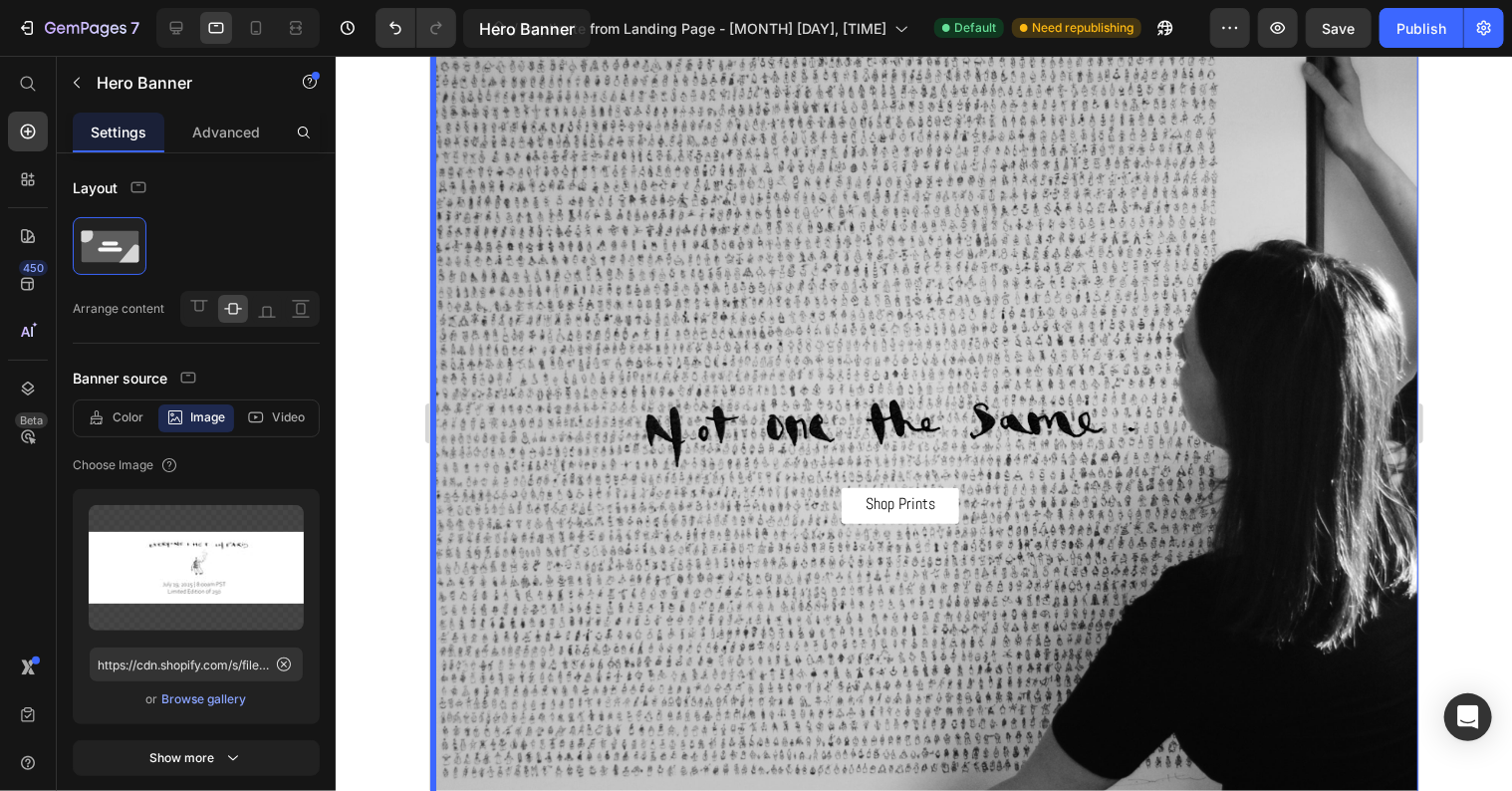 scroll, scrollTop: 0, scrollLeft: 0, axis: both 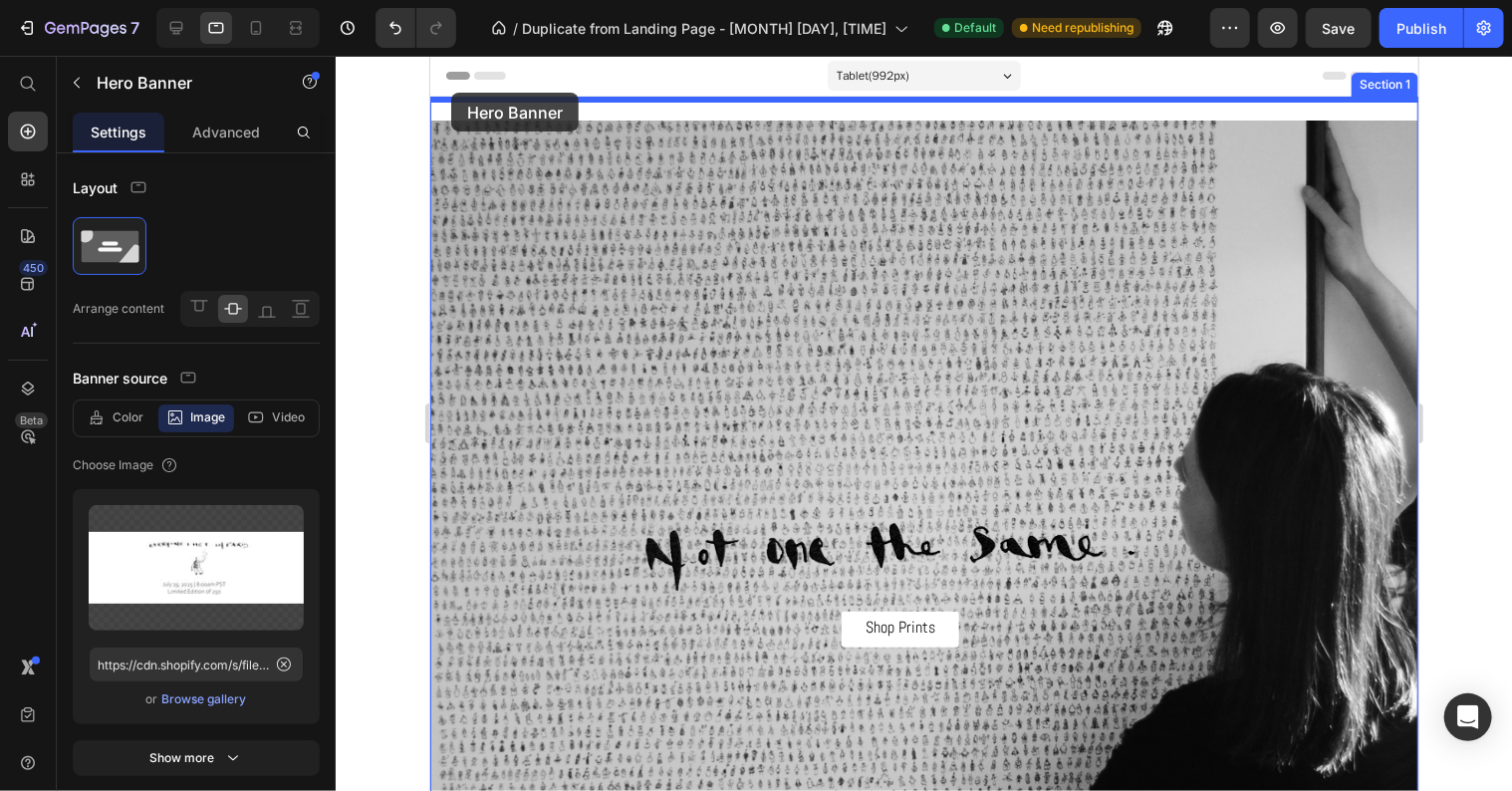 drag, startPoint x: 450, startPoint y: 406, endPoint x: 450, endPoint y: 92, distance: 314 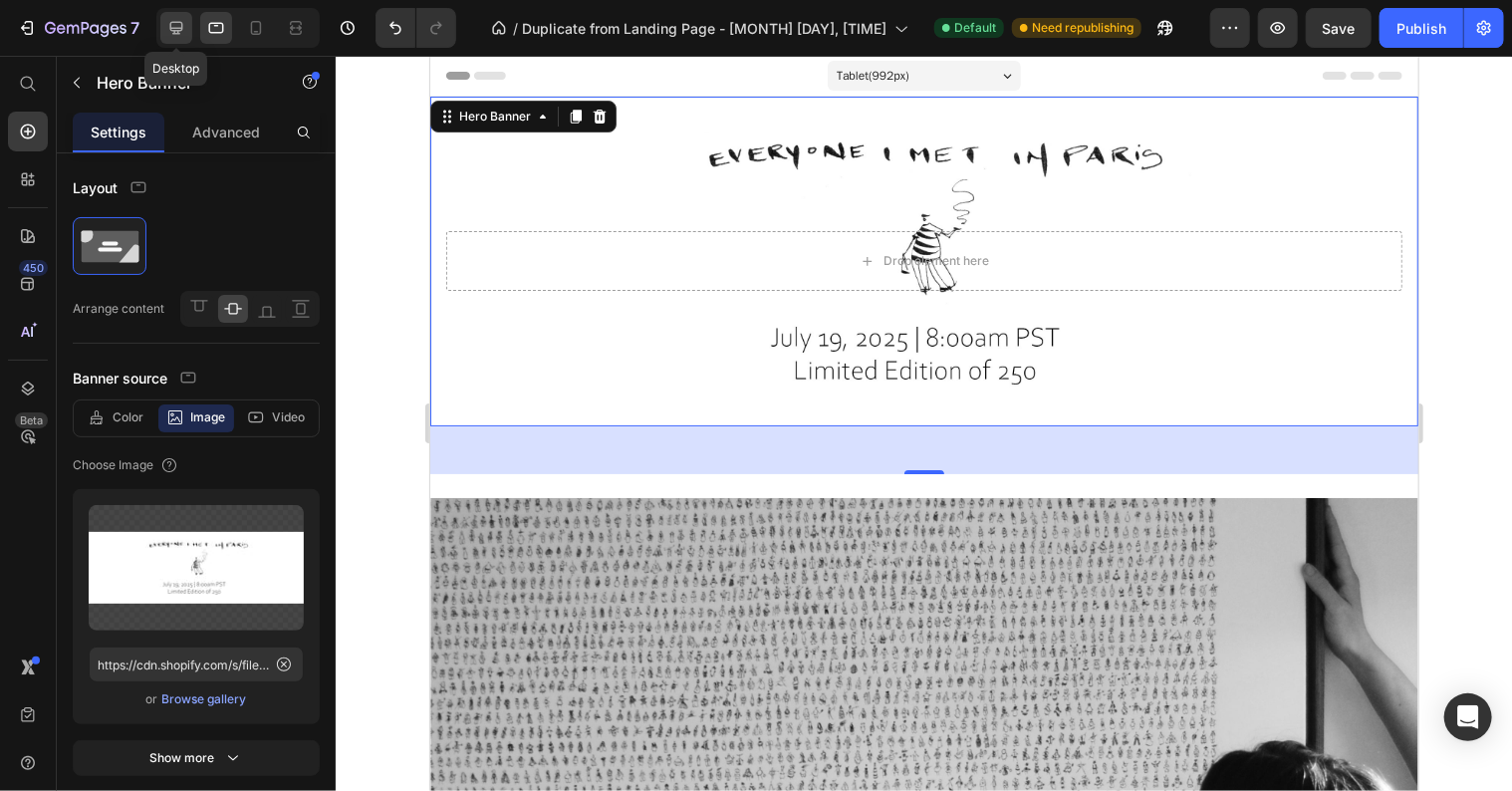 click 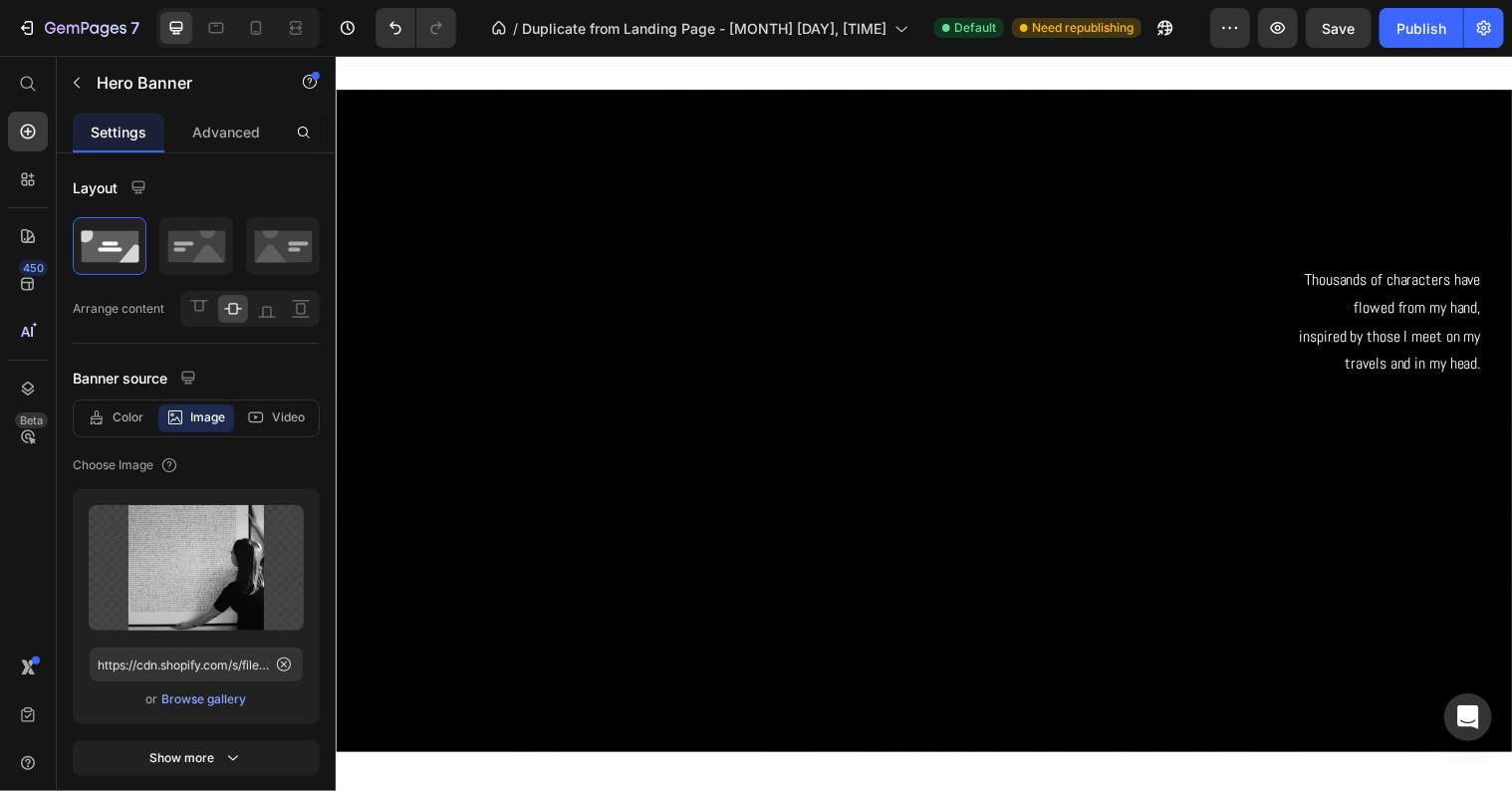 scroll, scrollTop: 0, scrollLeft: 0, axis: both 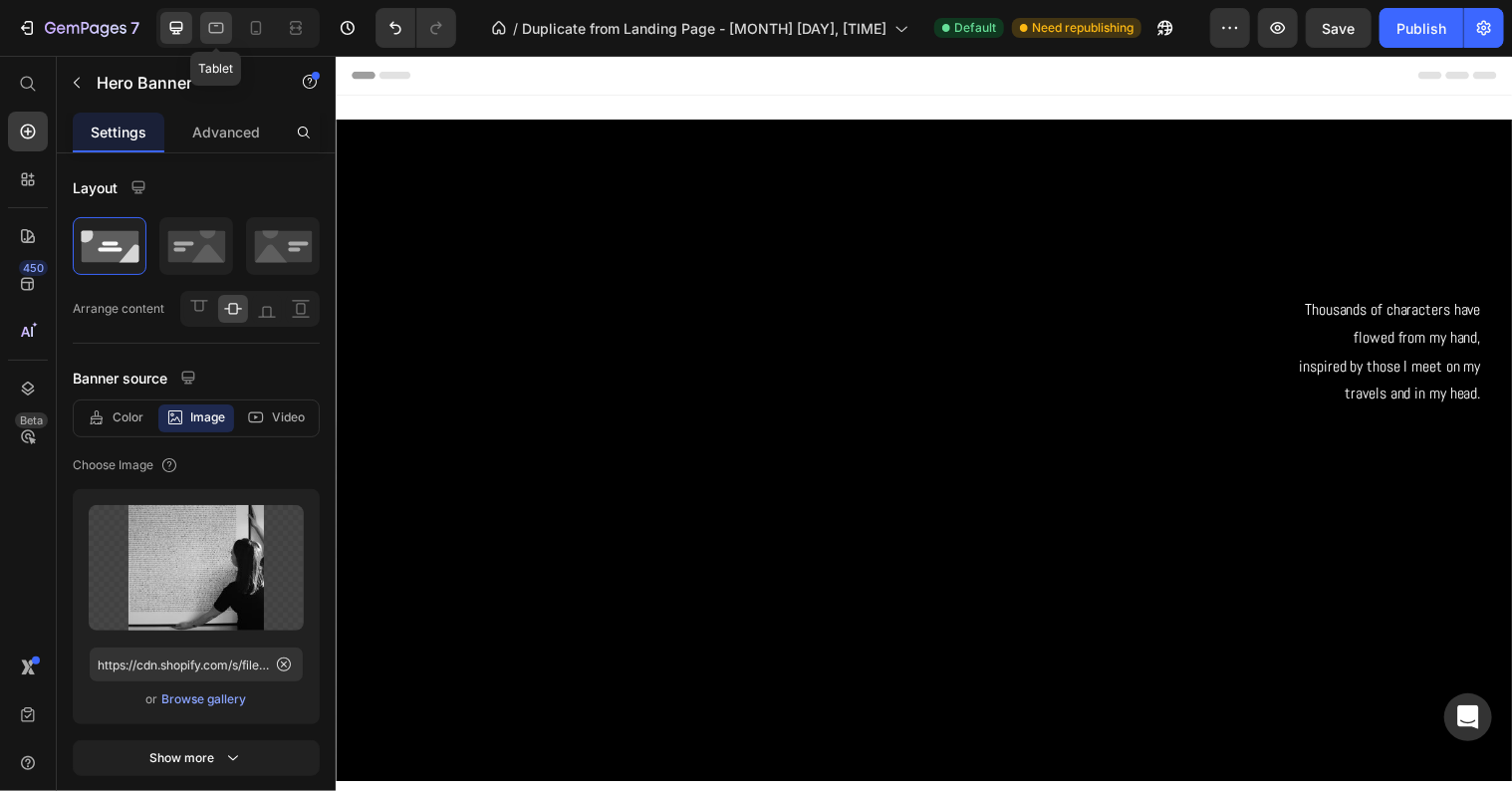 click 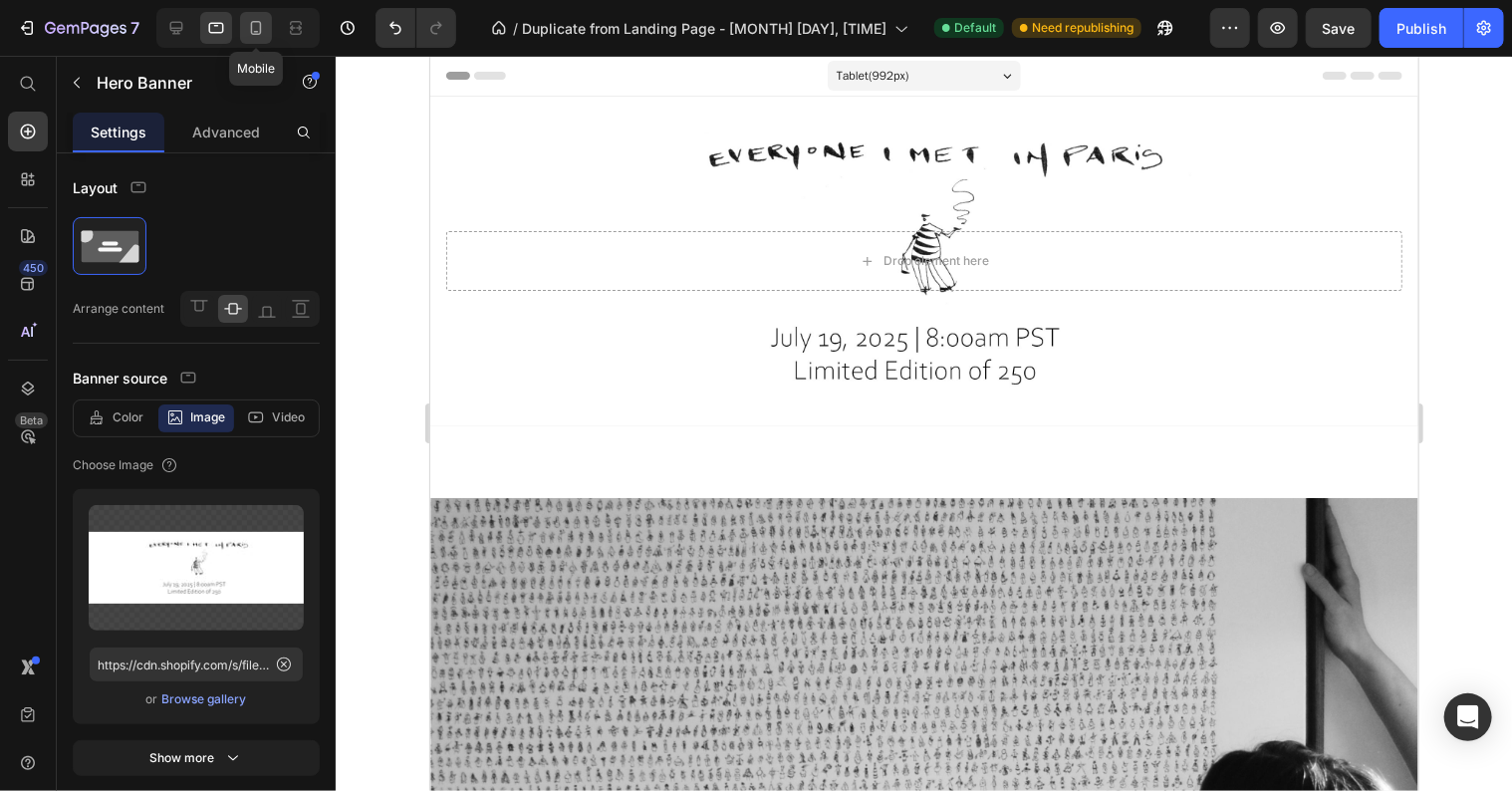 click 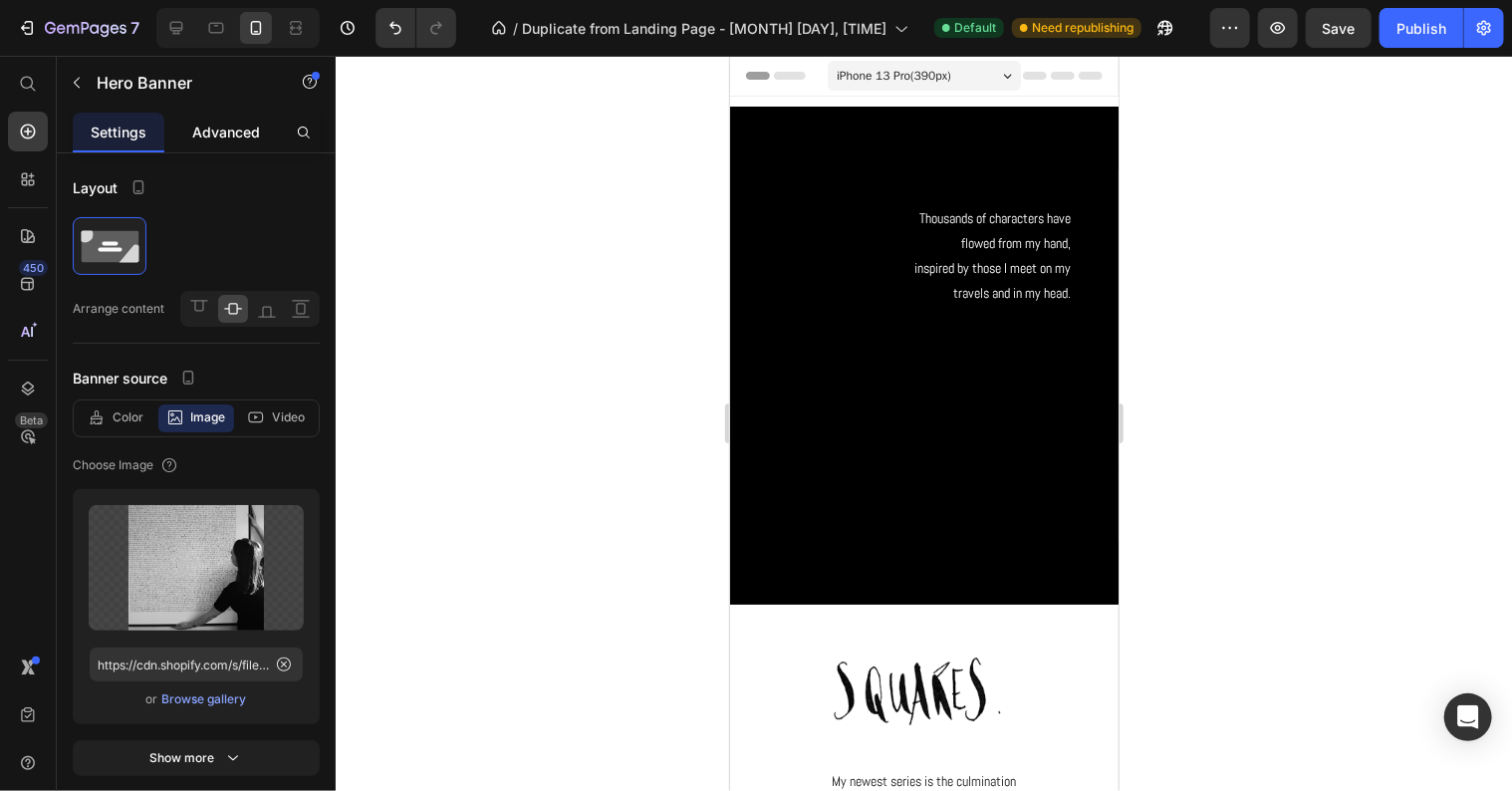 click on "Advanced" at bounding box center [226, 132] 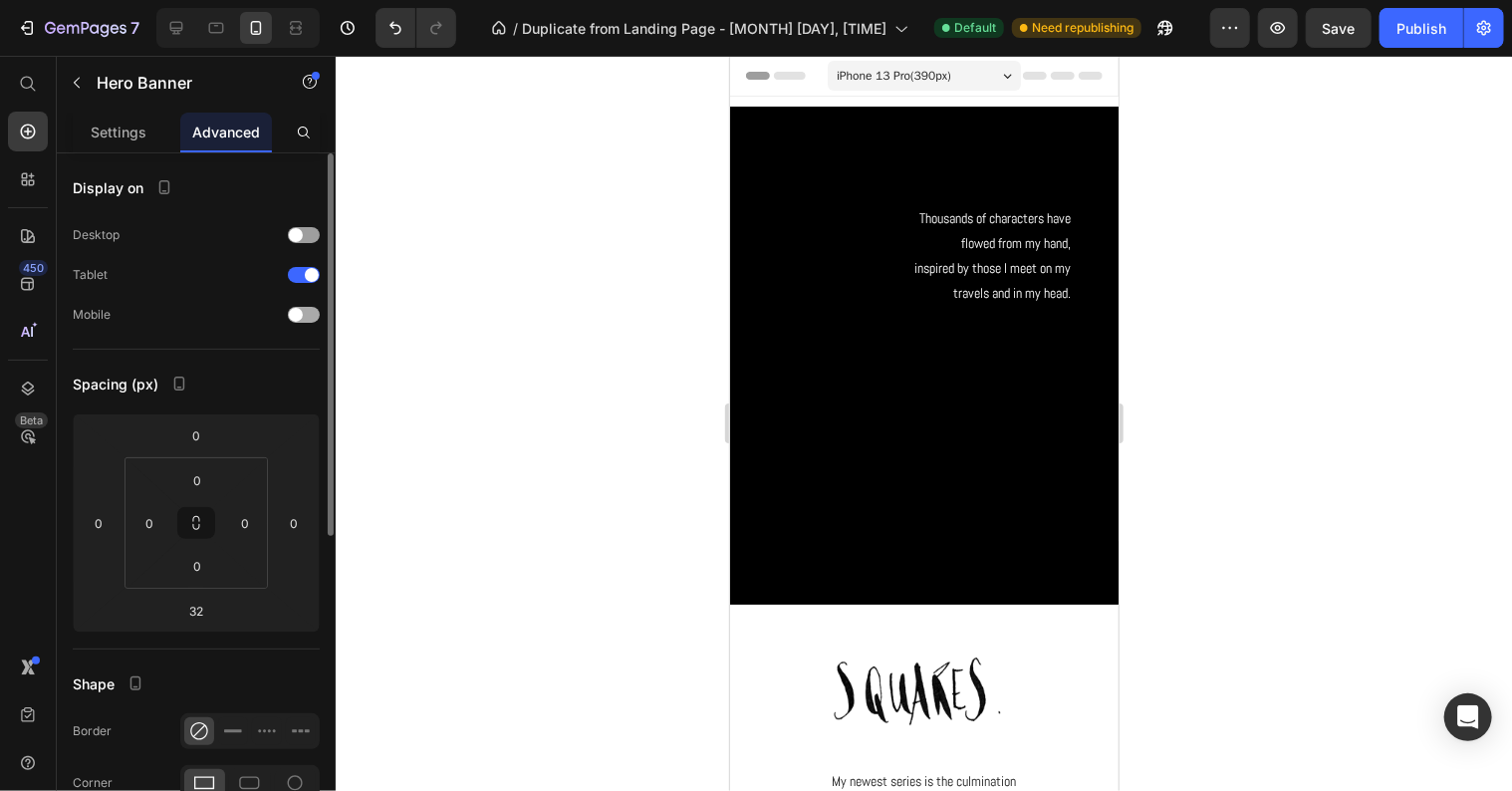 click at bounding box center [296, 315] 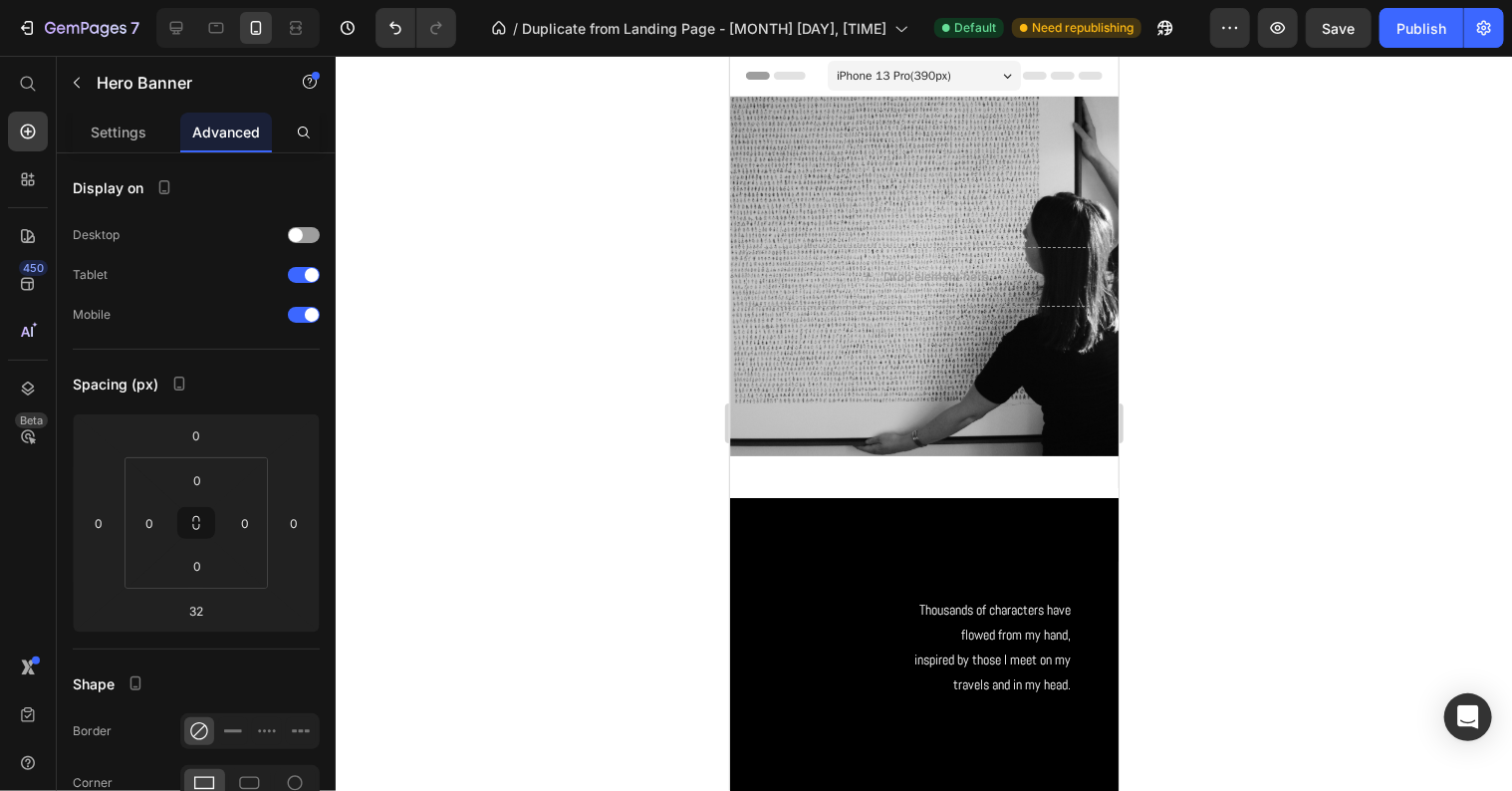 click at bounding box center (923, 275) 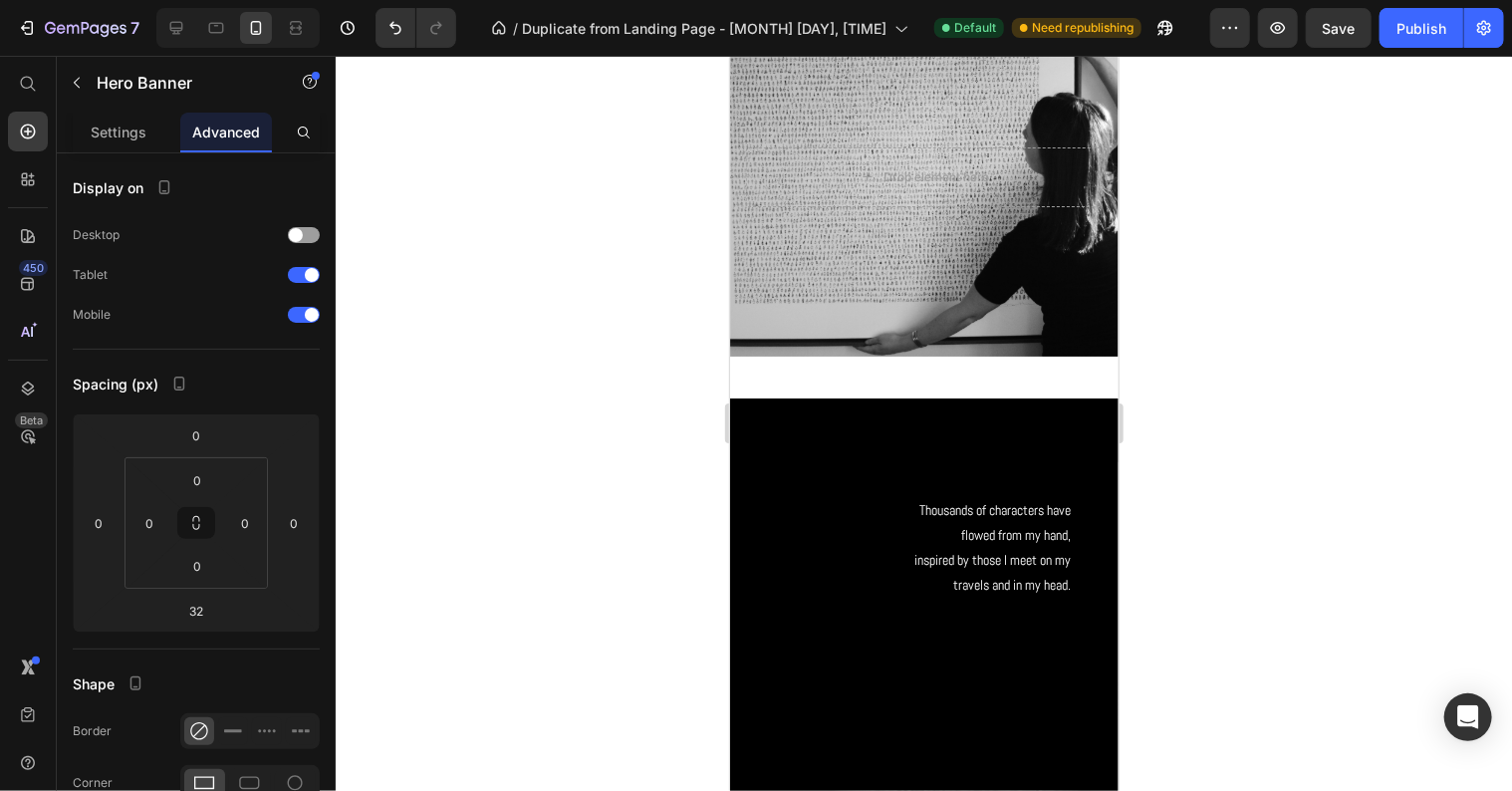 scroll, scrollTop: 0, scrollLeft: 0, axis: both 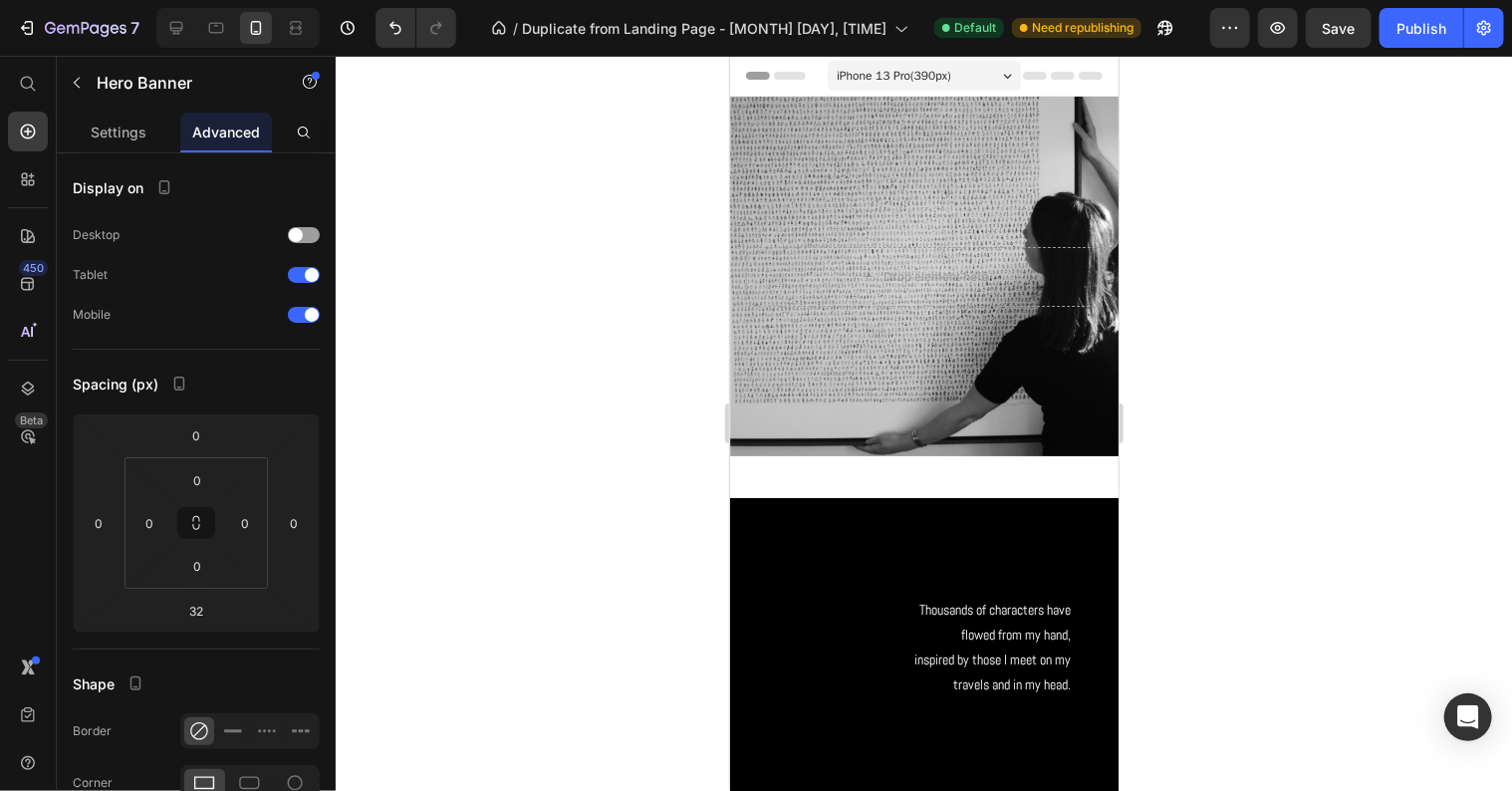 click at bounding box center (923, 275) 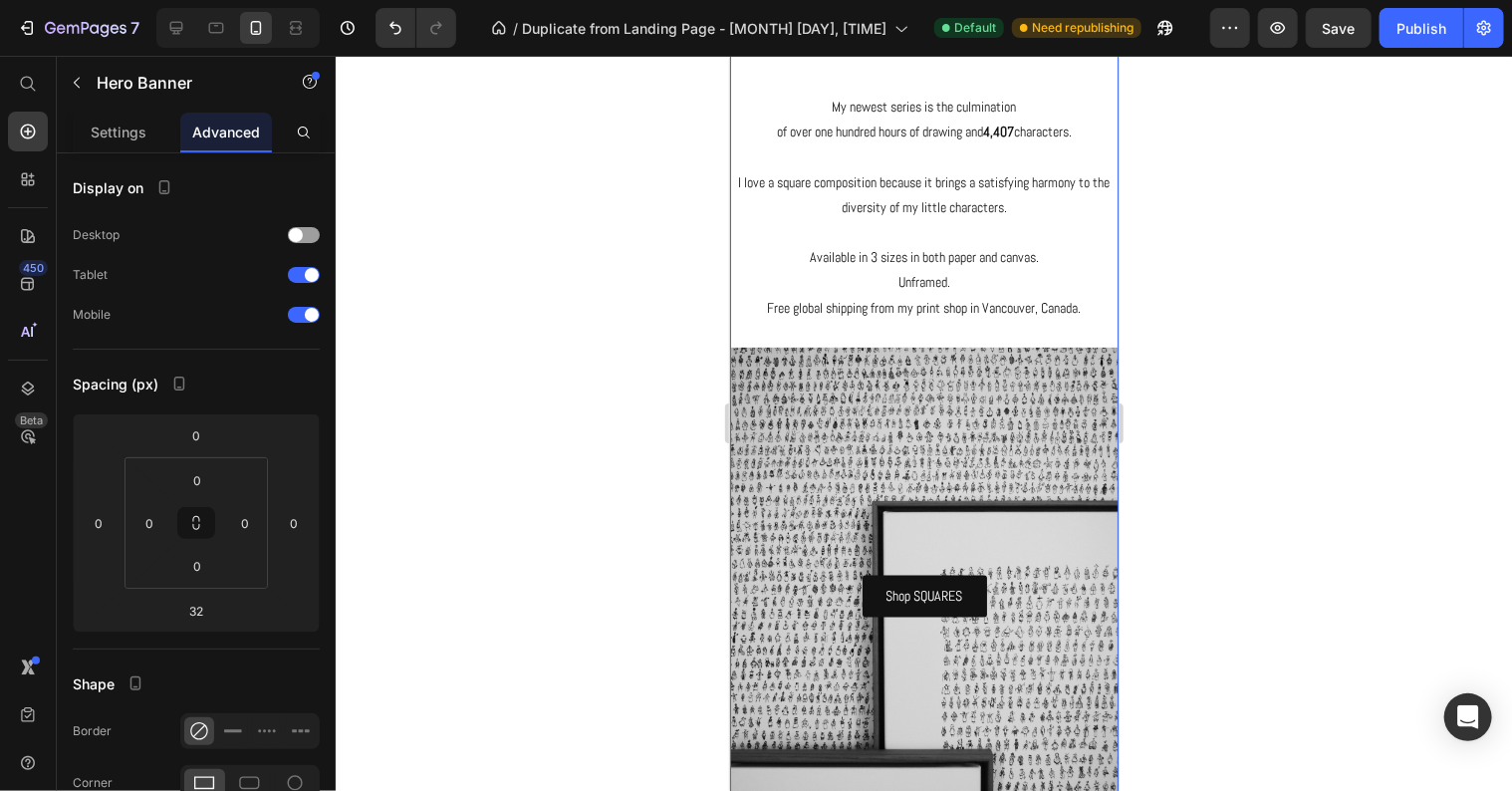 scroll, scrollTop: 797, scrollLeft: 0, axis: vertical 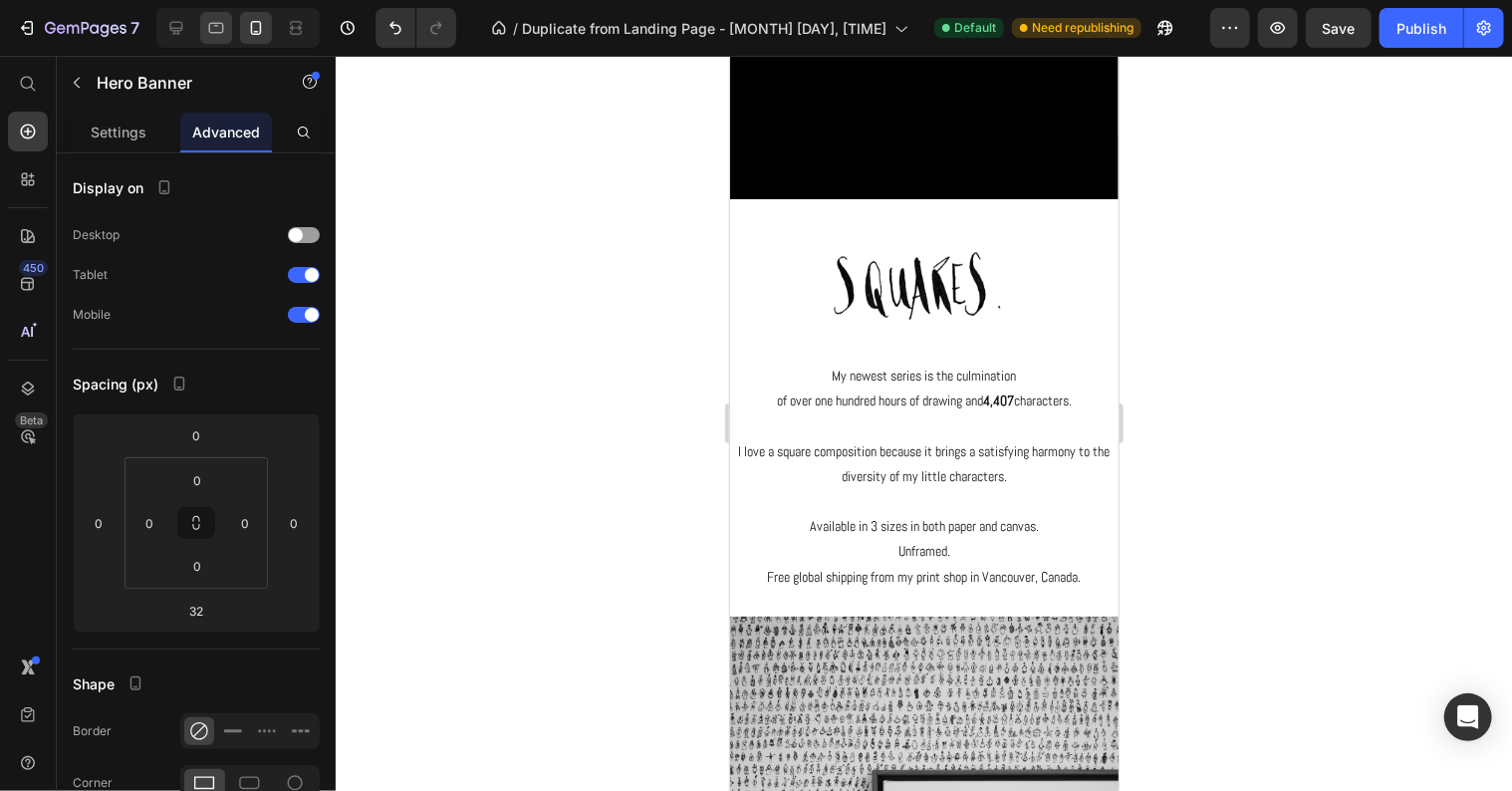 click 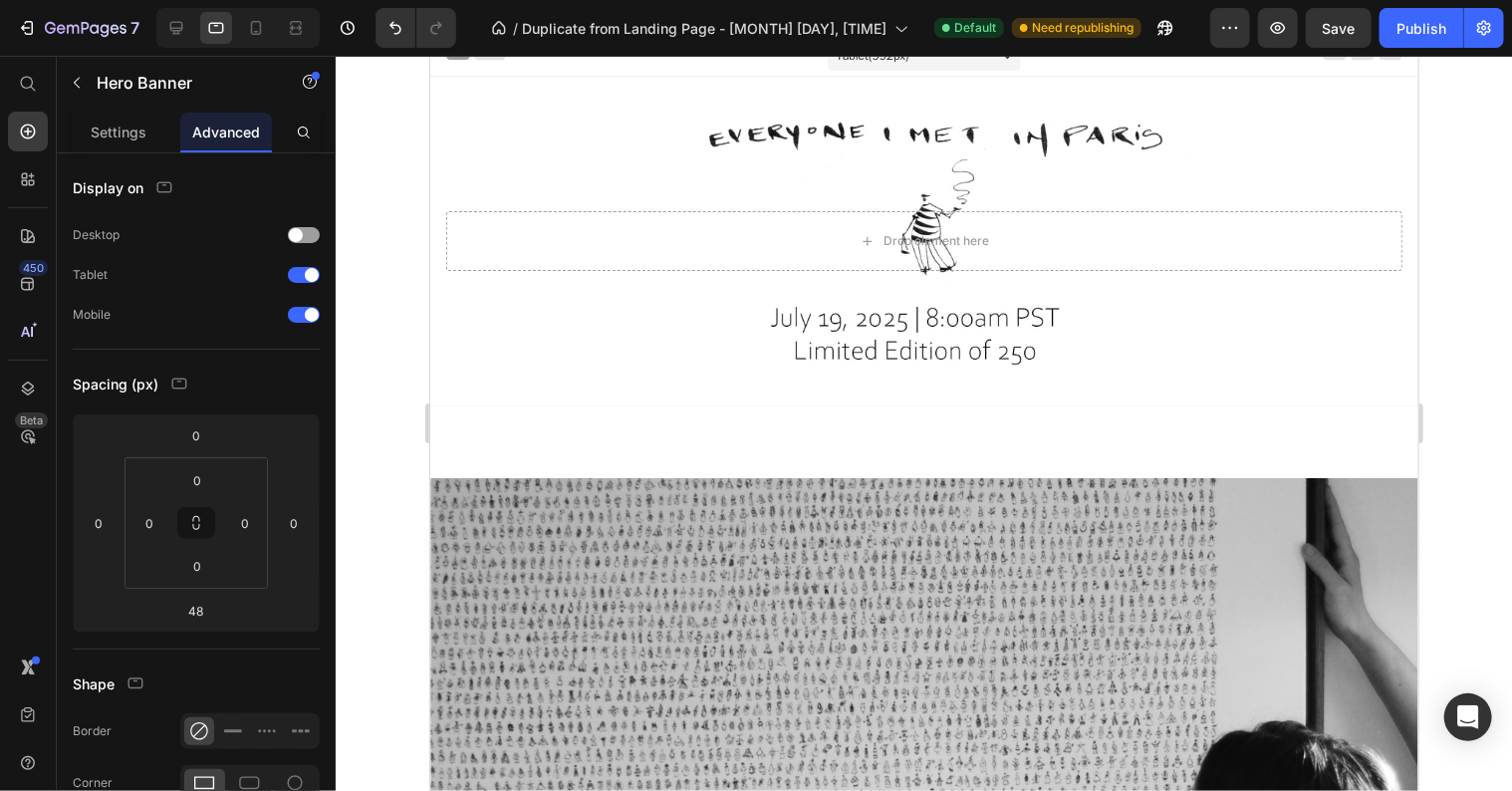 scroll, scrollTop: 0, scrollLeft: 0, axis: both 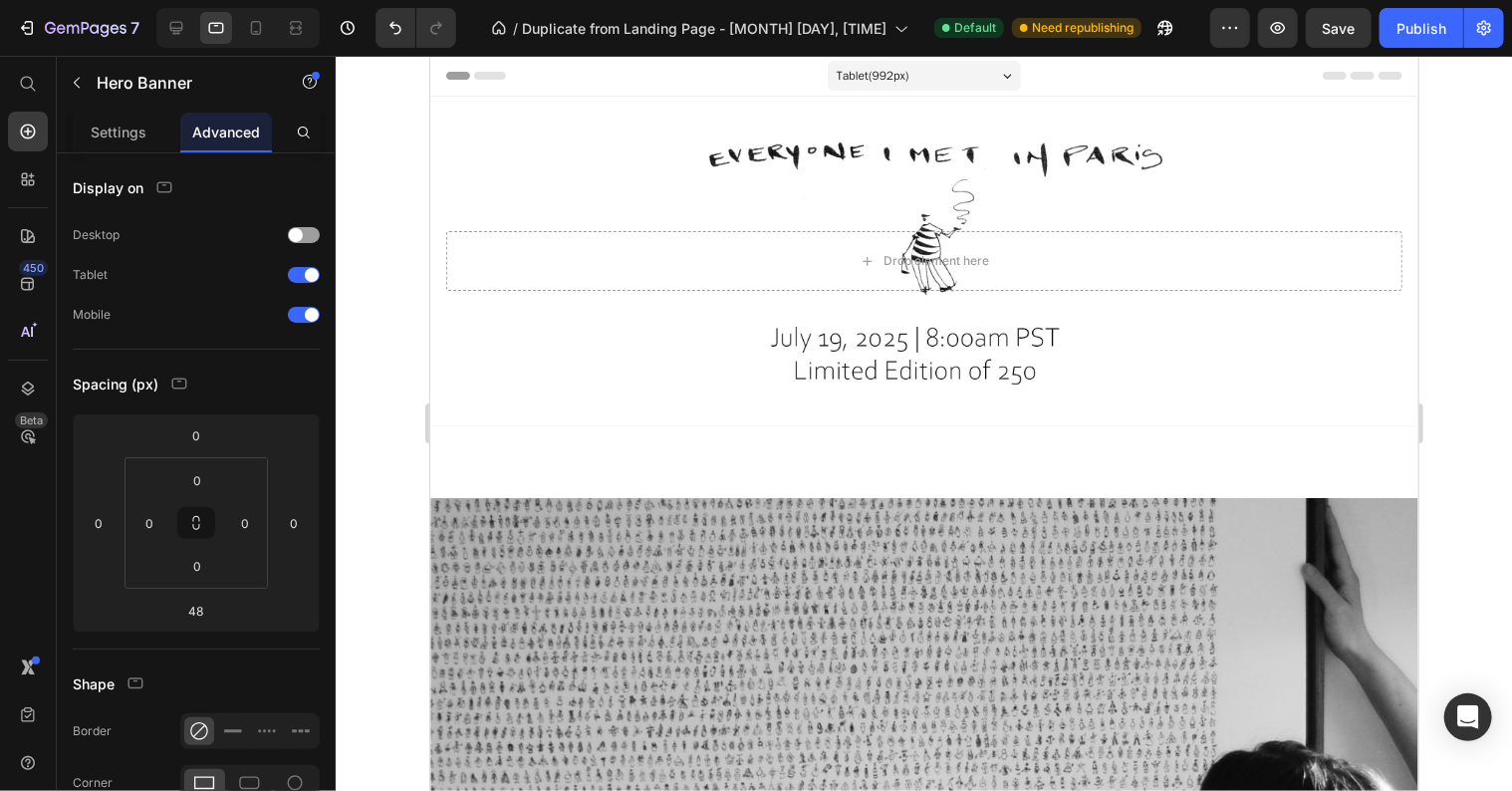 click at bounding box center (923, 260) 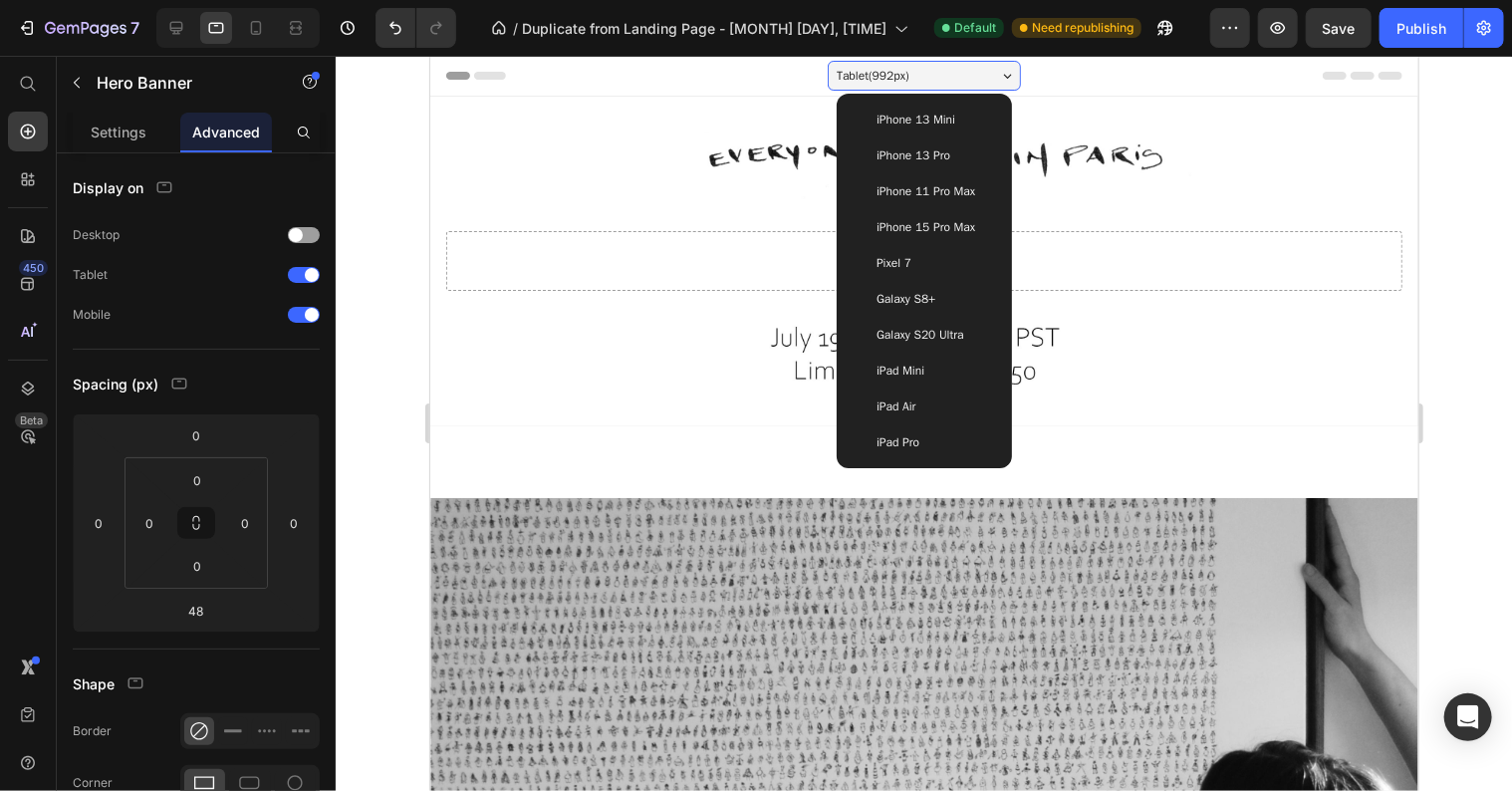 click 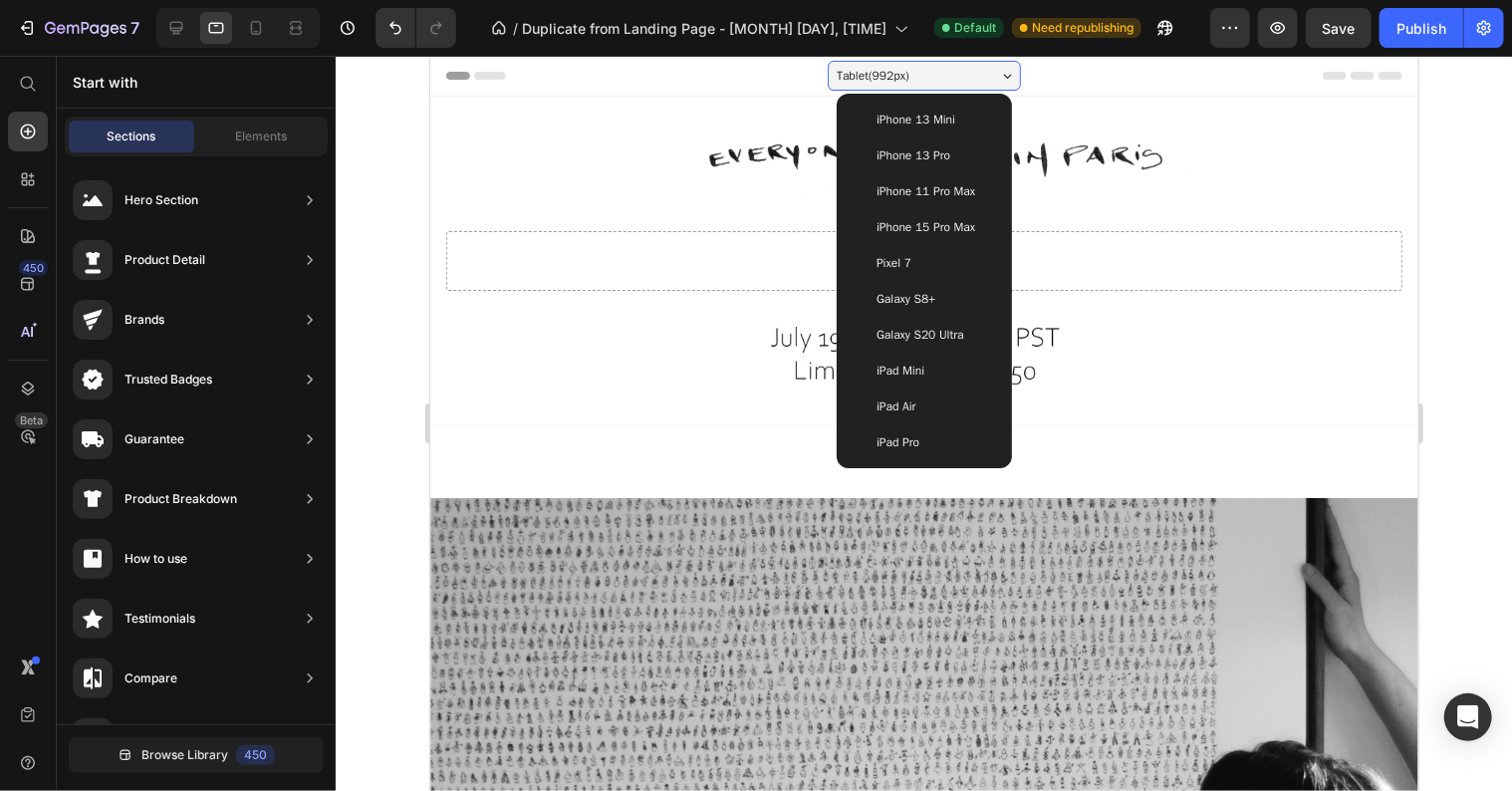 click 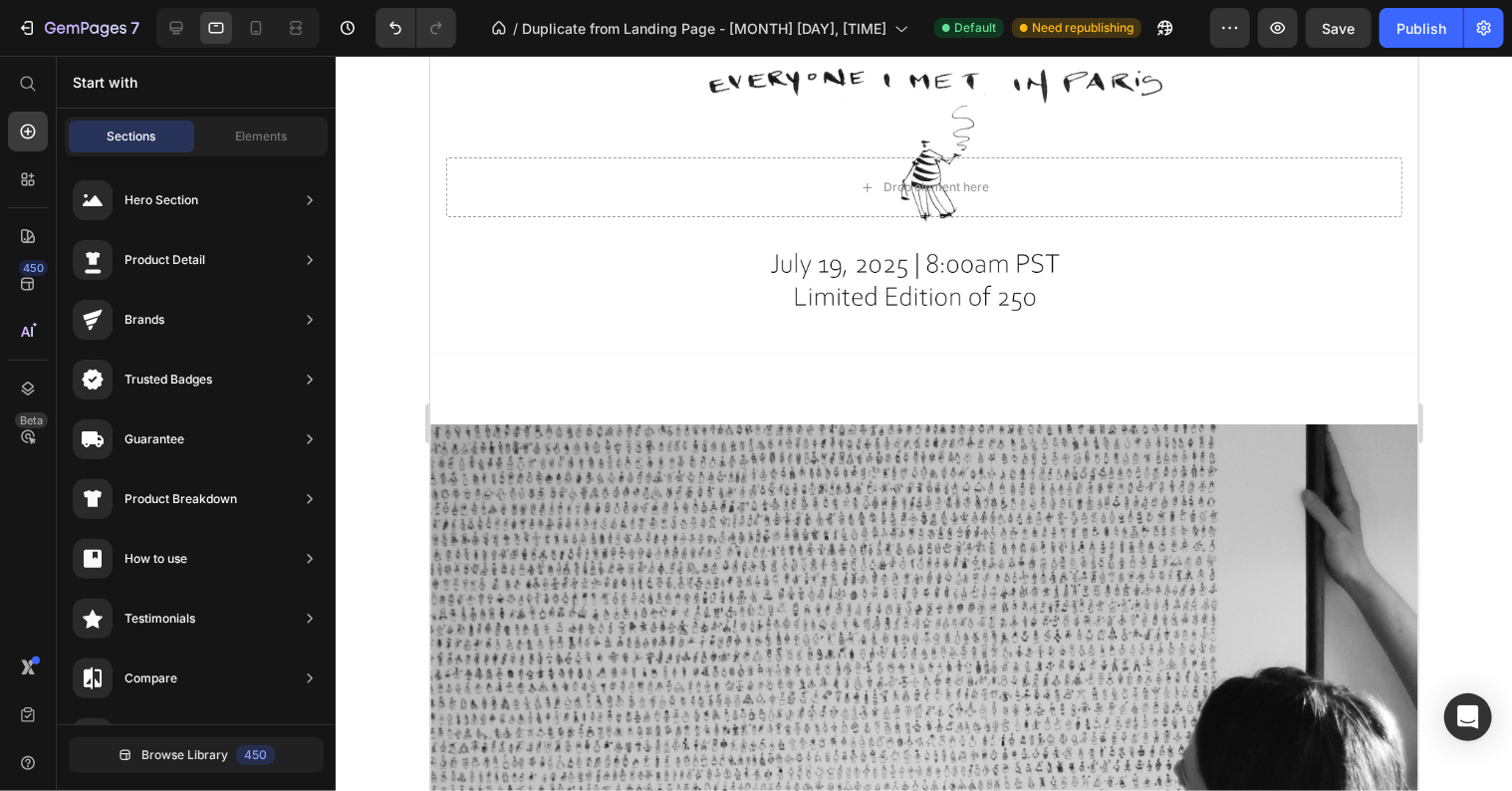 scroll, scrollTop: 86, scrollLeft: 0, axis: vertical 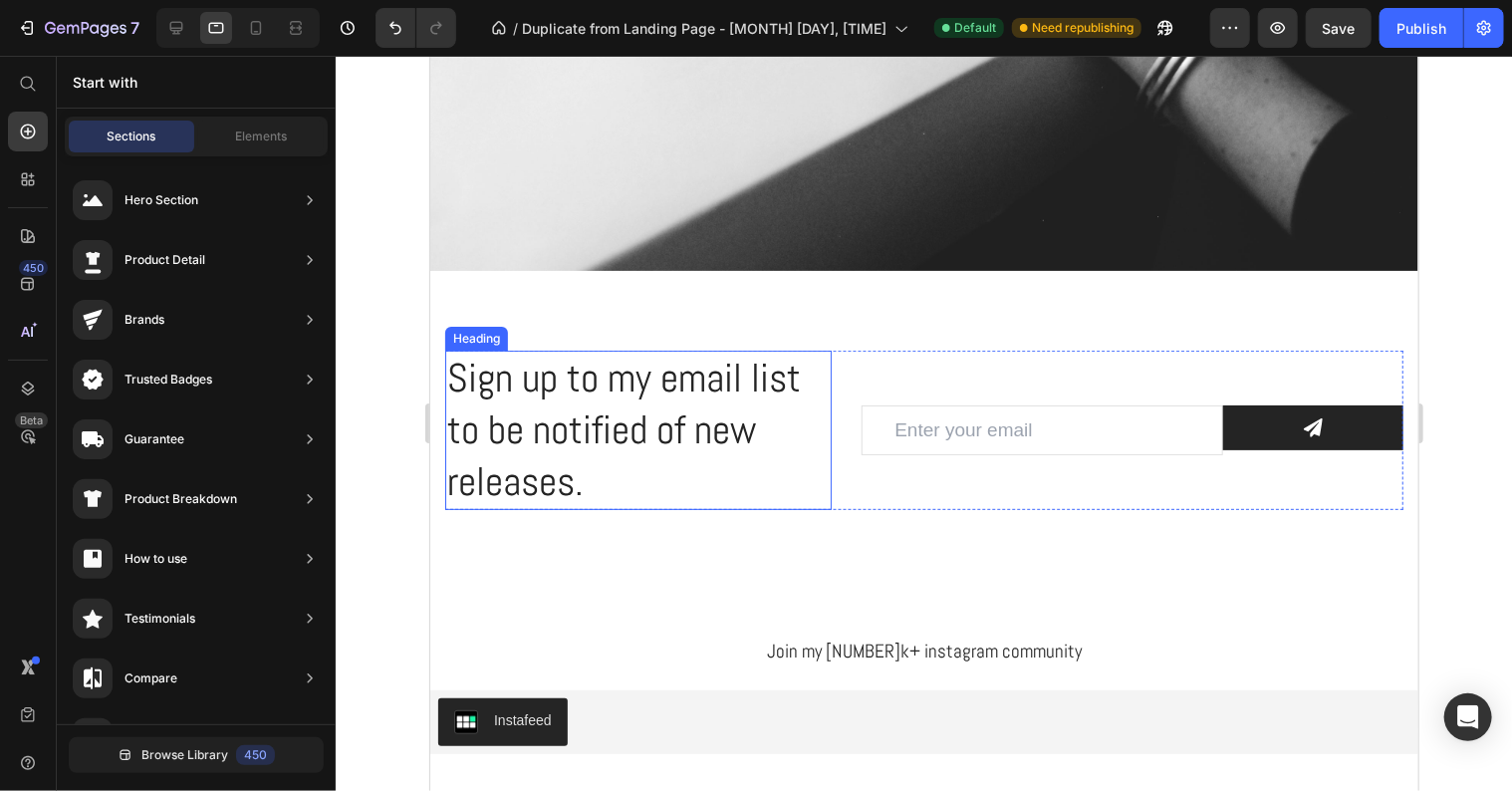 click on "Sign up to my email list to be notified of new releases." at bounding box center (637, 429) 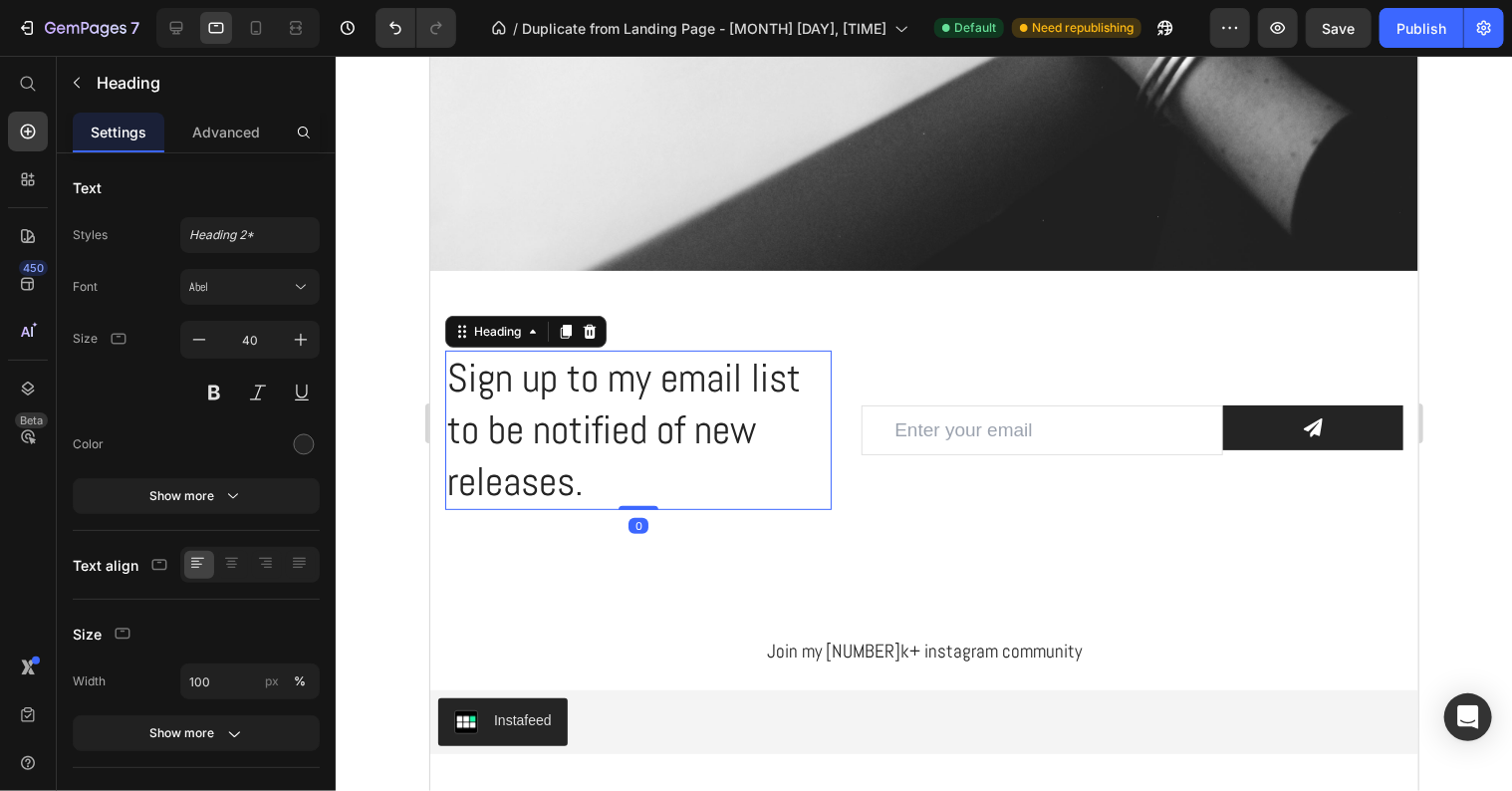 click on "Sign up to my email list to be notified of new releases." at bounding box center [637, 429] 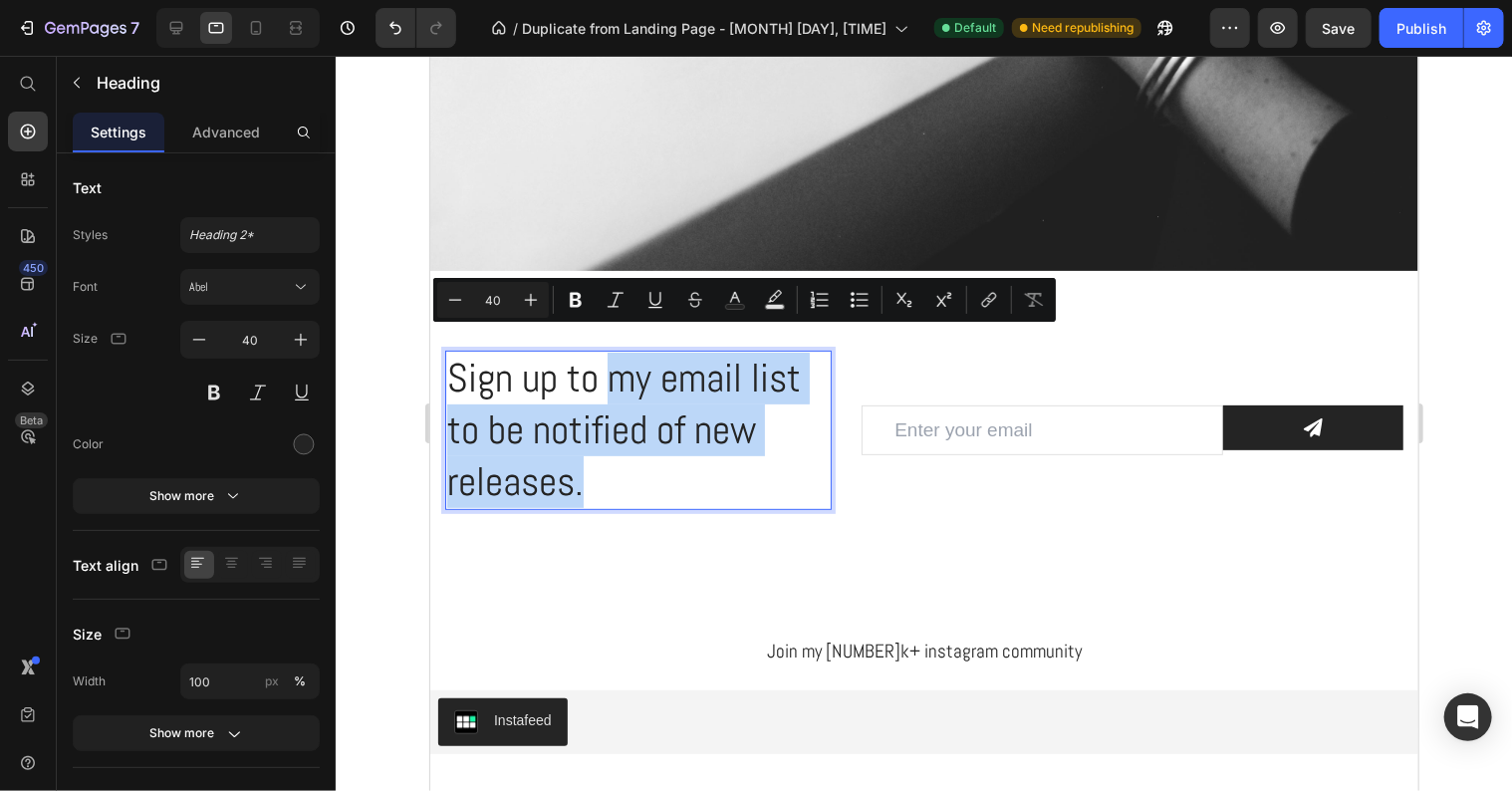 drag, startPoint x: 585, startPoint y: 463, endPoint x: 614, endPoint y: 369, distance: 98.37174 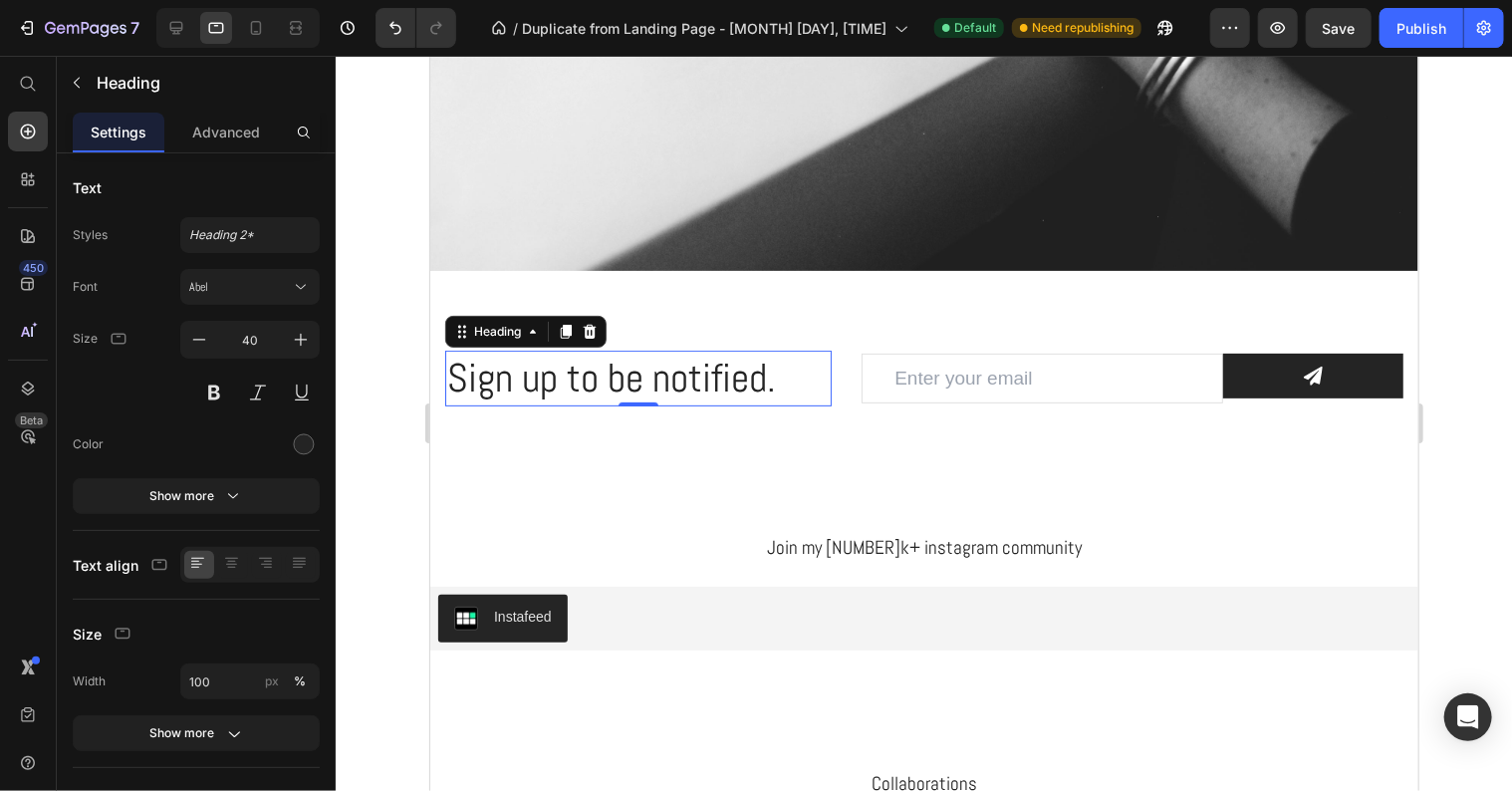 click 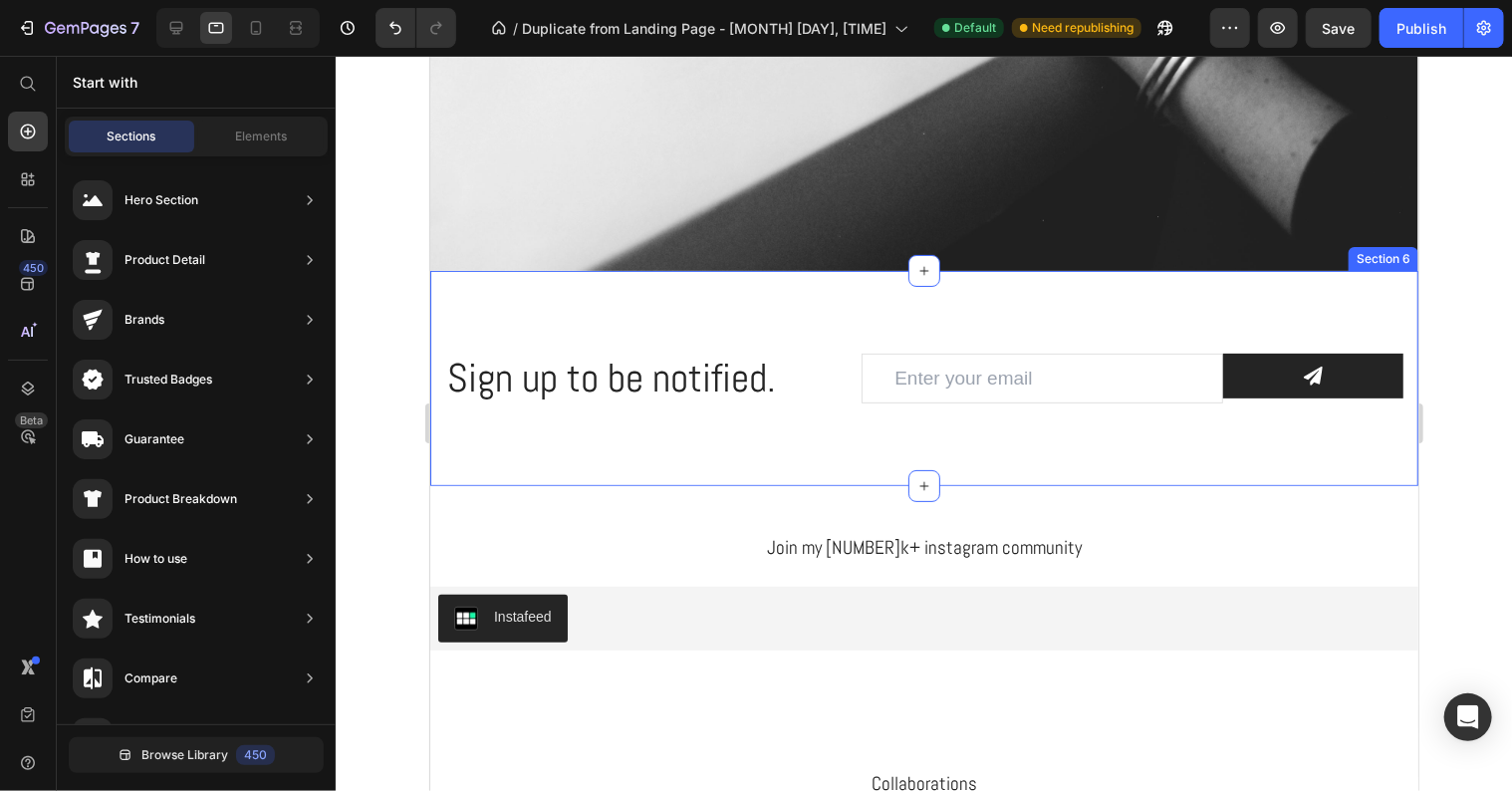 click on "Sign up to be notified. Heading Email Field
Submit Button Row Newsletter Row Section 6" at bounding box center (923, 378) 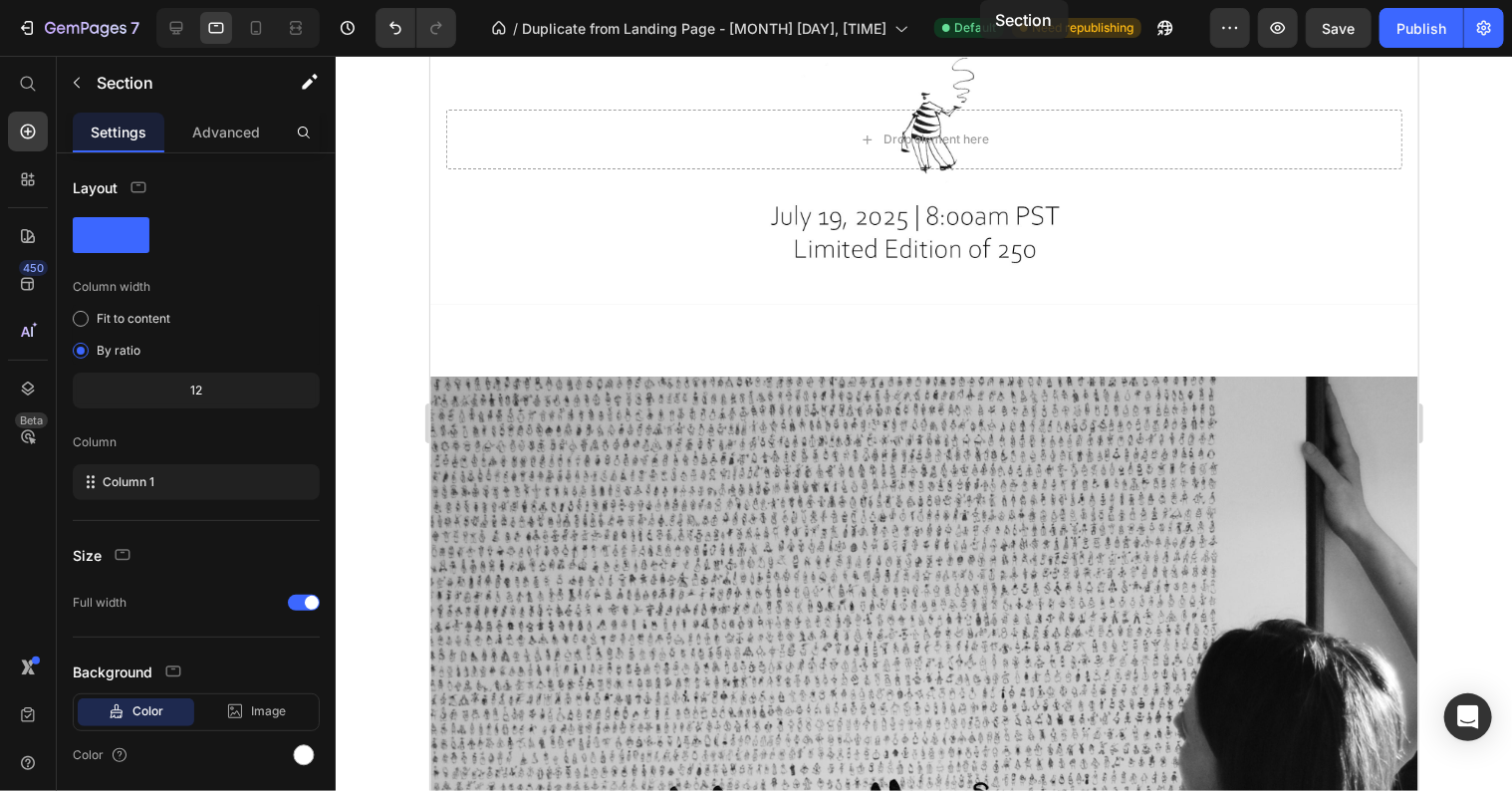 scroll, scrollTop: 0, scrollLeft: 0, axis: both 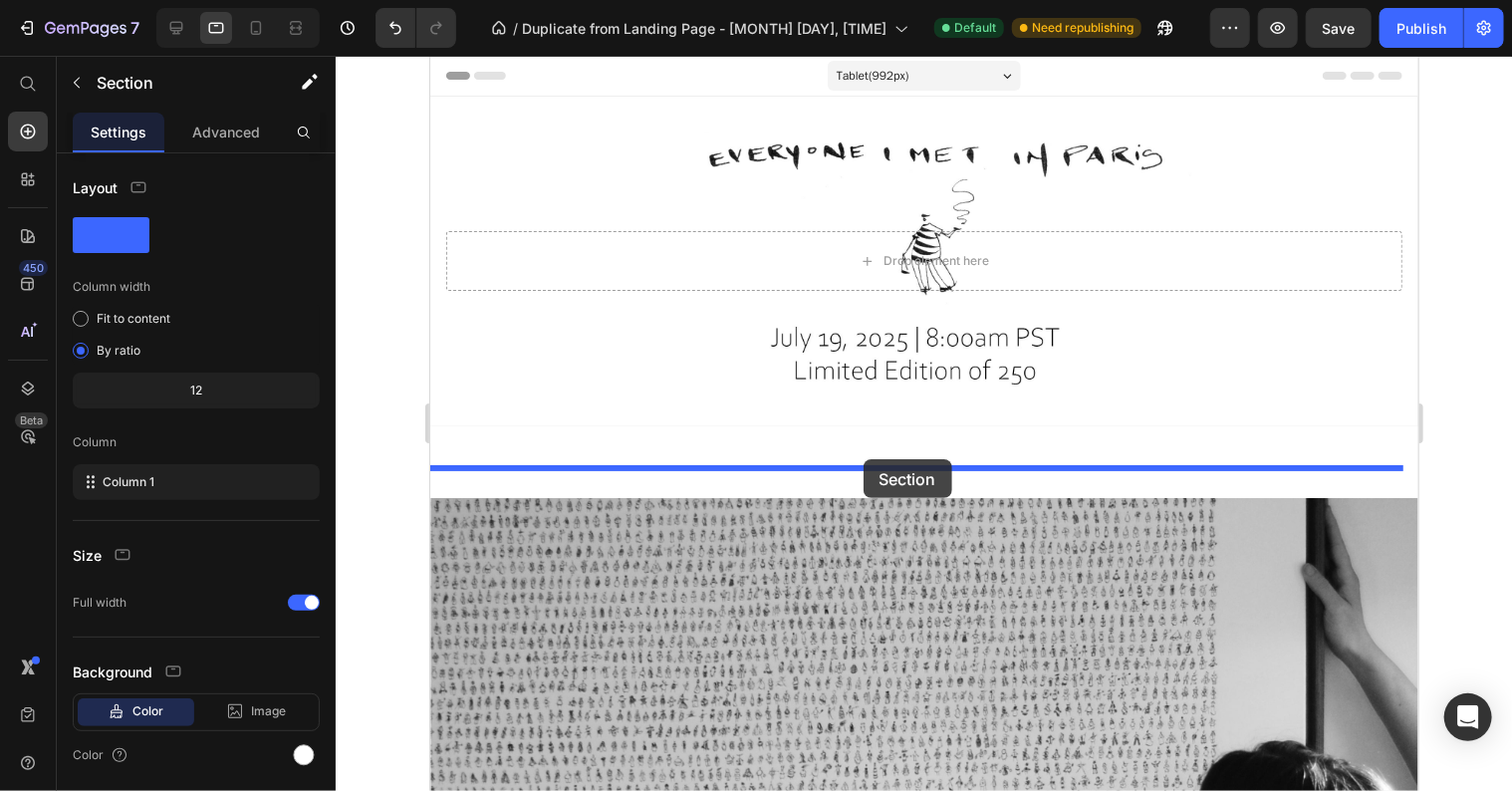 drag, startPoint x: 1007, startPoint y: 231, endPoint x: 863, endPoint y: 458, distance: 268.8215 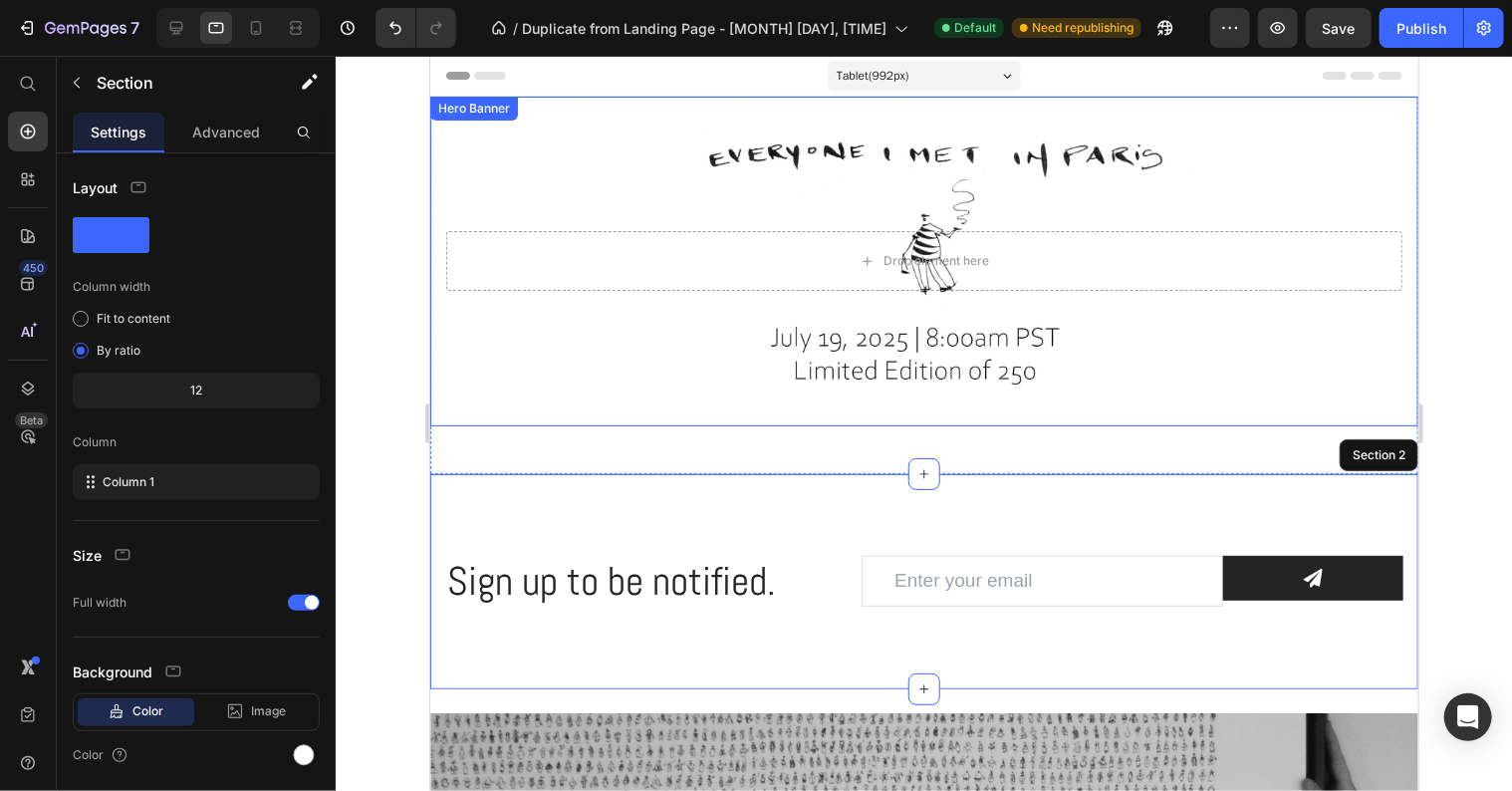 click 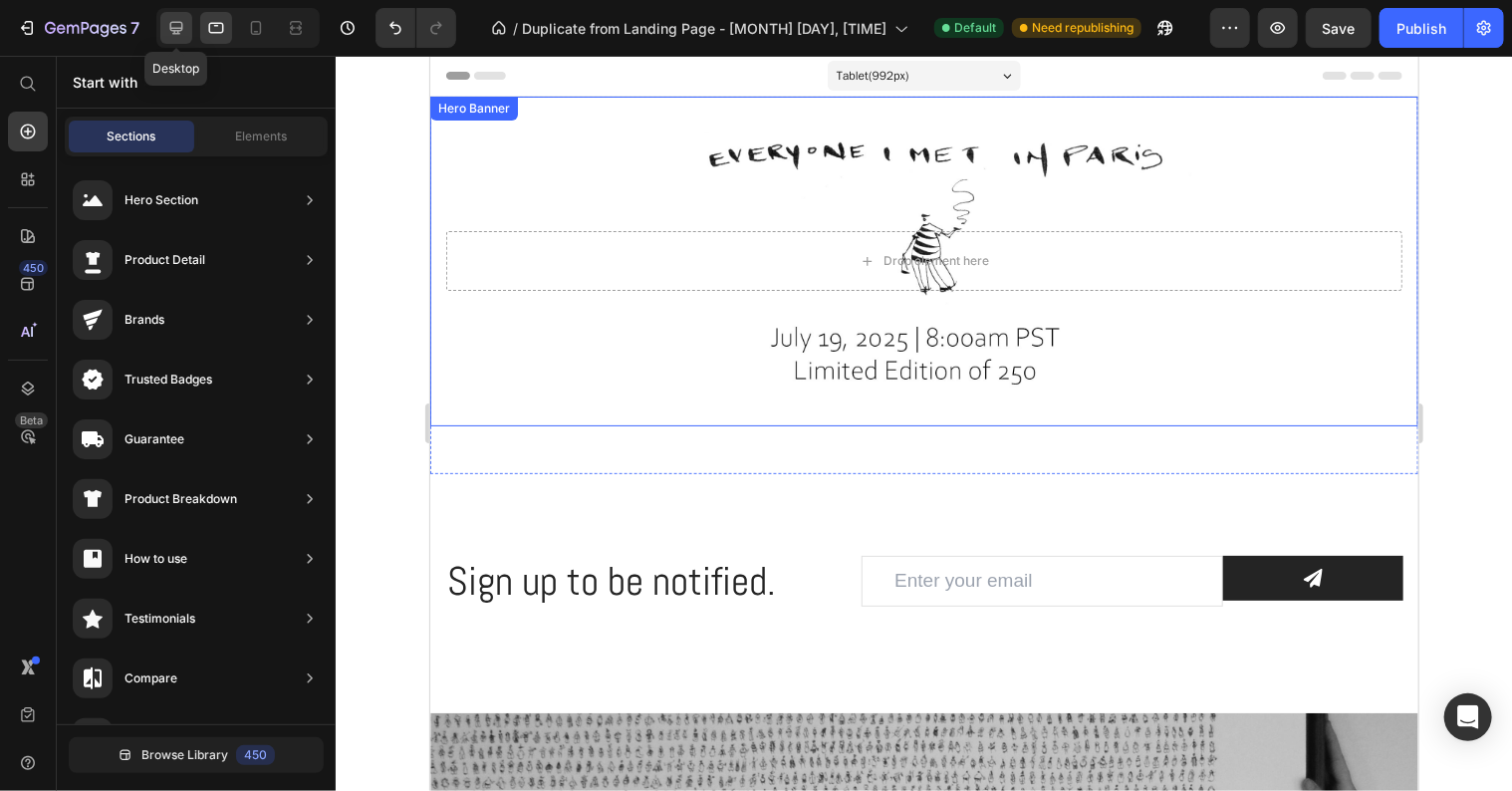 click 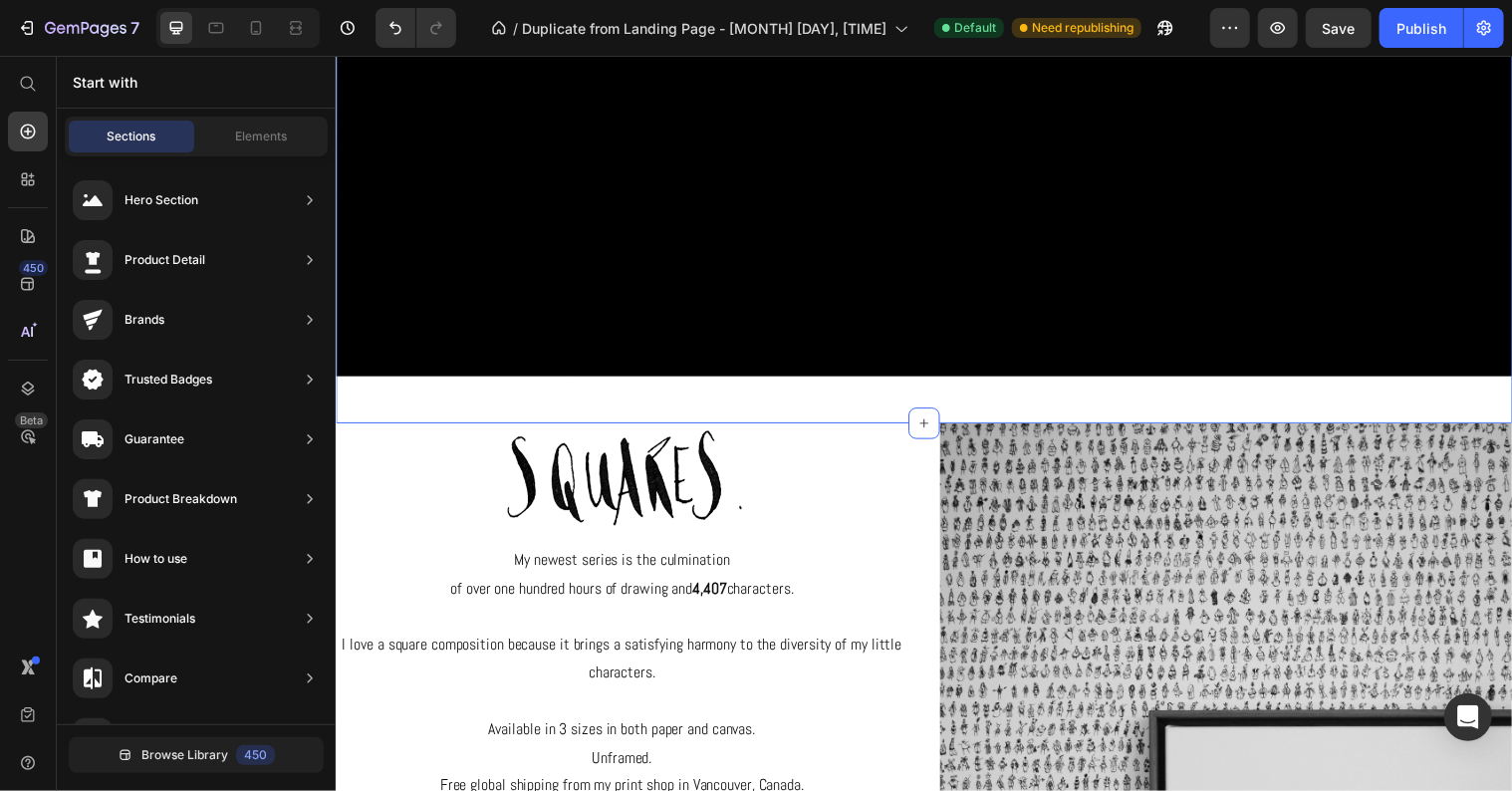 scroll, scrollTop: 697, scrollLeft: 0, axis: vertical 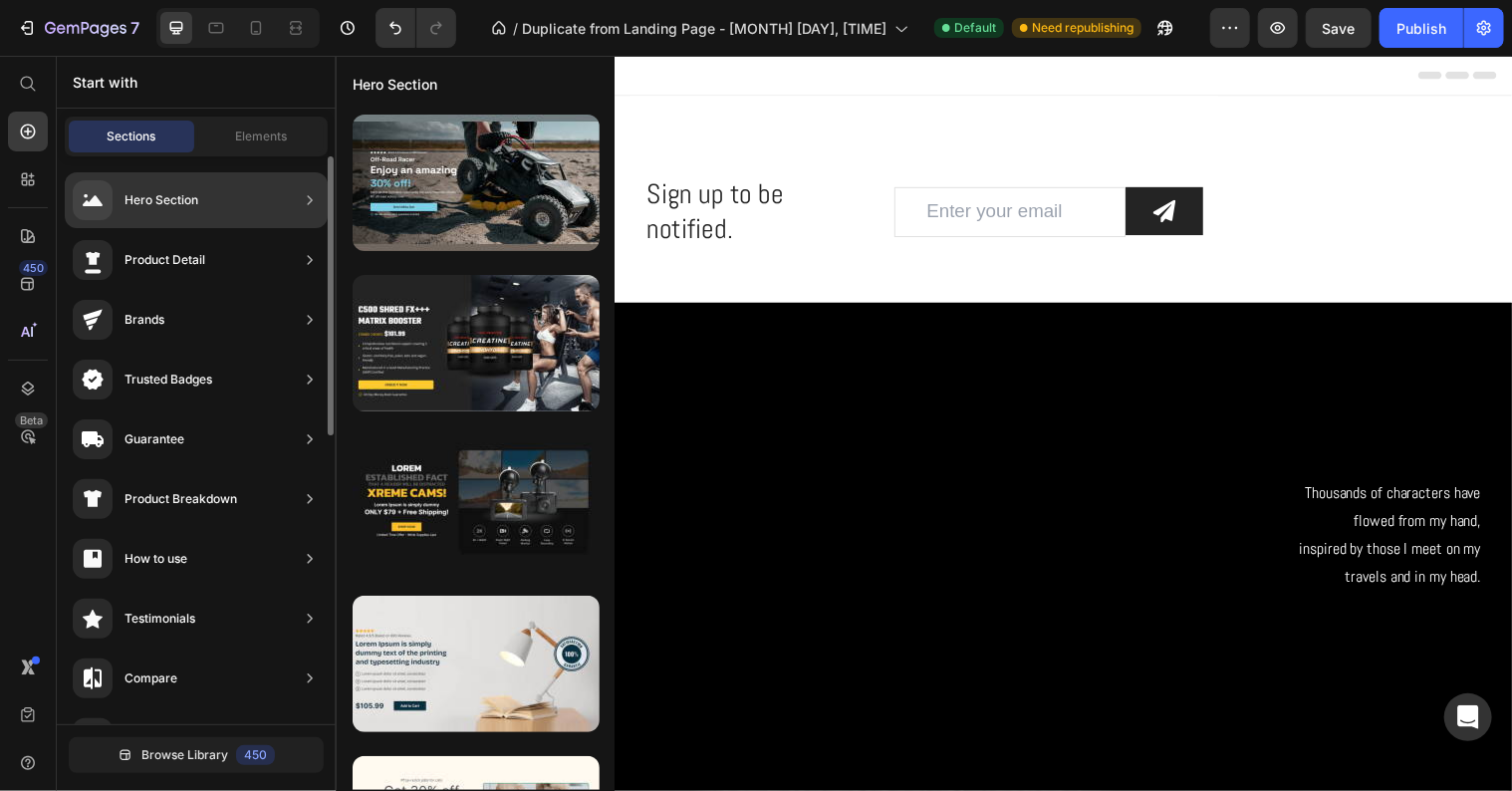 click on "Hero Section" at bounding box center [161, 200] 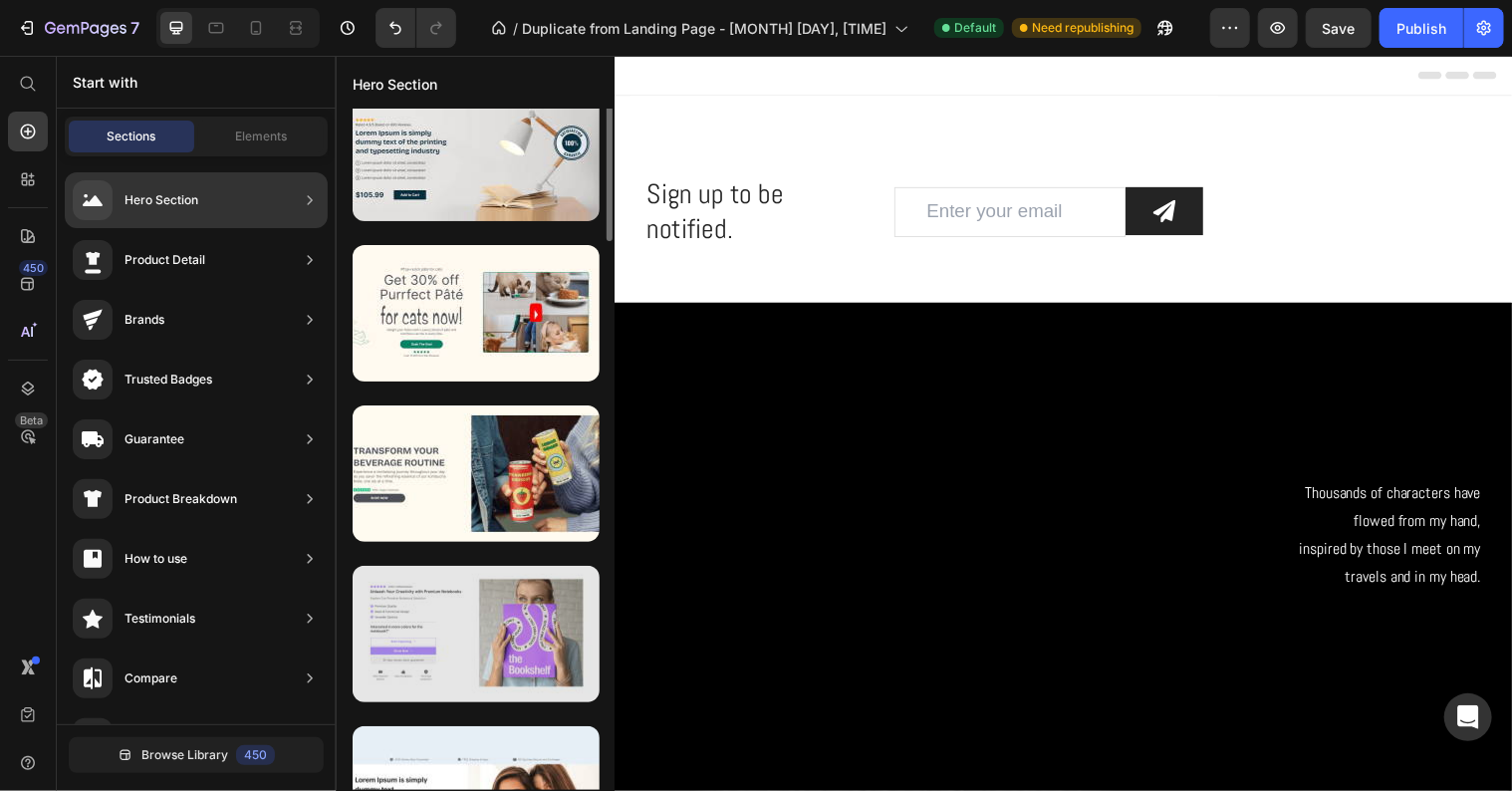 scroll, scrollTop: 411, scrollLeft: 0, axis: vertical 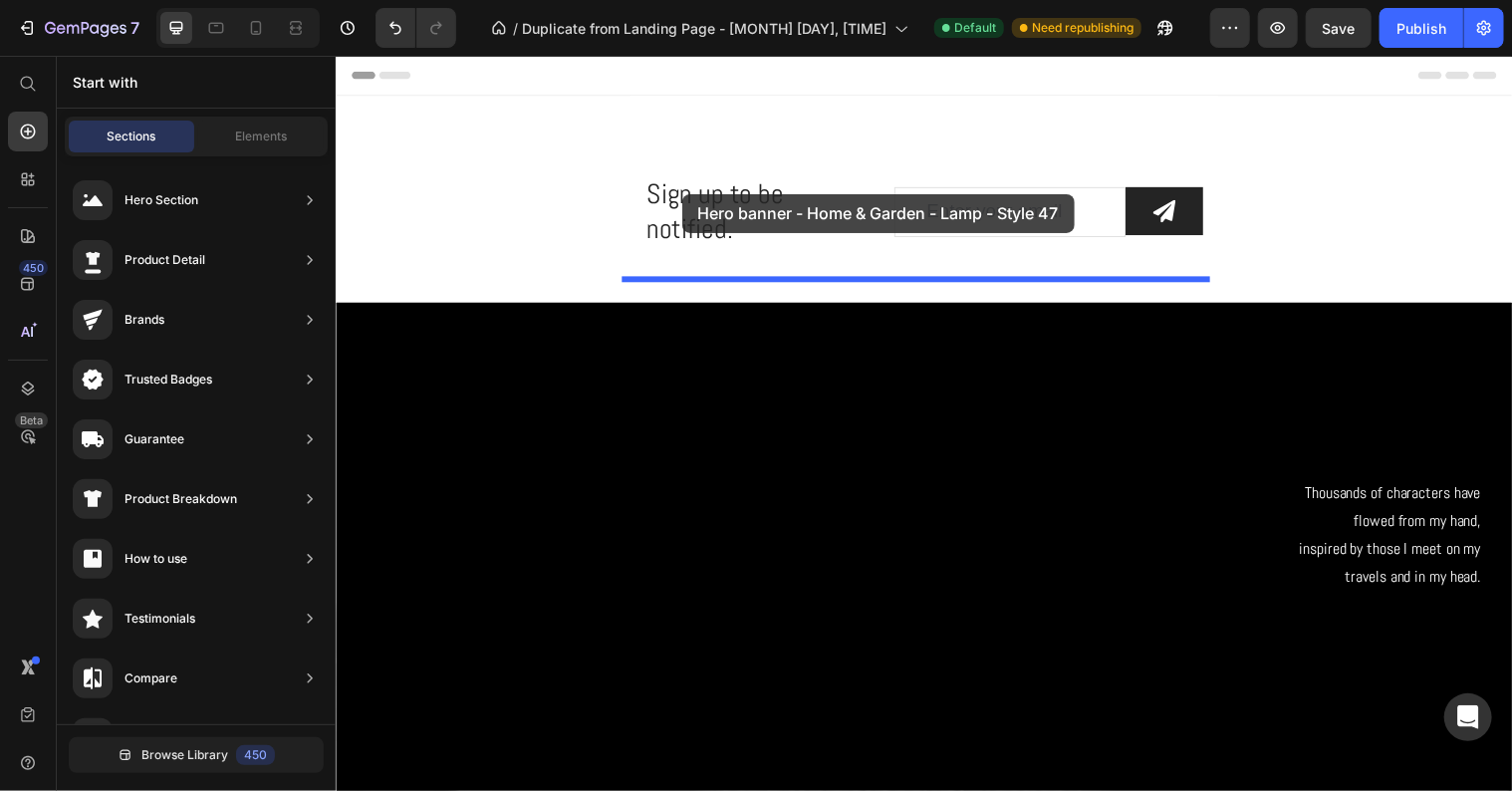 drag, startPoint x: 838, startPoint y: 349, endPoint x: 686, endPoint y: 196, distance: 215.66873 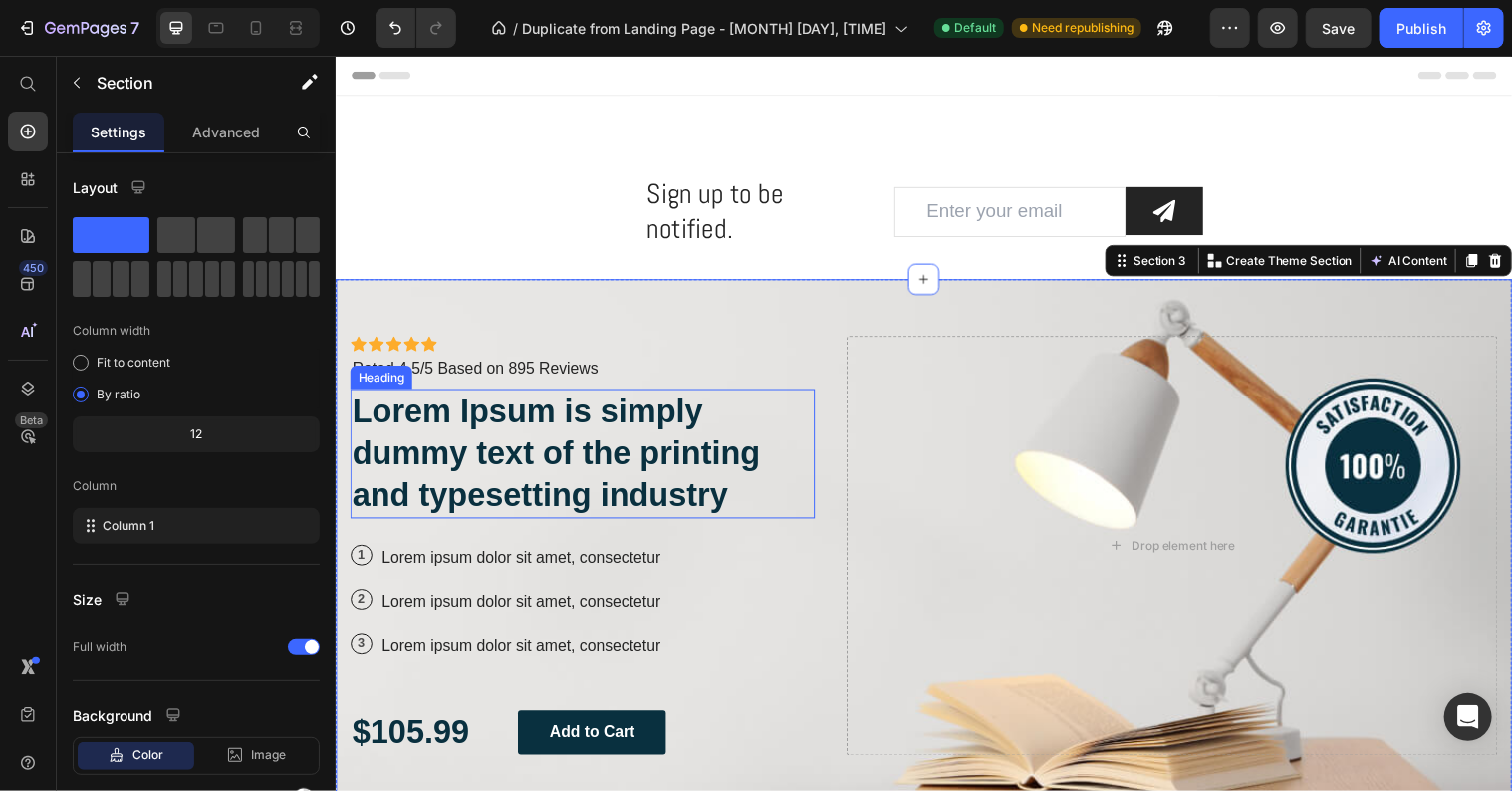 click on "Lorem Ipsum is simply dummy text of the printing and typesetting industry" at bounding box center [586, 460] 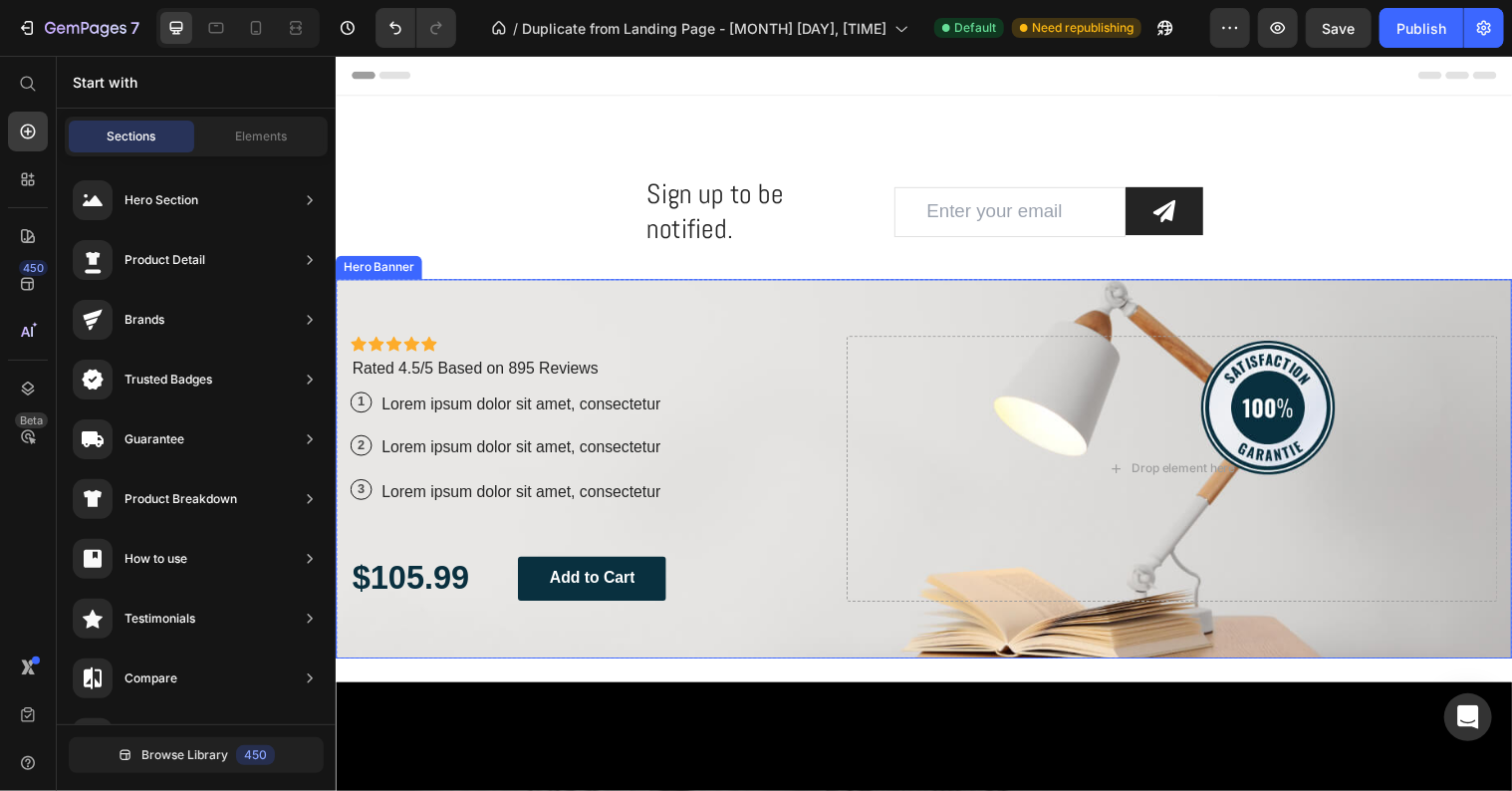 click on "Icon Icon Icon Icon Icon Icon List Icon Icon Icon Icon Icon Icon List Rated 4.5/5 Based on 895 Reviews Text Block Row 1 Text Block Row Lorem ipsum dolor sit amet, consectetur Text Block Row 2 Text Block Row Lorem ipsum dolor sit amet, consectetur Text Block Row 3 Text Block Row Lorem ipsum dolor sit amet, consectetur Text Block Row $105.99 Text Block Add to Cart Button Row" at bounding box center (586, 475) 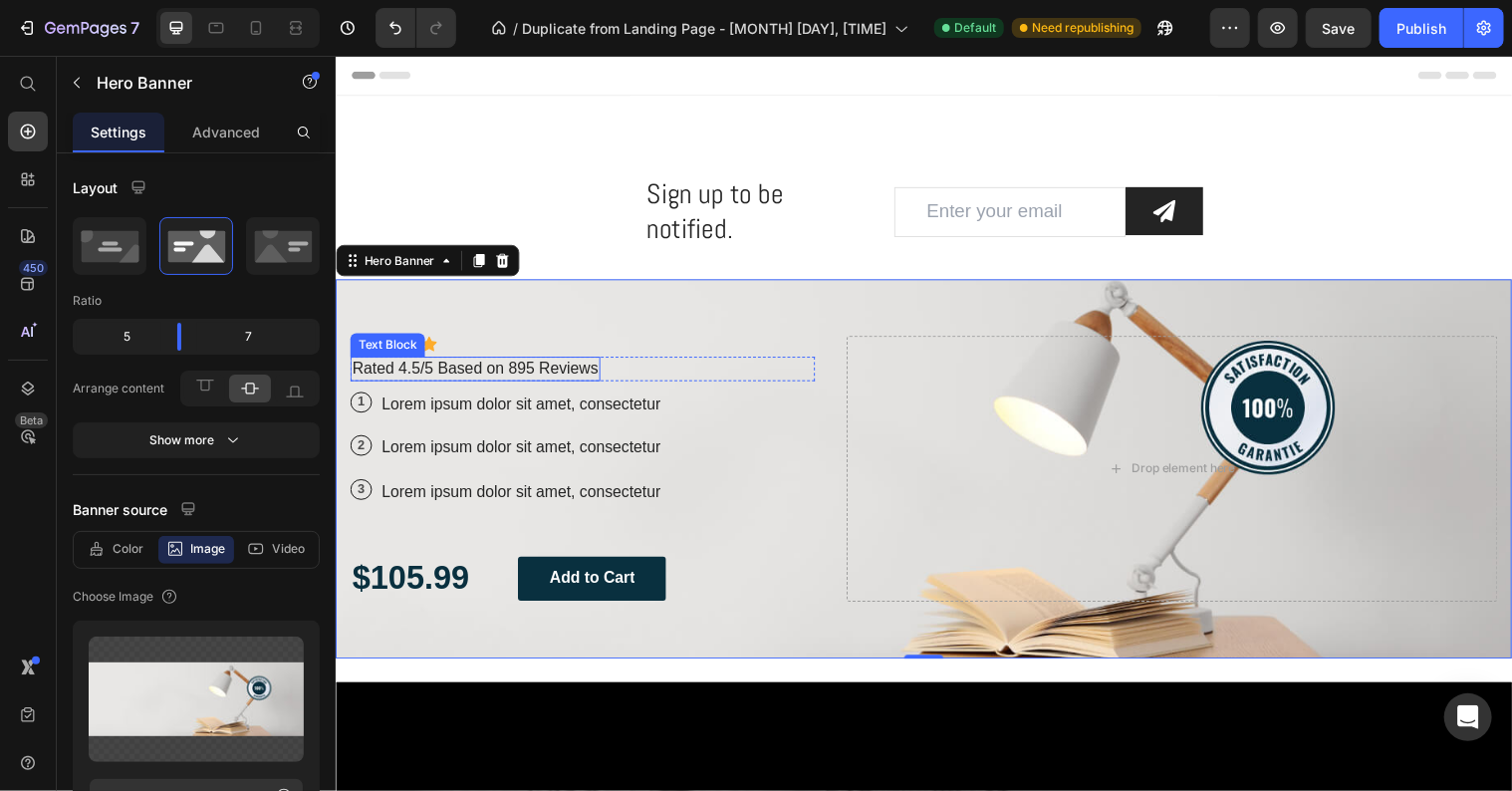 click on "Rated 4.5/5 Based on 895 Reviews" at bounding box center (476, 374) 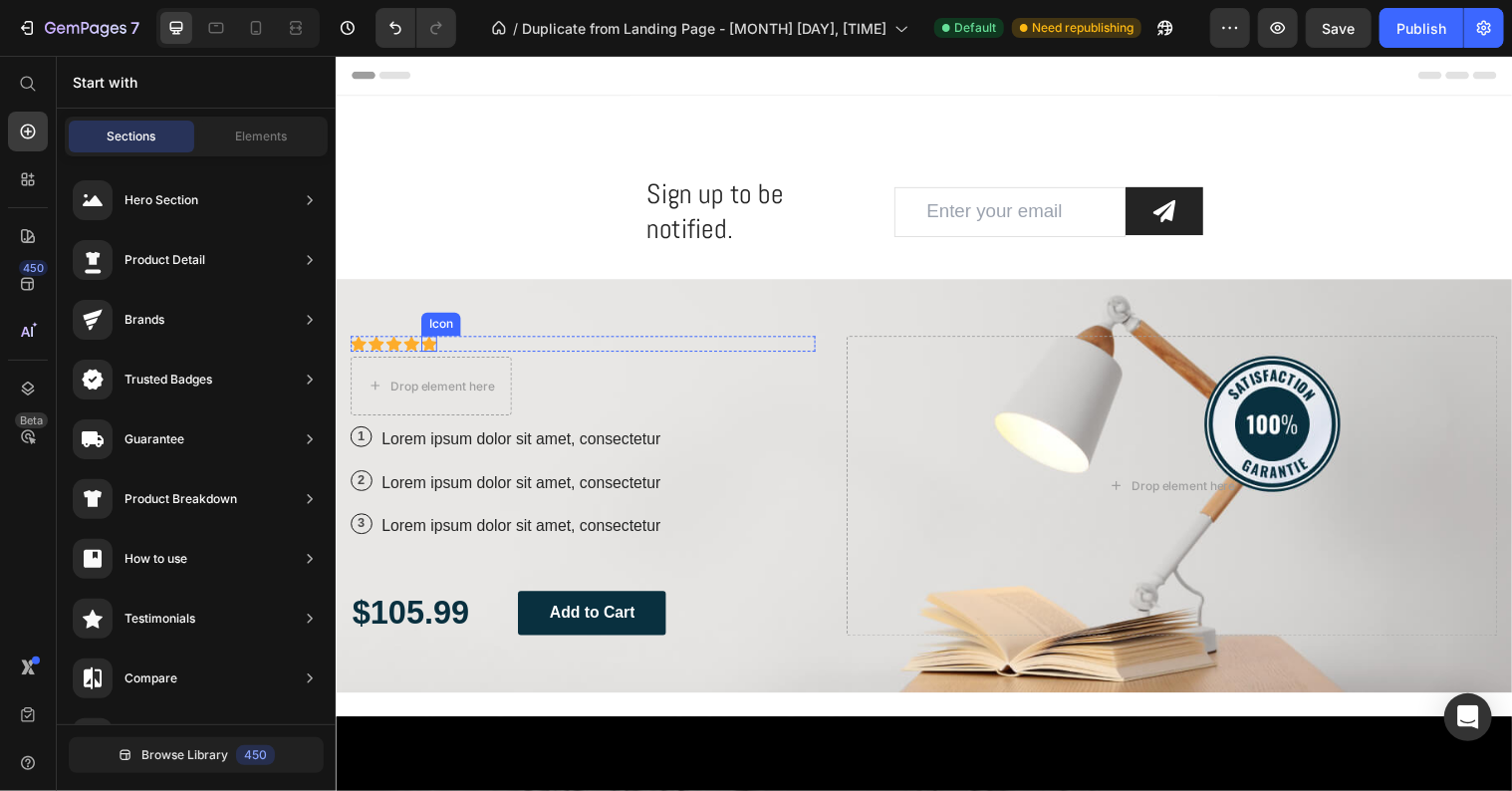 click 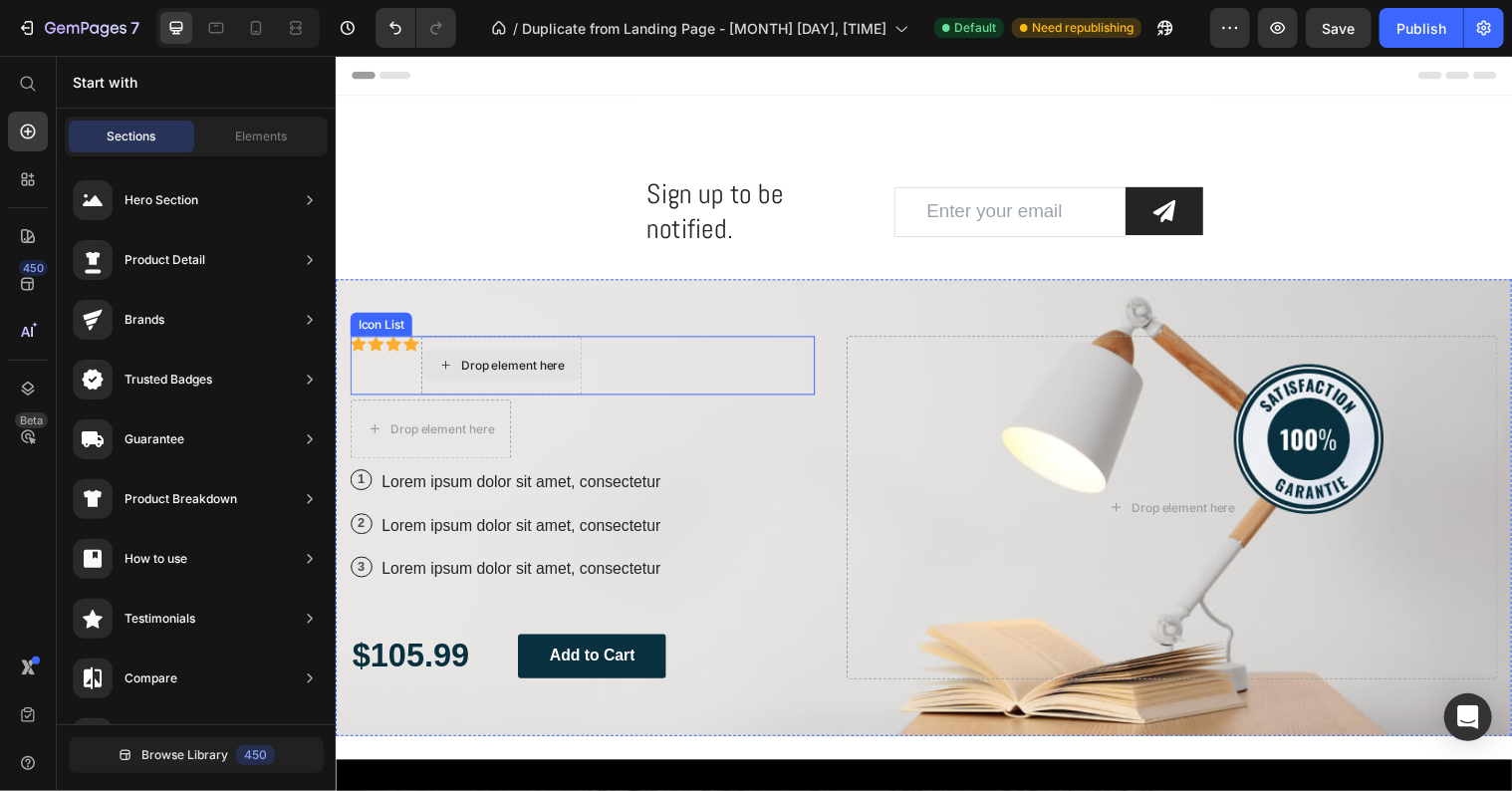 click on "Drop element here" at bounding box center (515, 371) 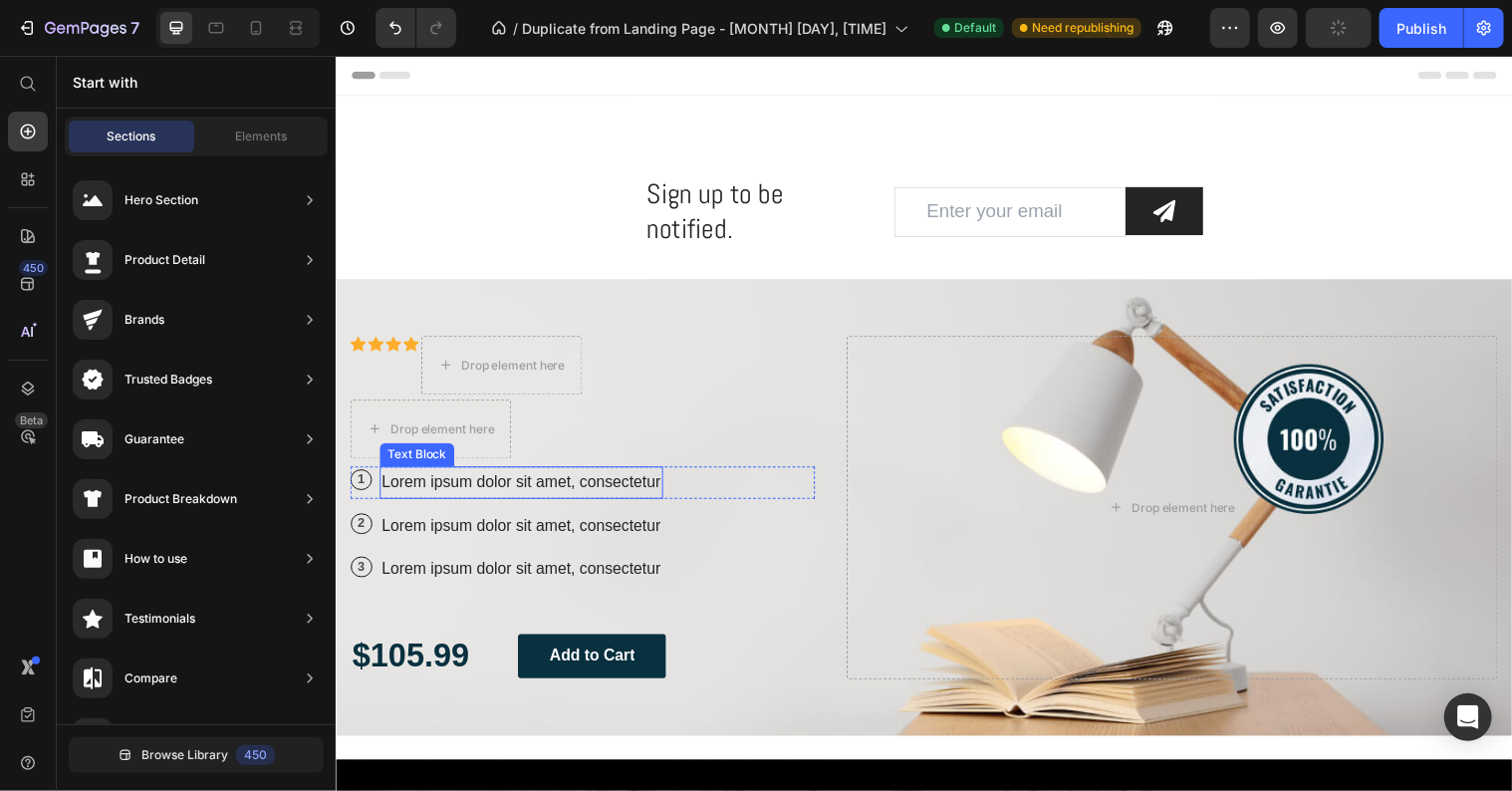 click on "Lorem ipsum dolor sit amet, consectetur" at bounding box center [523, 489] 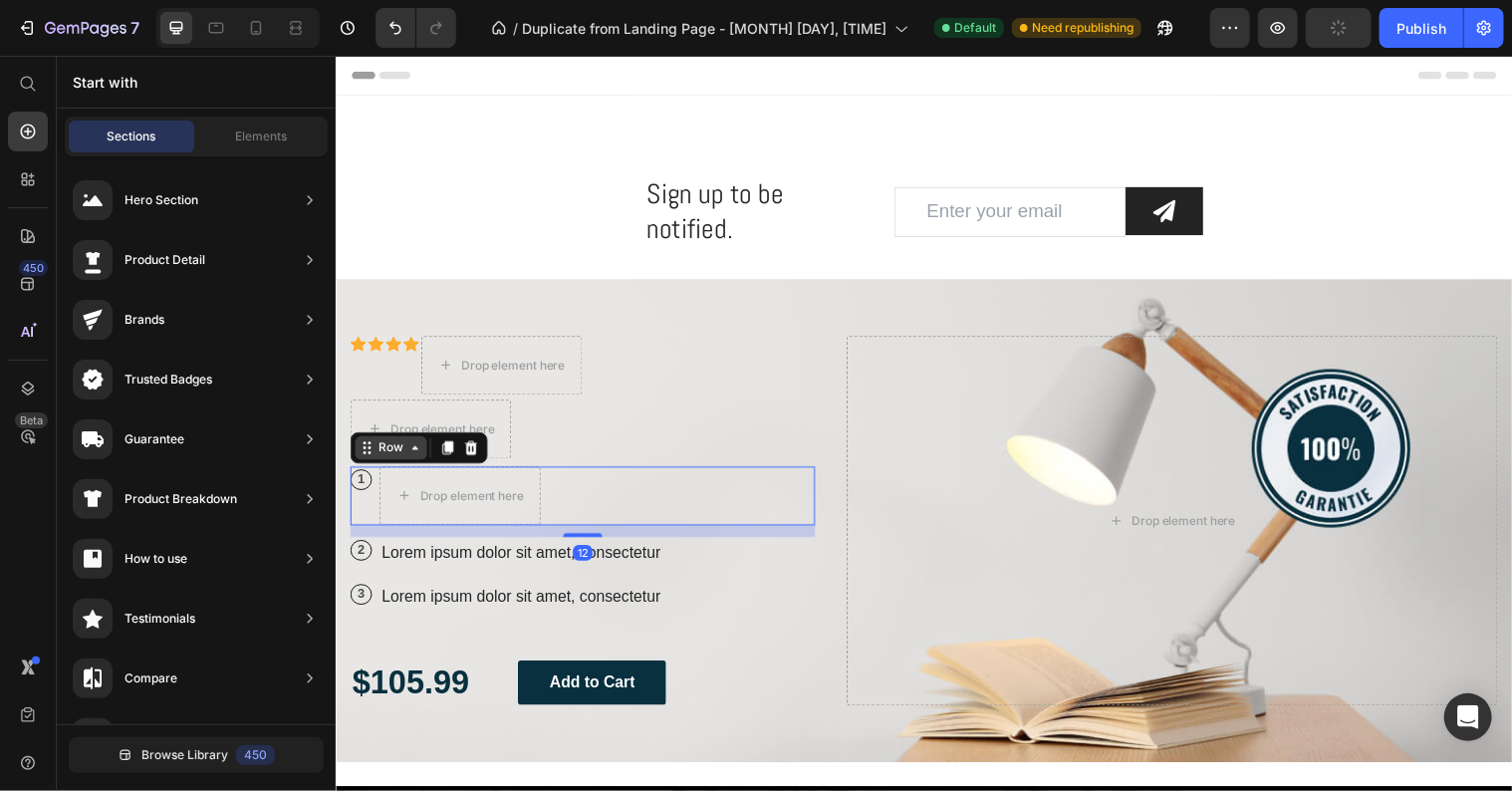 click on "Row" at bounding box center (390, 454) 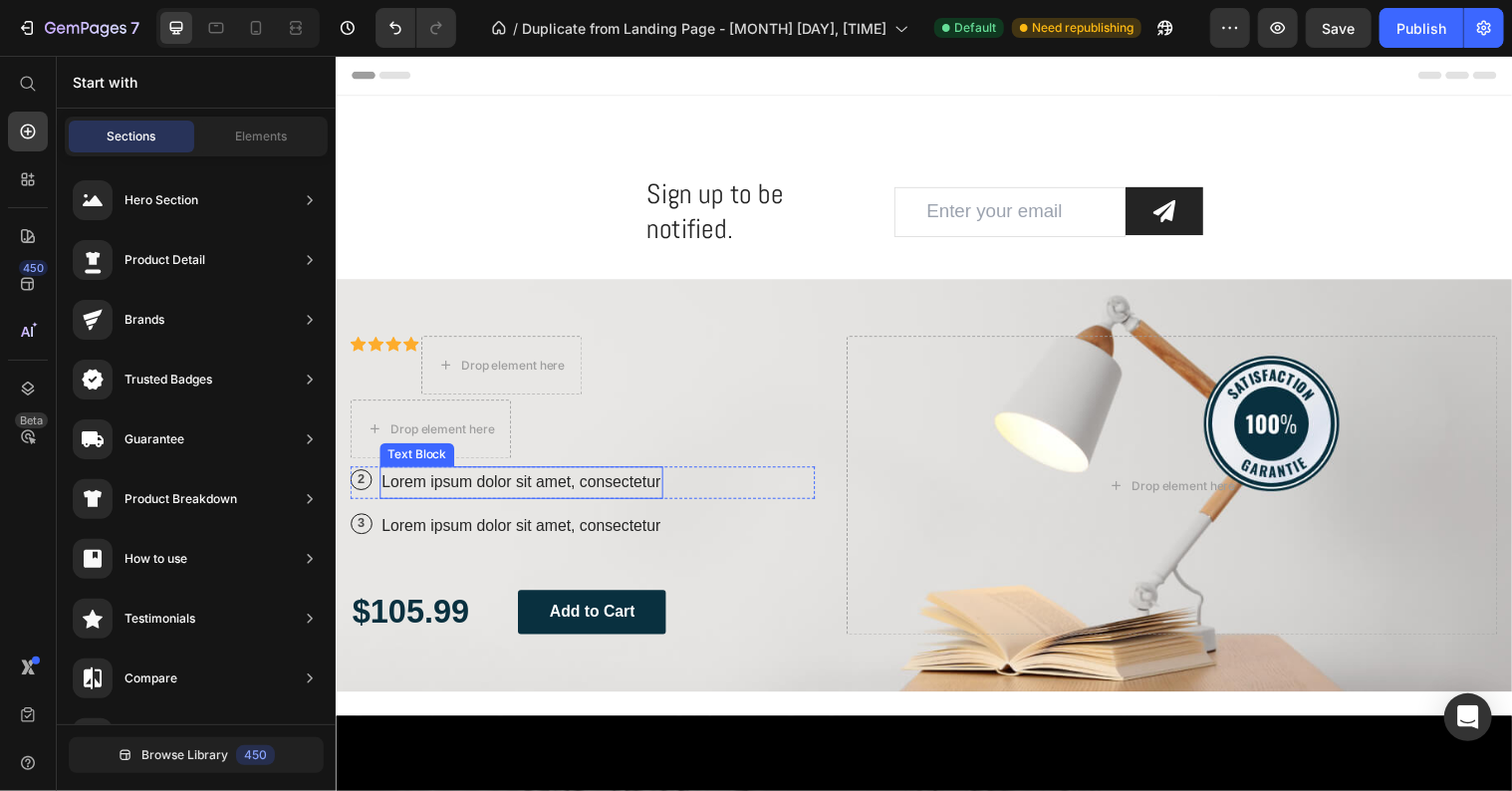 click on "Text Block" at bounding box center [417, 461] 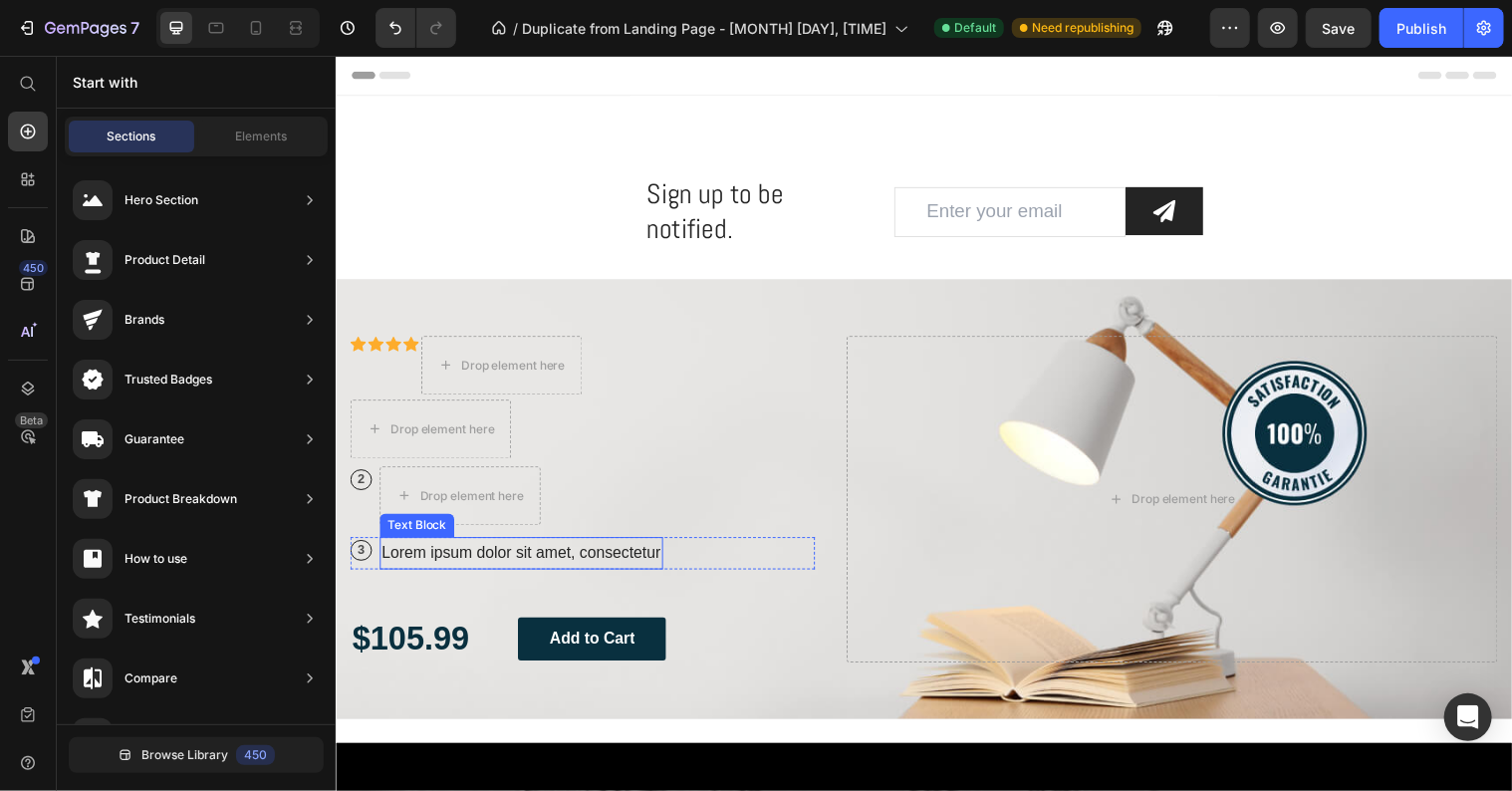 click on "Text Block" at bounding box center [417, 533] 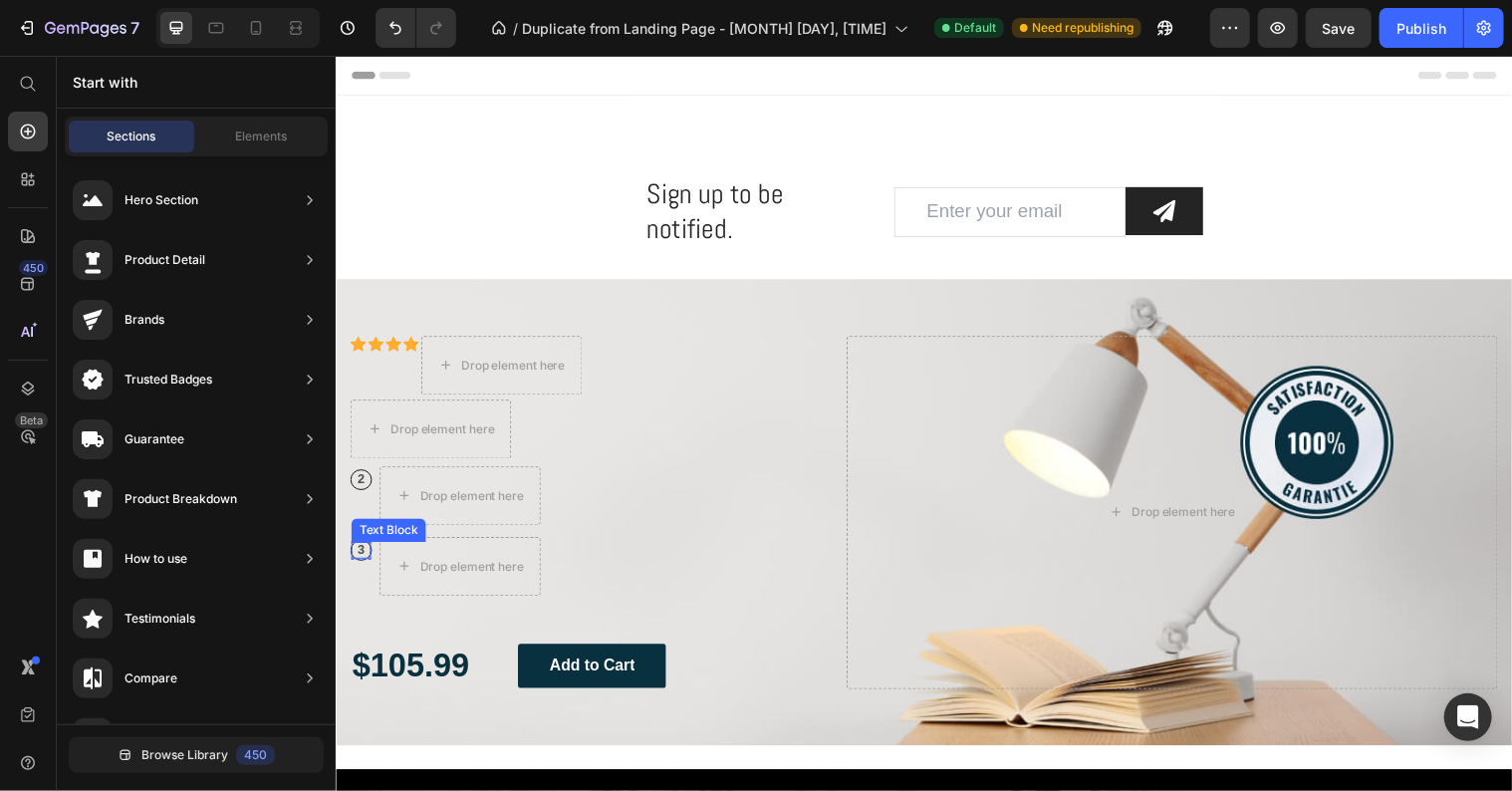 click on "3" at bounding box center (361, 558) 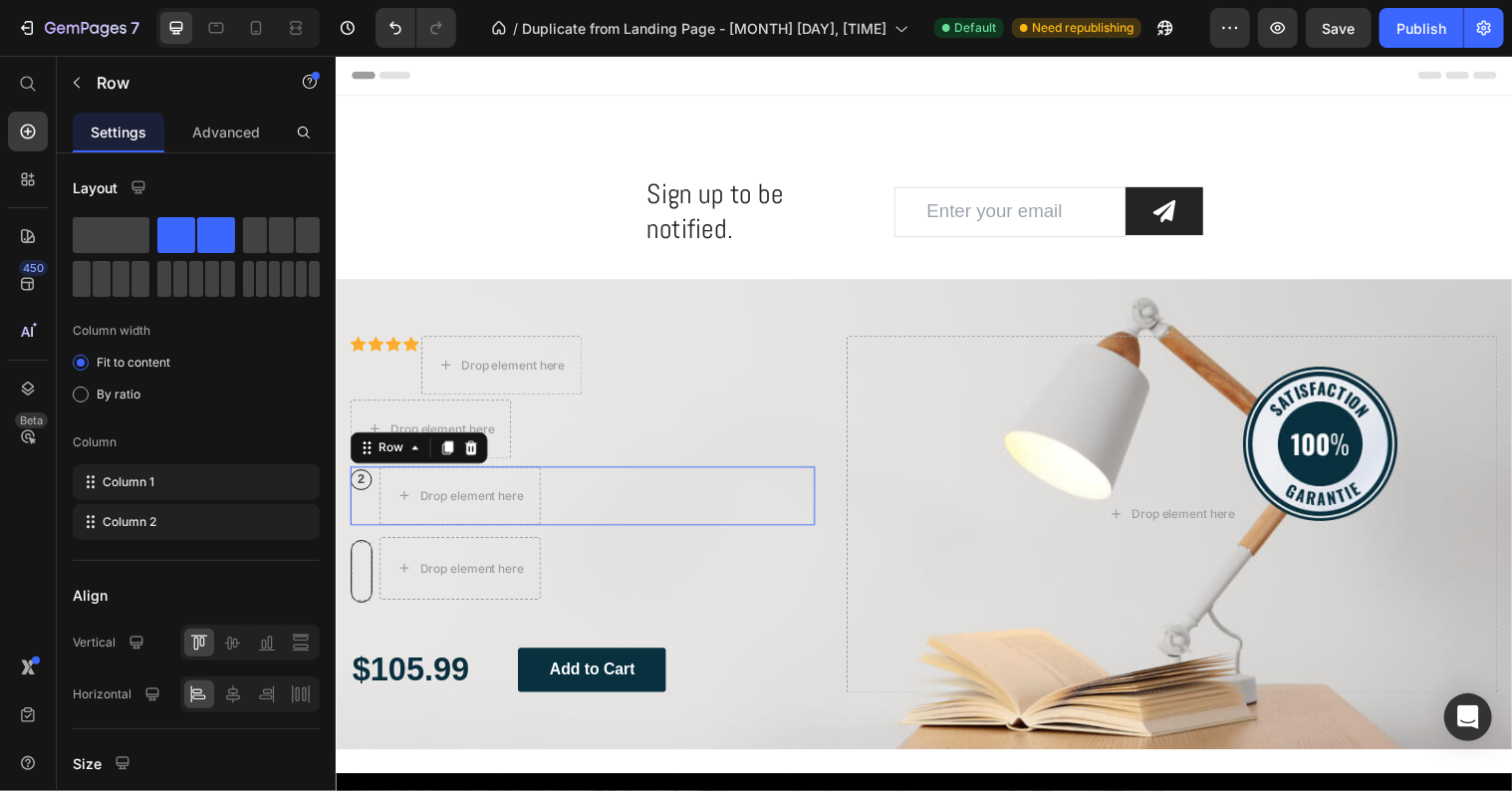 click on "2 Text Block Row
Drop element here Row   0" at bounding box center [586, 503] 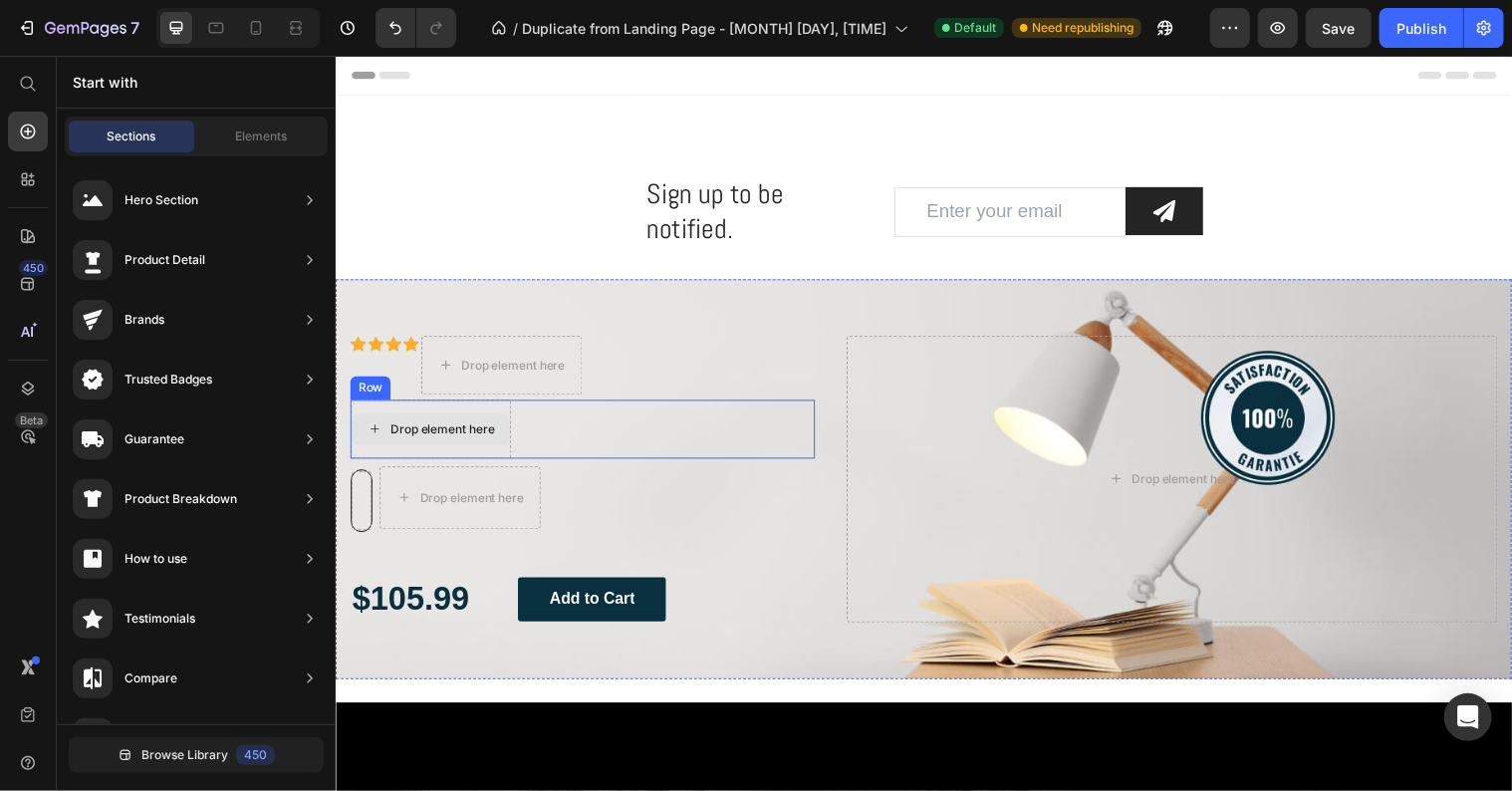 click on "Drop element here" at bounding box center (443, 435) 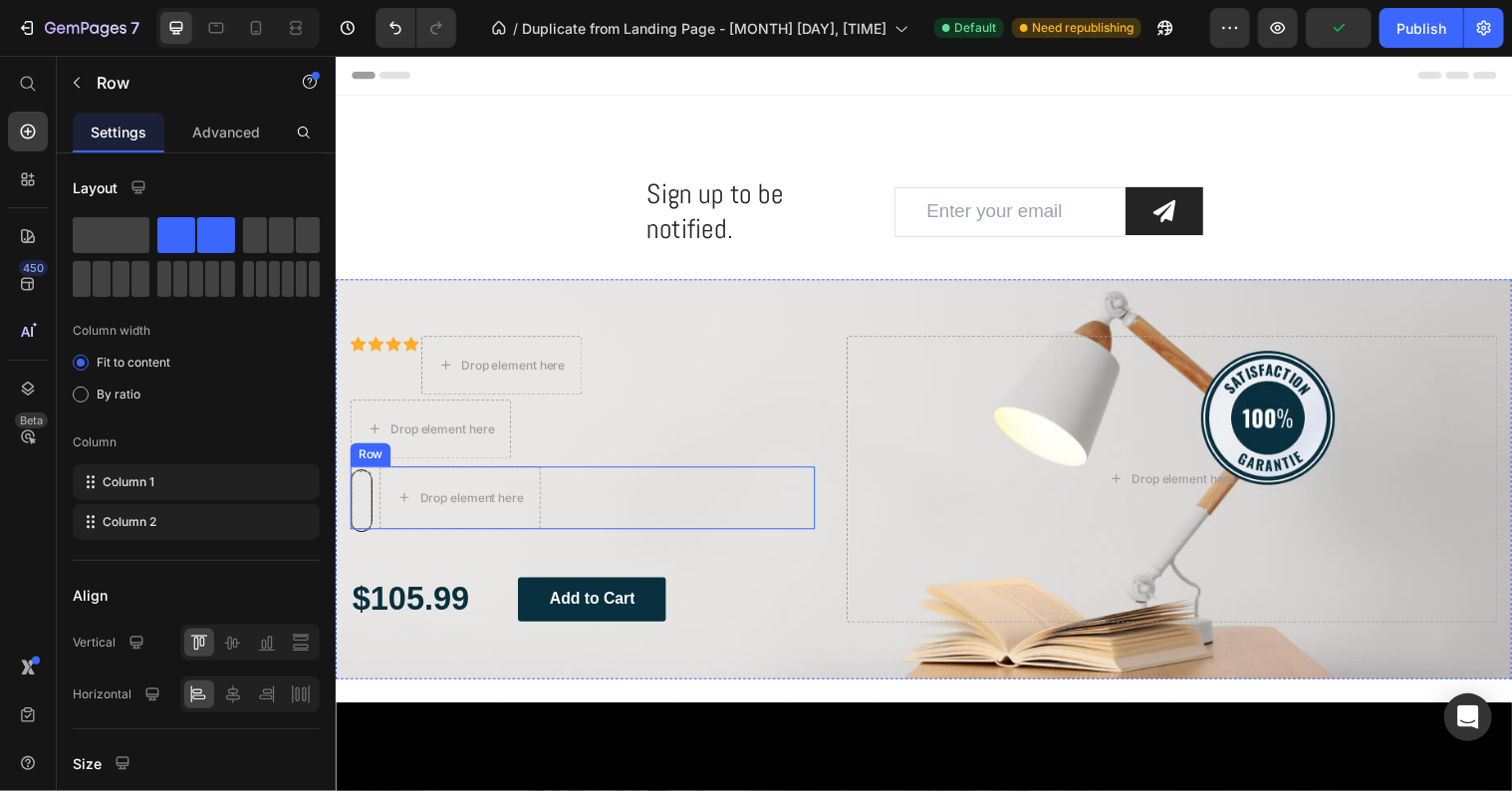 click on "Row
Drop element here Row" at bounding box center [586, 505] 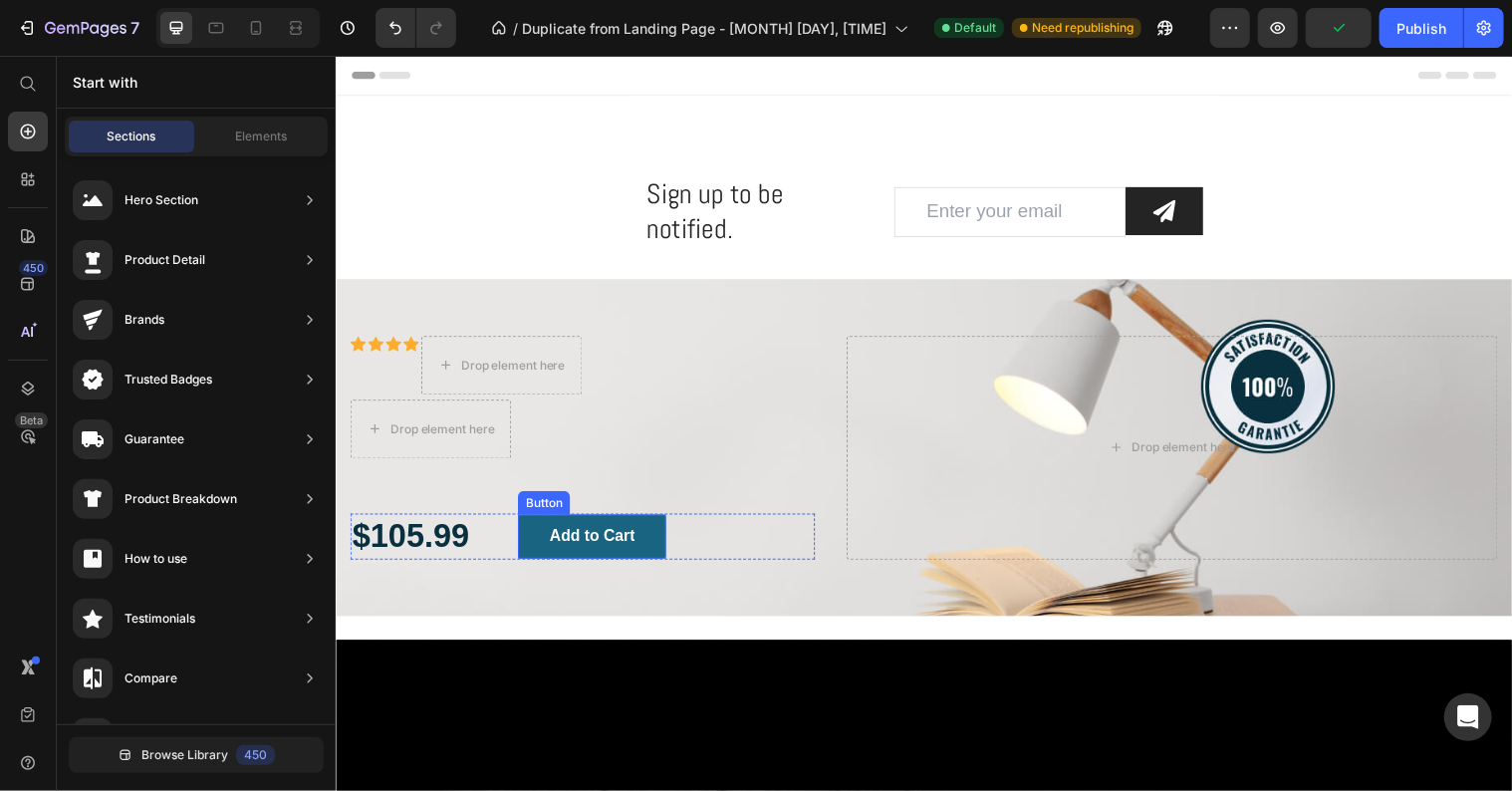 click on "Add to Cart" at bounding box center (595, 544) 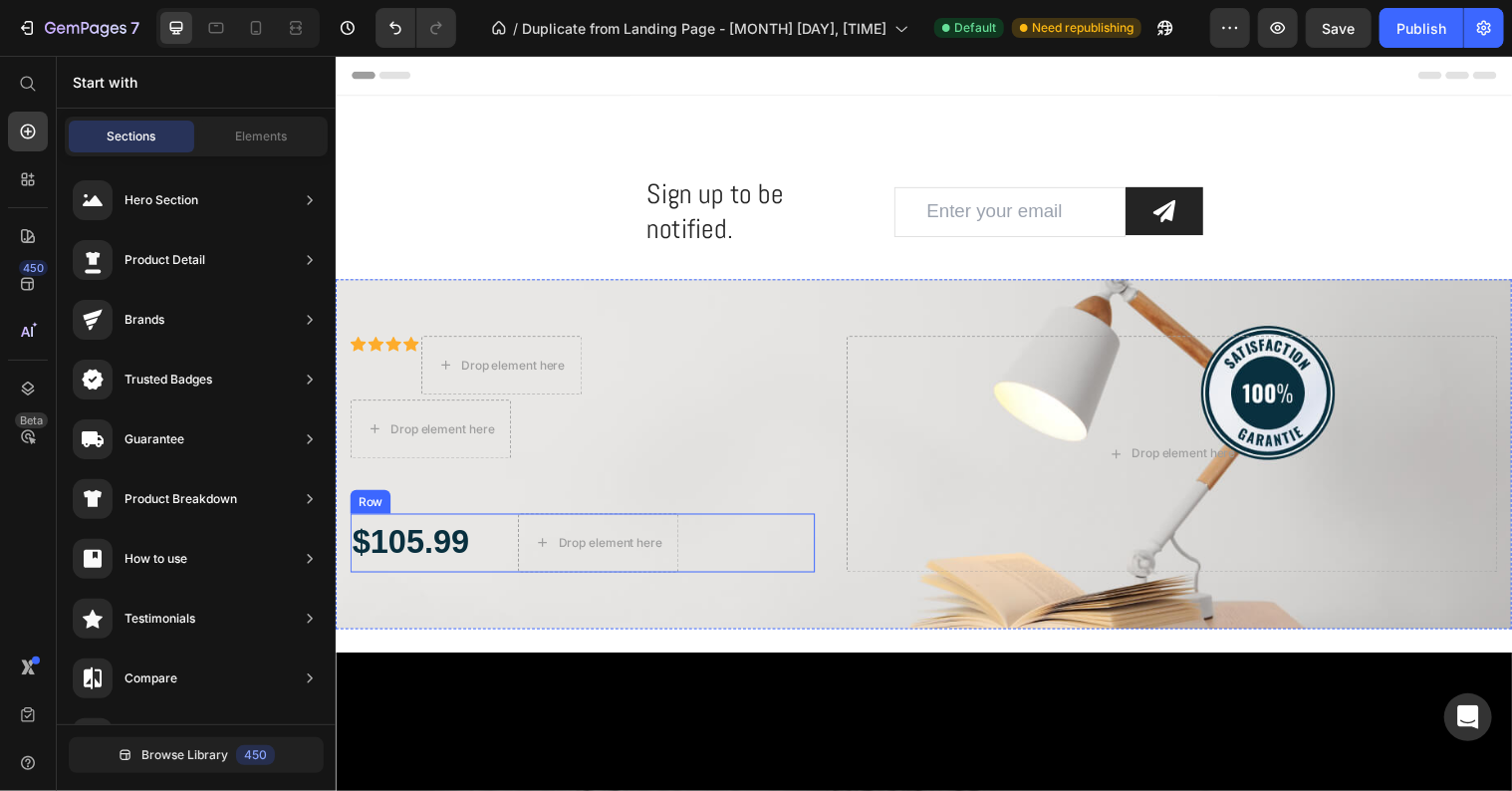 click on "$105.99 Text Block
Drop element here Row" at bounding box center [586, 551] 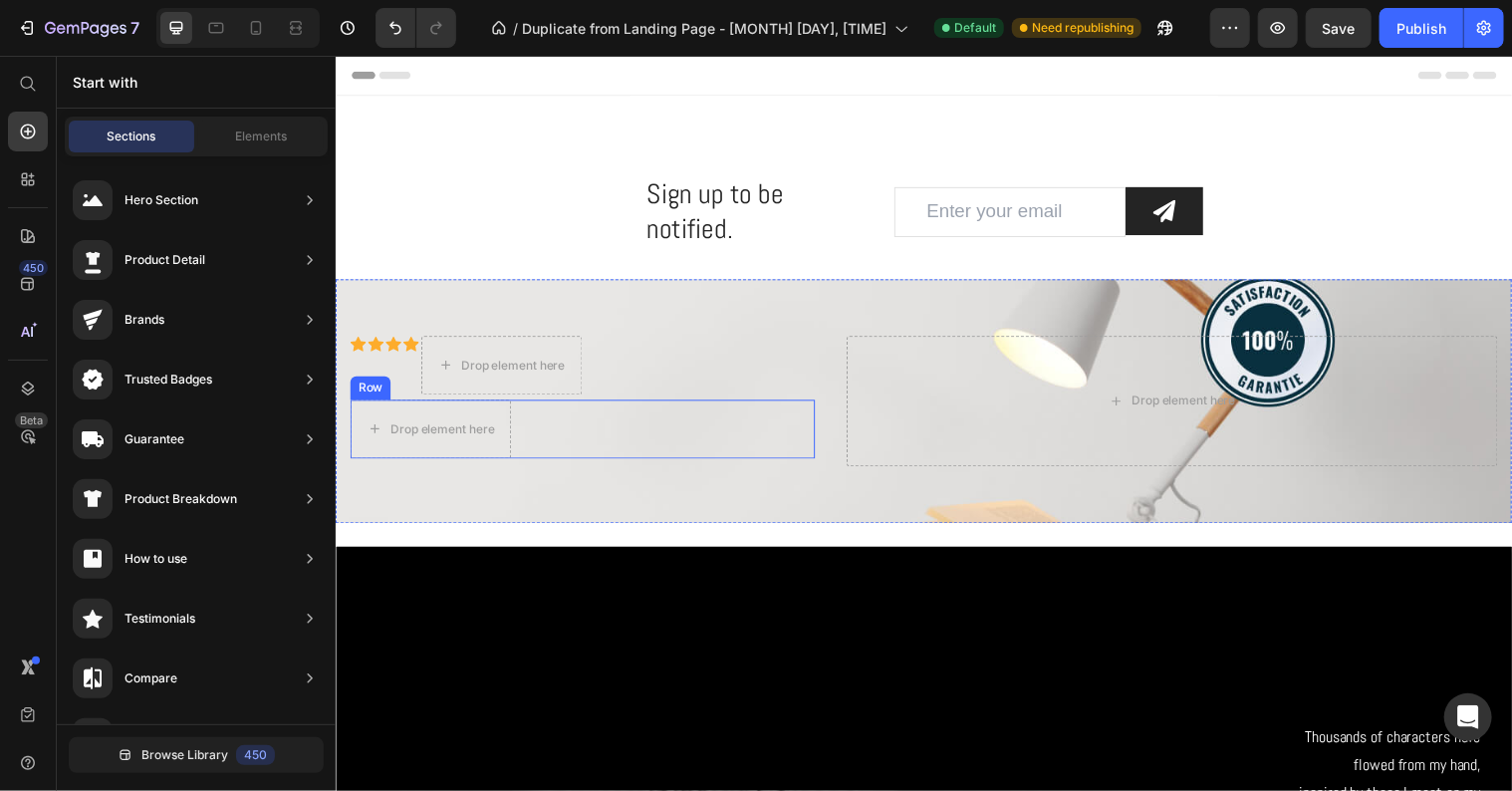 click on "Icon Icon Icon Icon Icon Icon List
Drop element here Row" at bounding box center (586, 435) 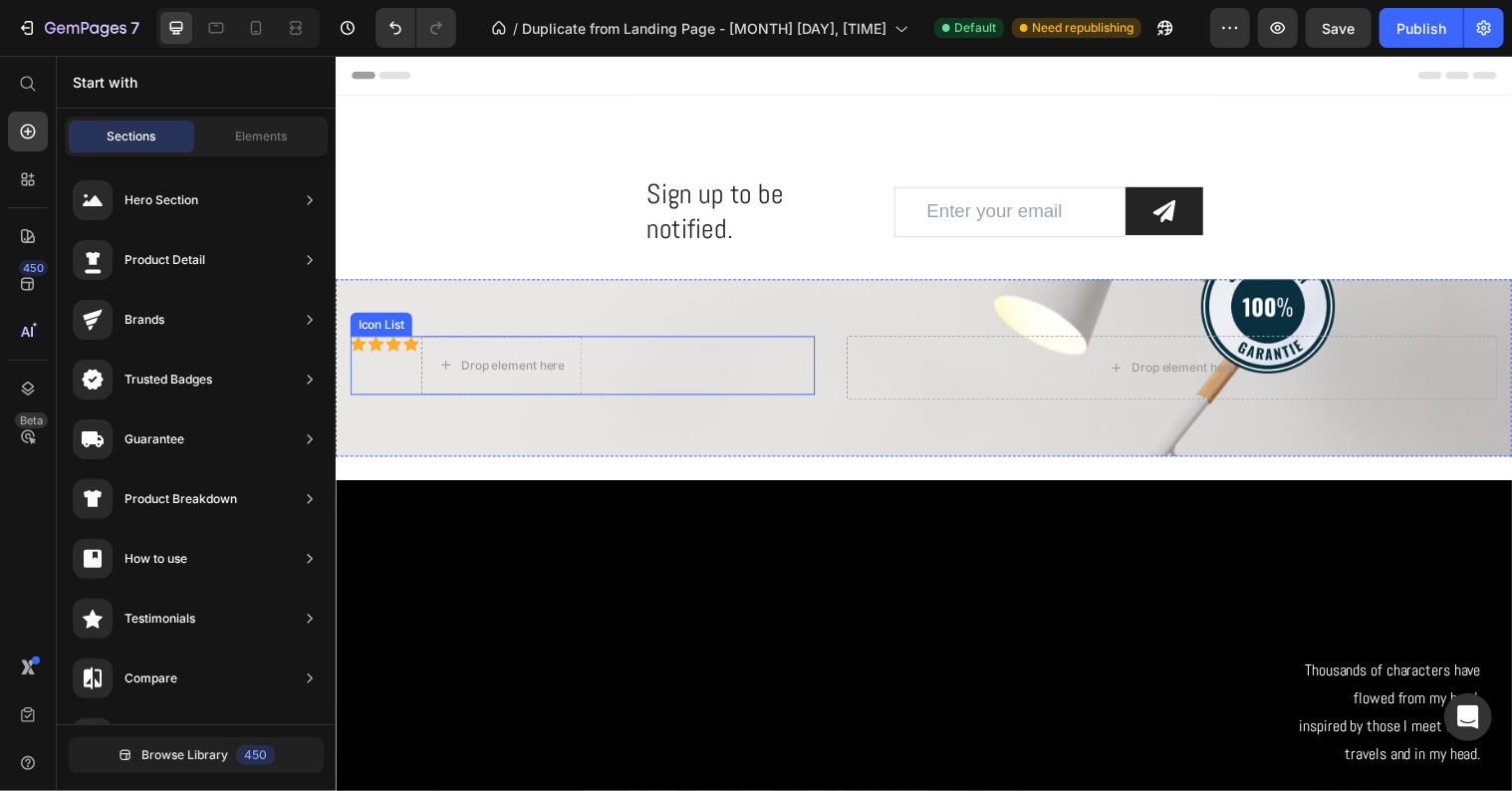 click on "Icon Icon Icon Icon
Drop element here" at bounding box center [586, 371] 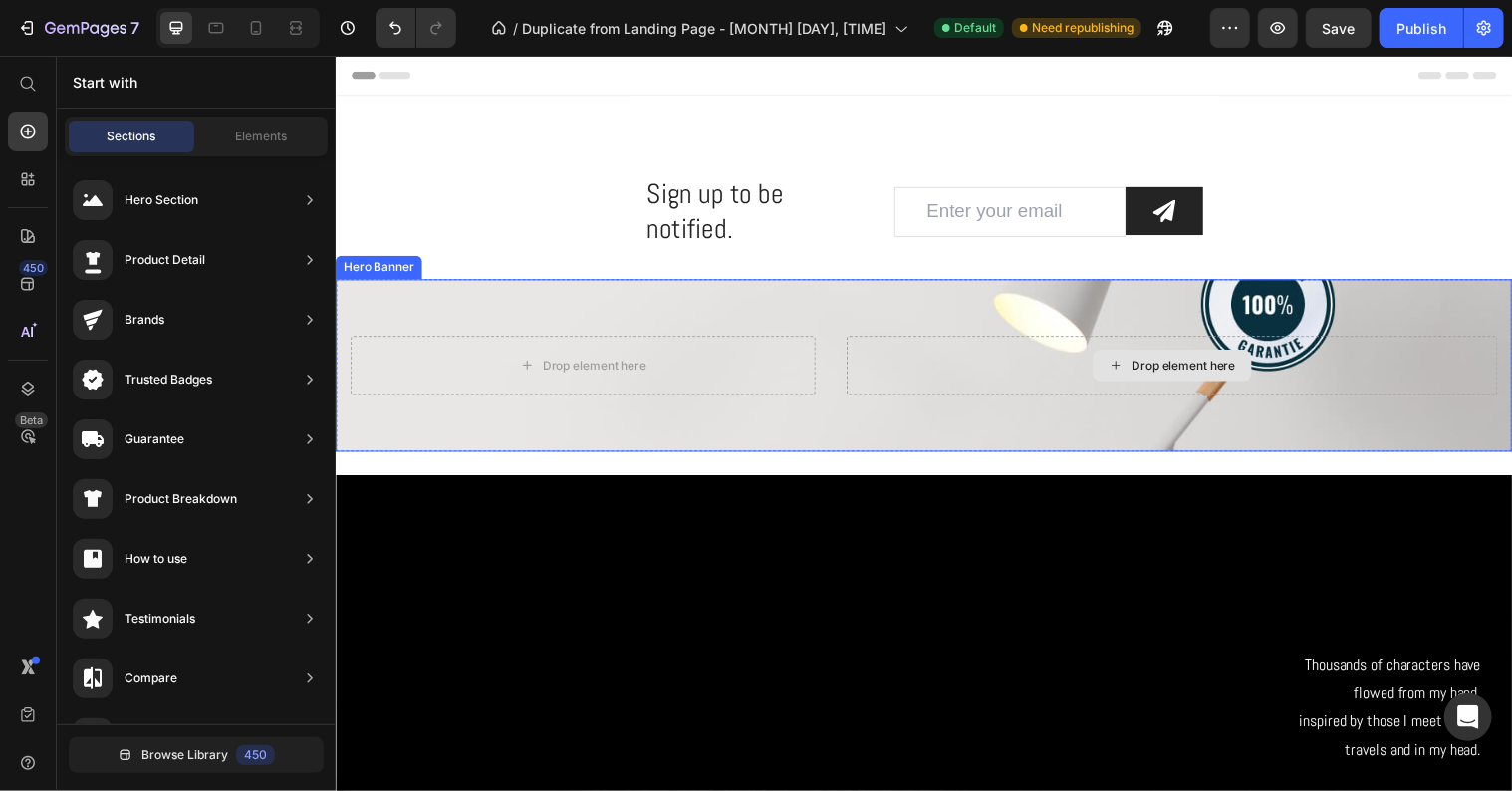 click on "Drop element here" at bounding box center [1184, 371] 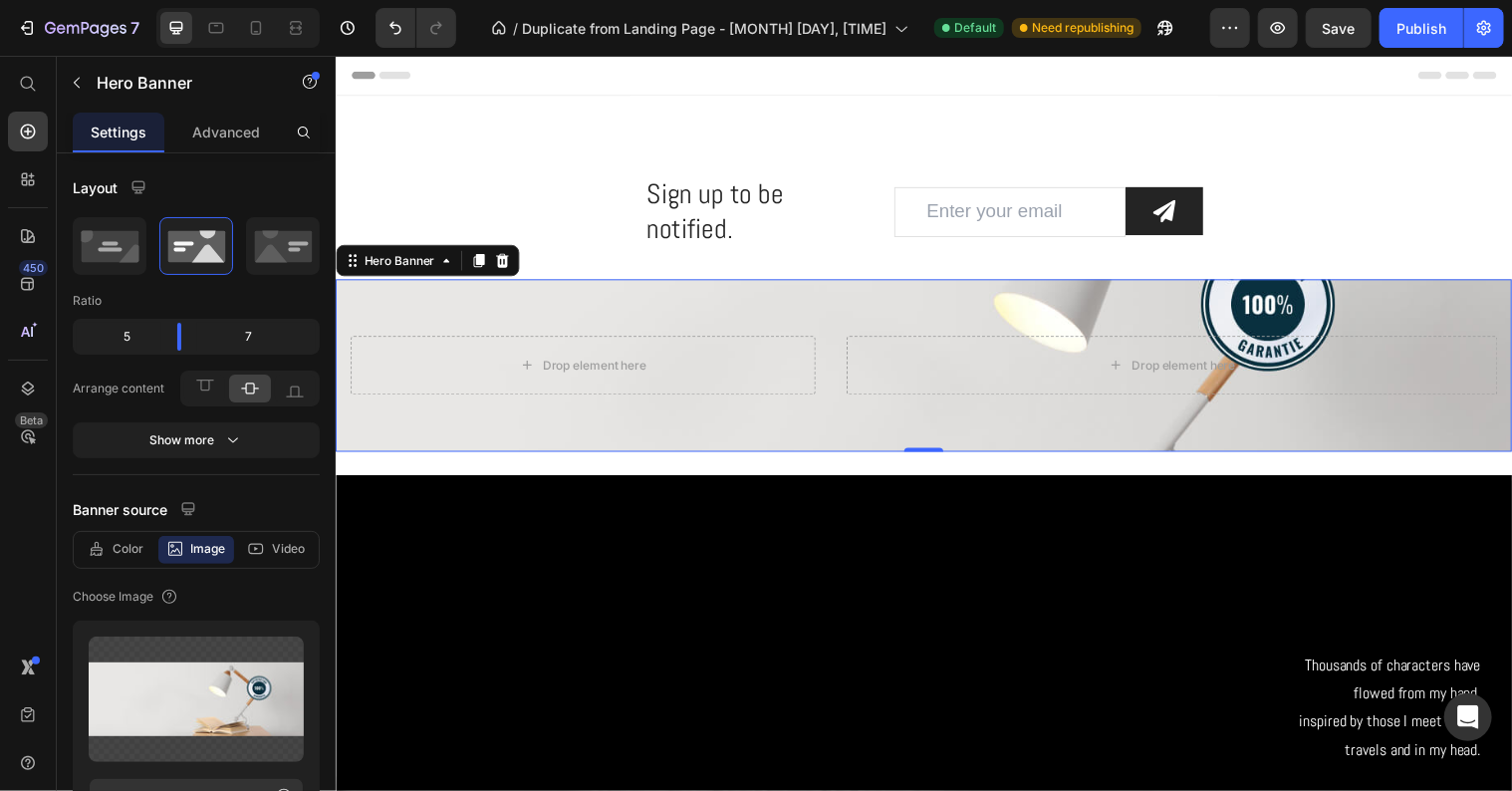 click on "Drop element here
Drop element here" at bounding box center [932, 371] 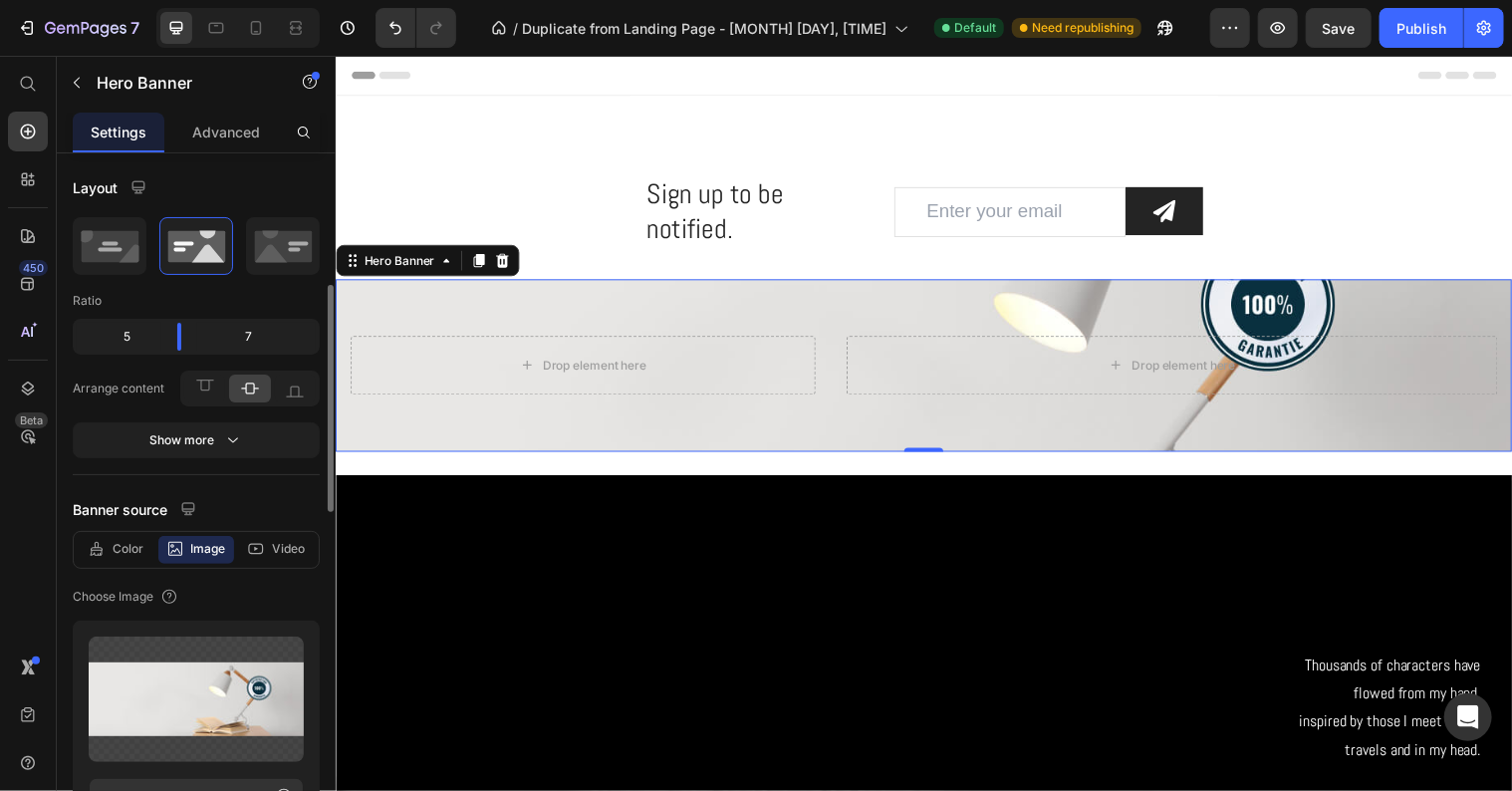 scroll, scrollTop: 299, scrollLeft: 0, axis: vertical 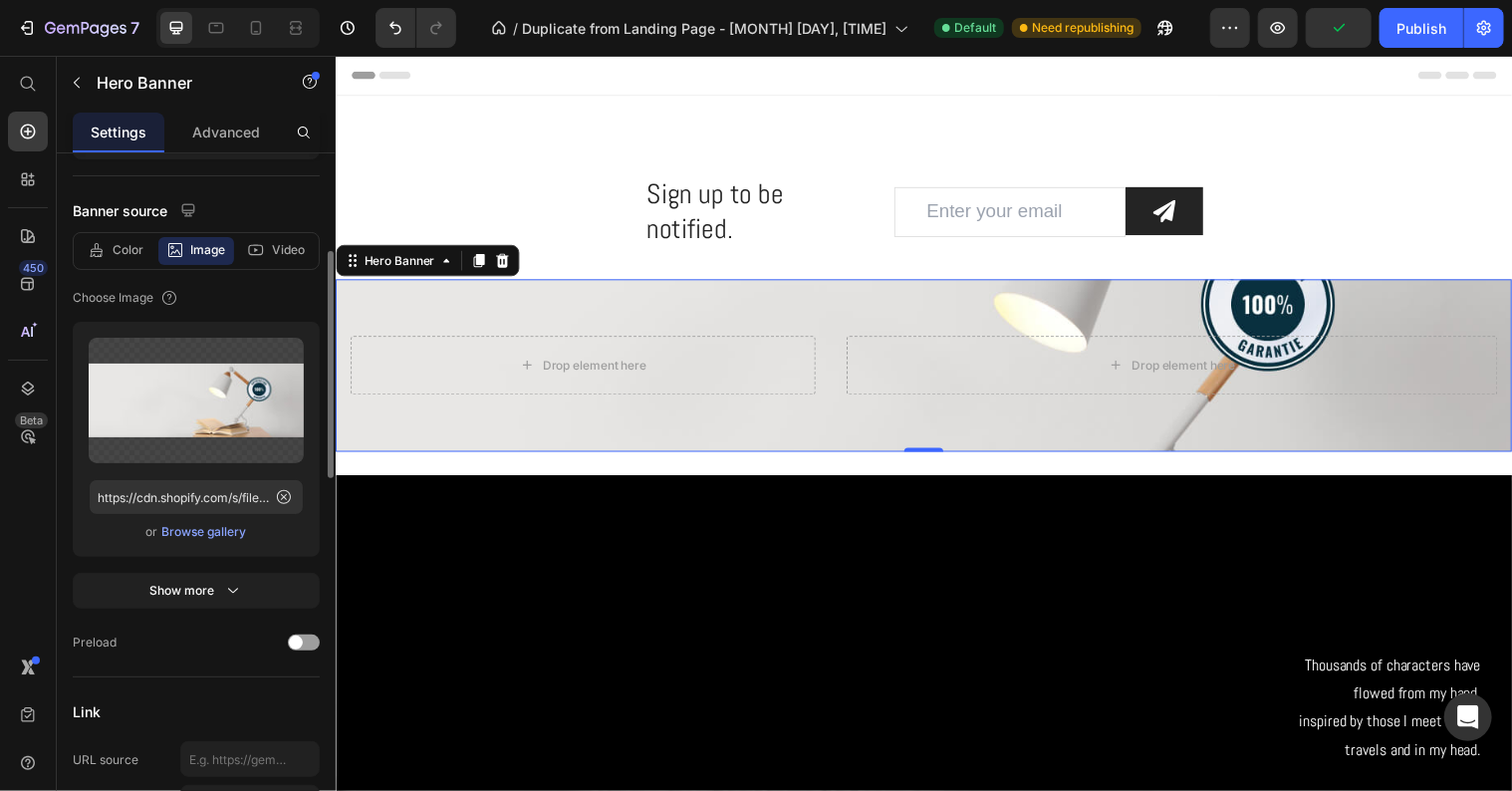 click on "Browse gallery" at bounding box center (204, 532) 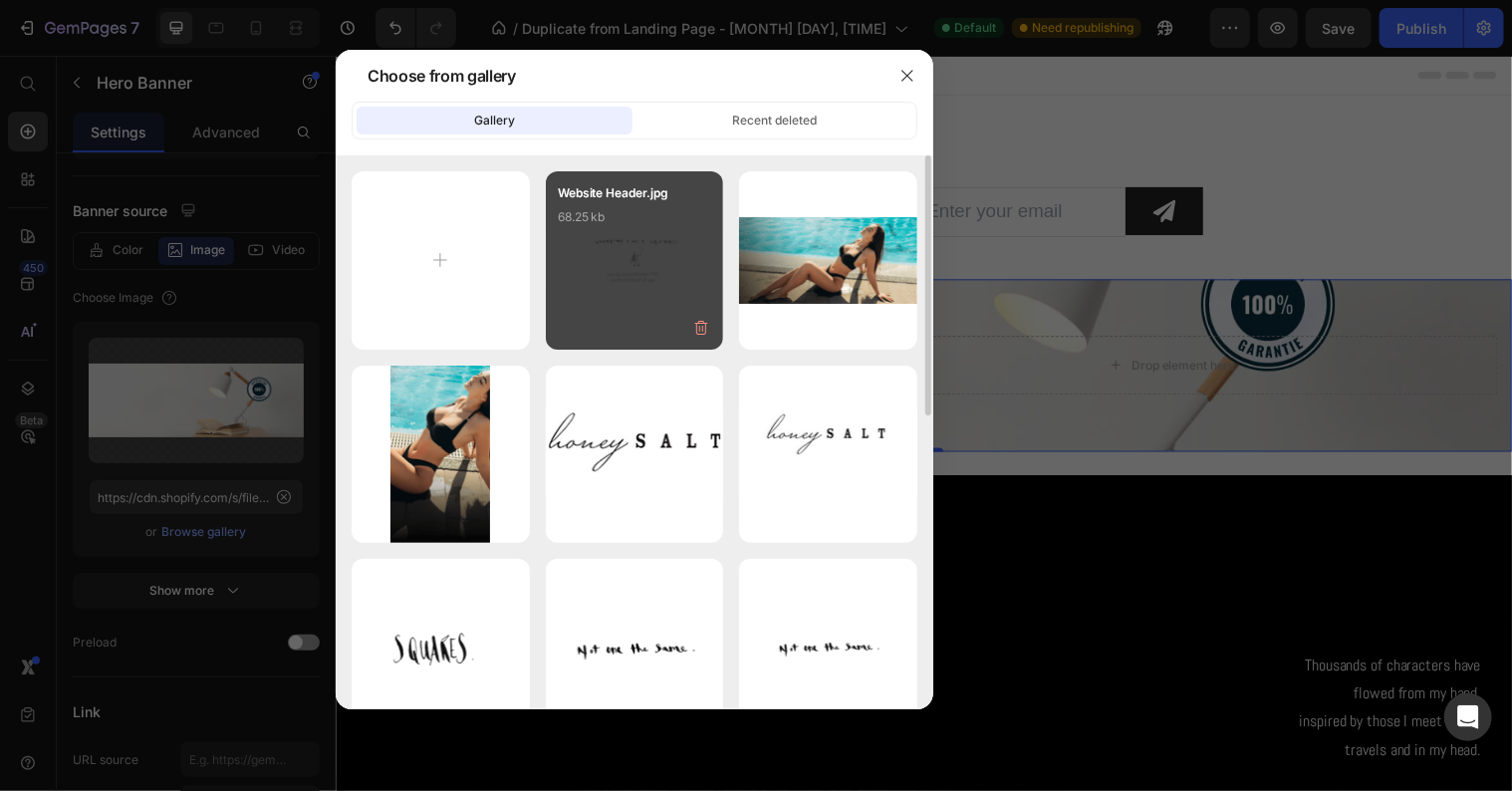 click on "Website Header.jpg 68.25 kb" at bounding box center (634, 223) 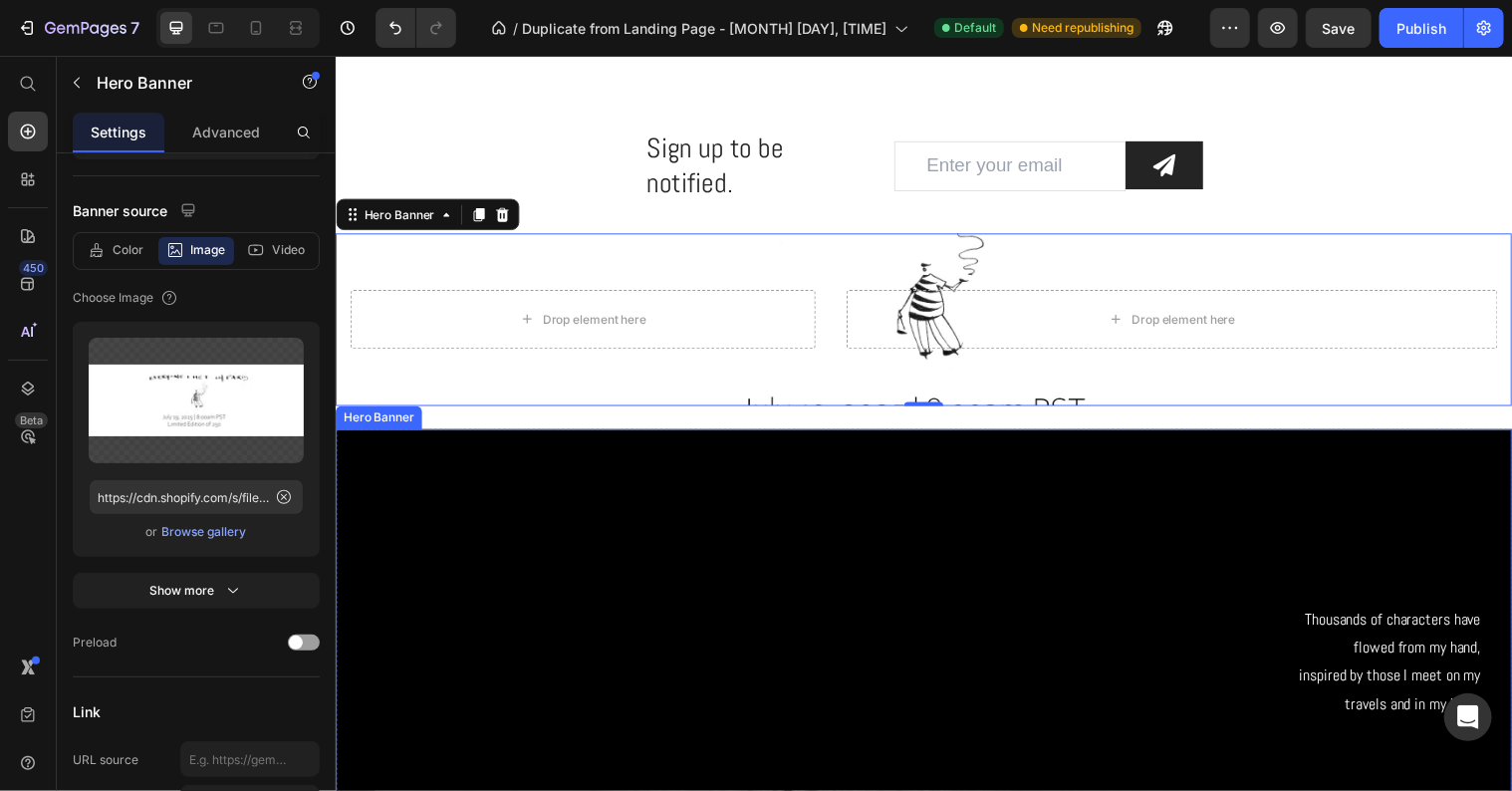 scroll, scrollTop: 0, scrollLeft: 0, axis: both 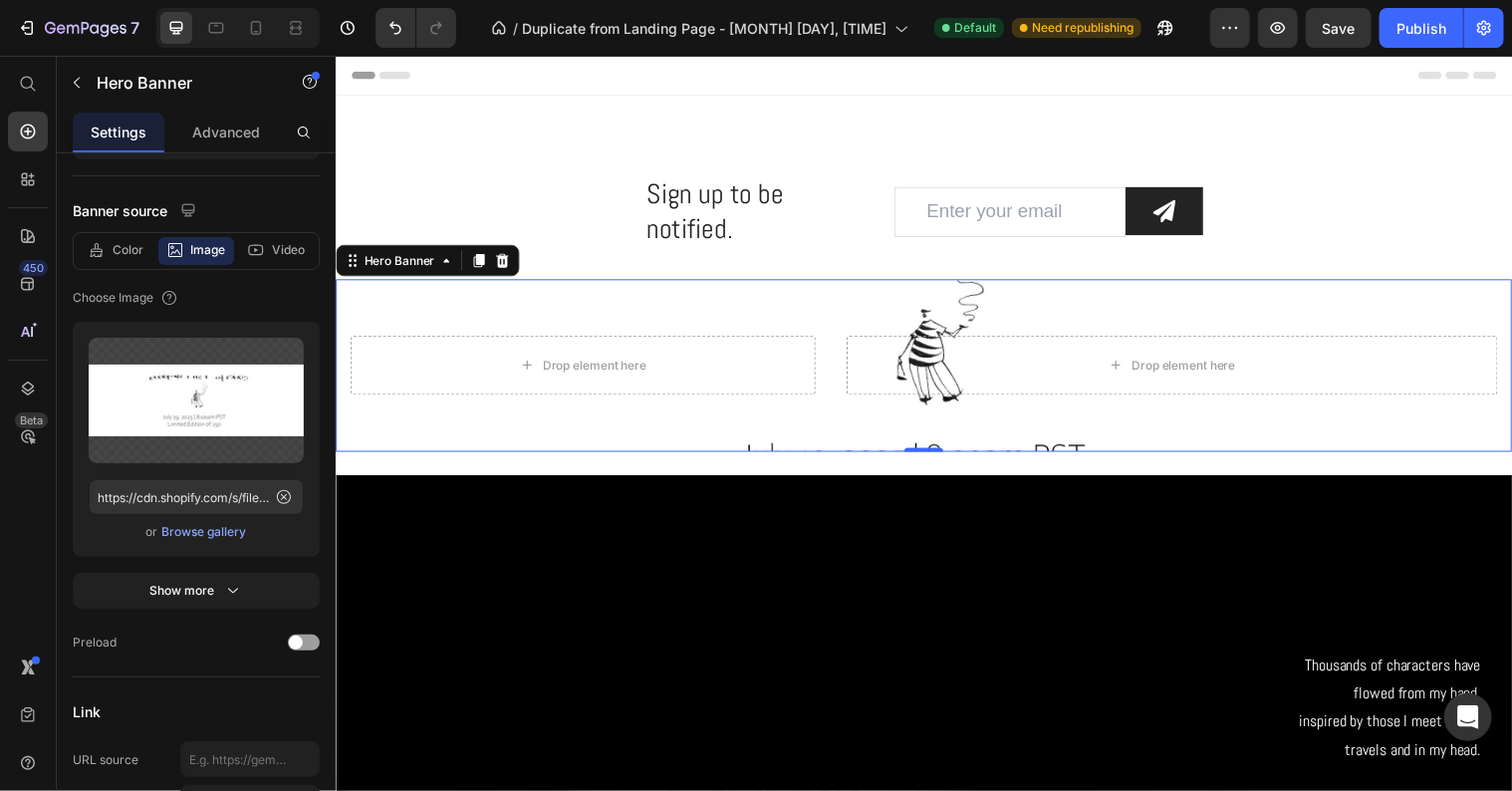 click on "Drop element here
Drop element here" at bounding box center (932, 371) 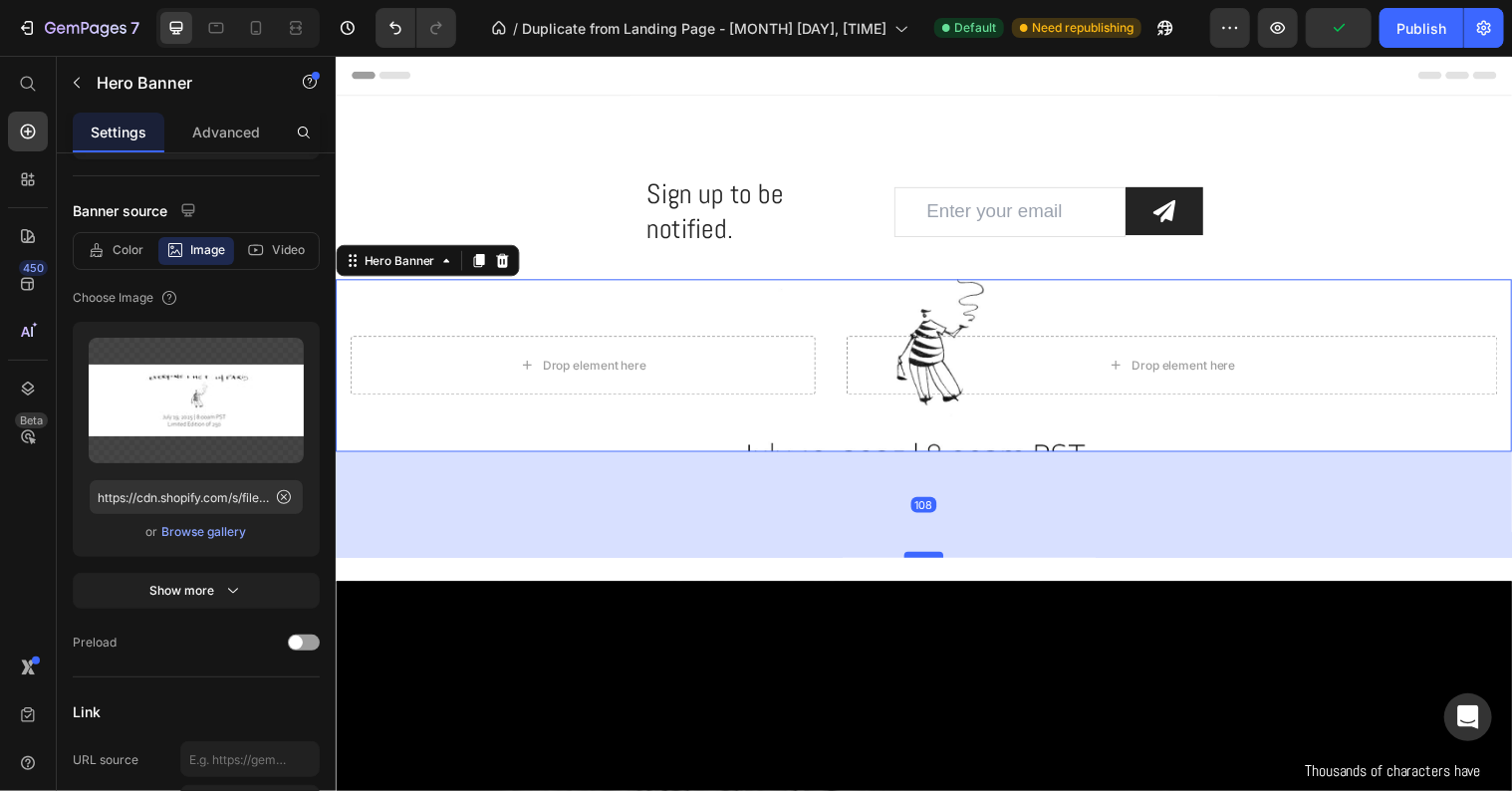 drag, startPoint x: 937, startPoint y: 456, endPoint x: 924, endPoint y: 561, distance: 105.801701 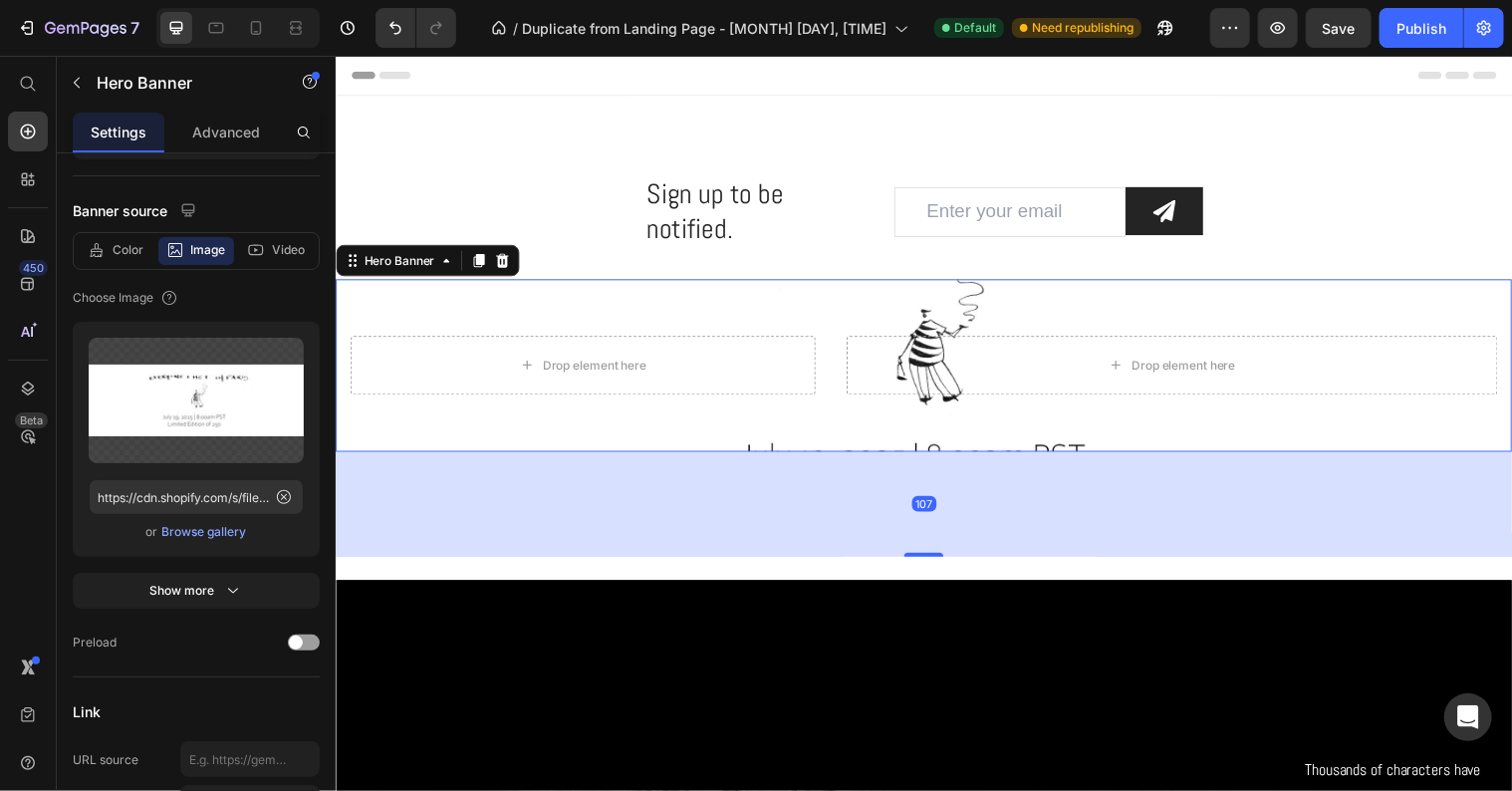 click on "Drop element here
Drop element here" at bounding box center [932, 371] 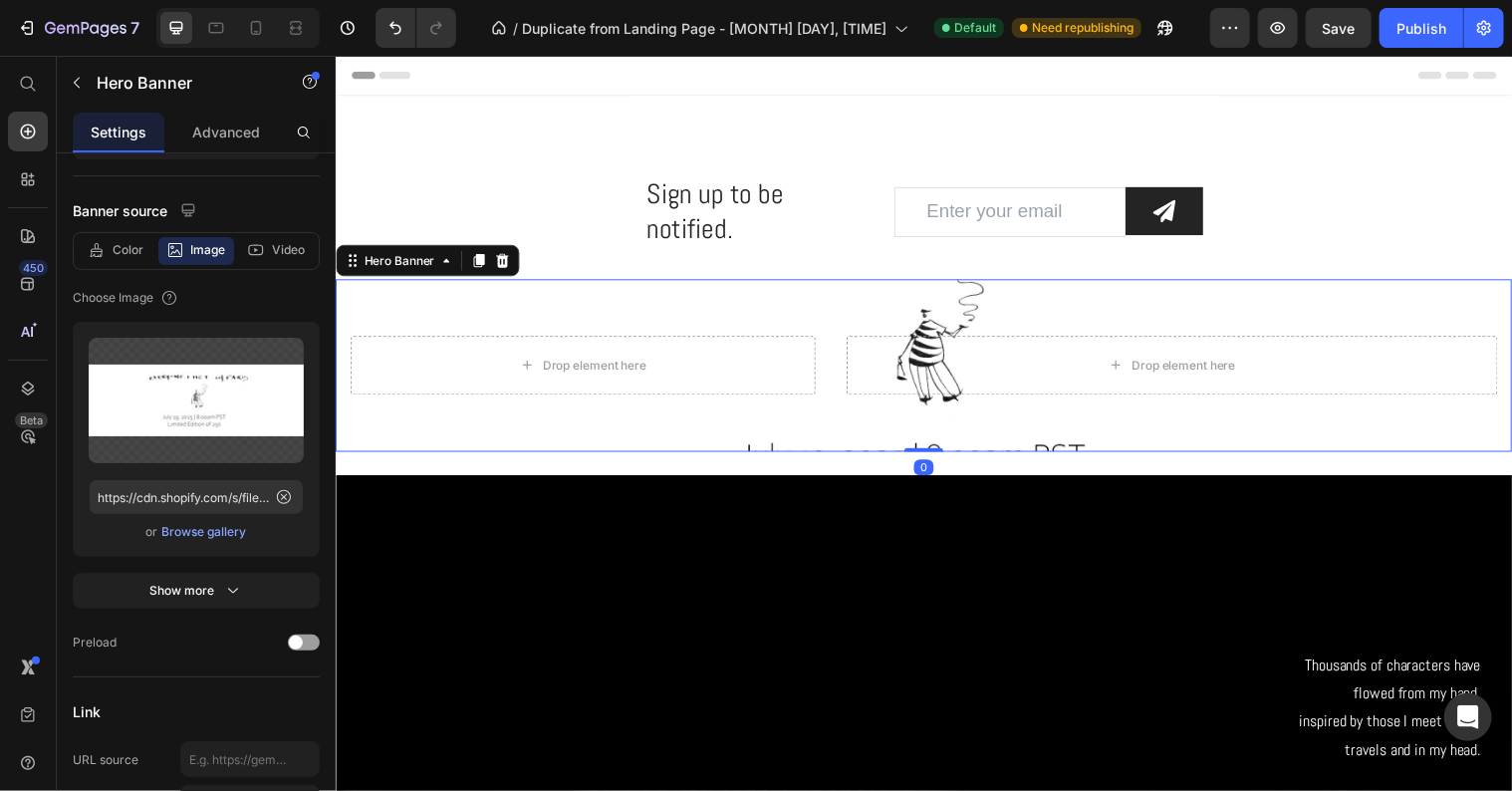 drag, startPoint x: 914, startPoint y: 560, endPoint x: 923, endPoint y: 447, distance: 113.35784 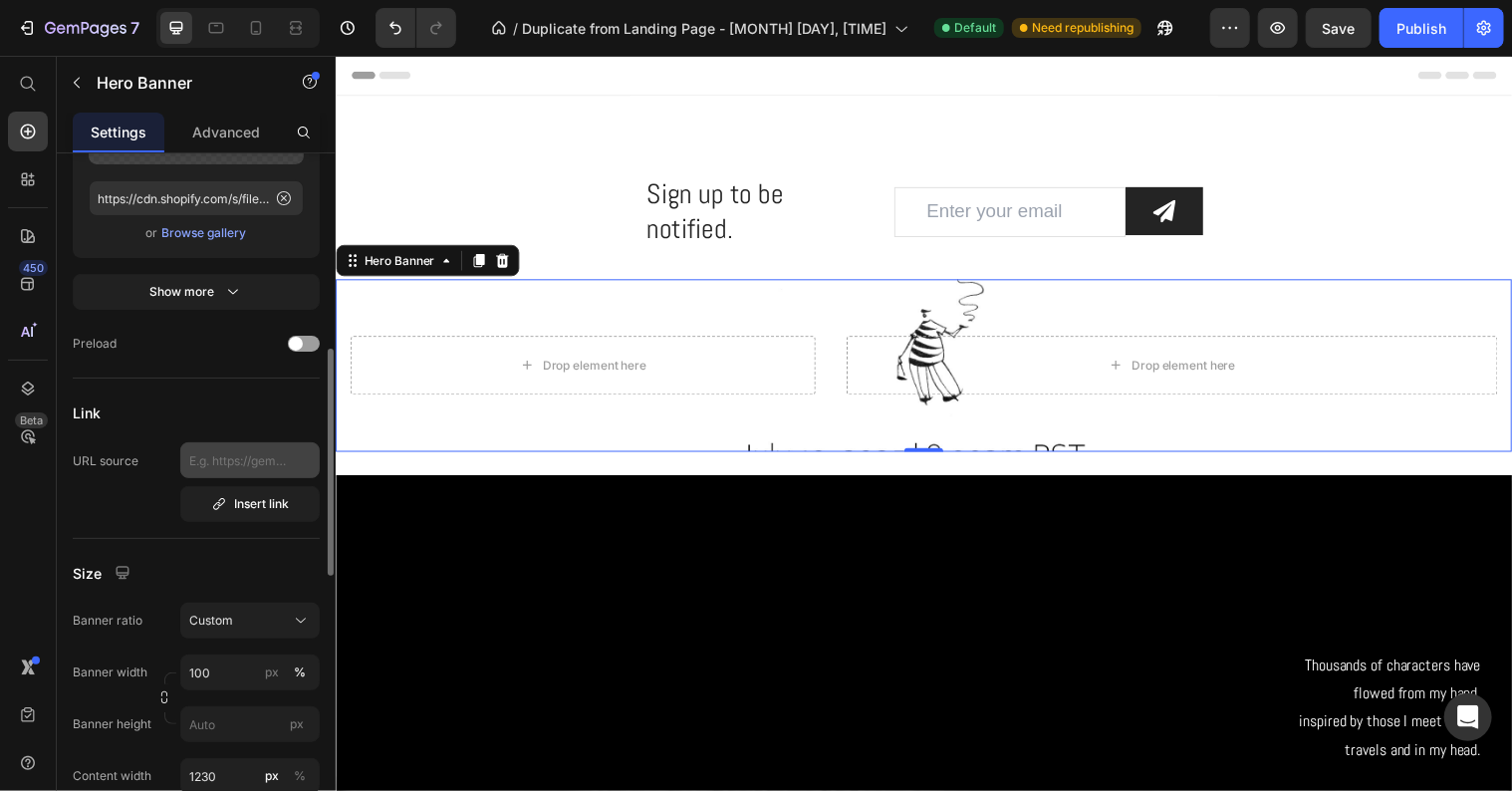 scroll, scrollTop: 797, scrollLeft: 0, axis: vertical 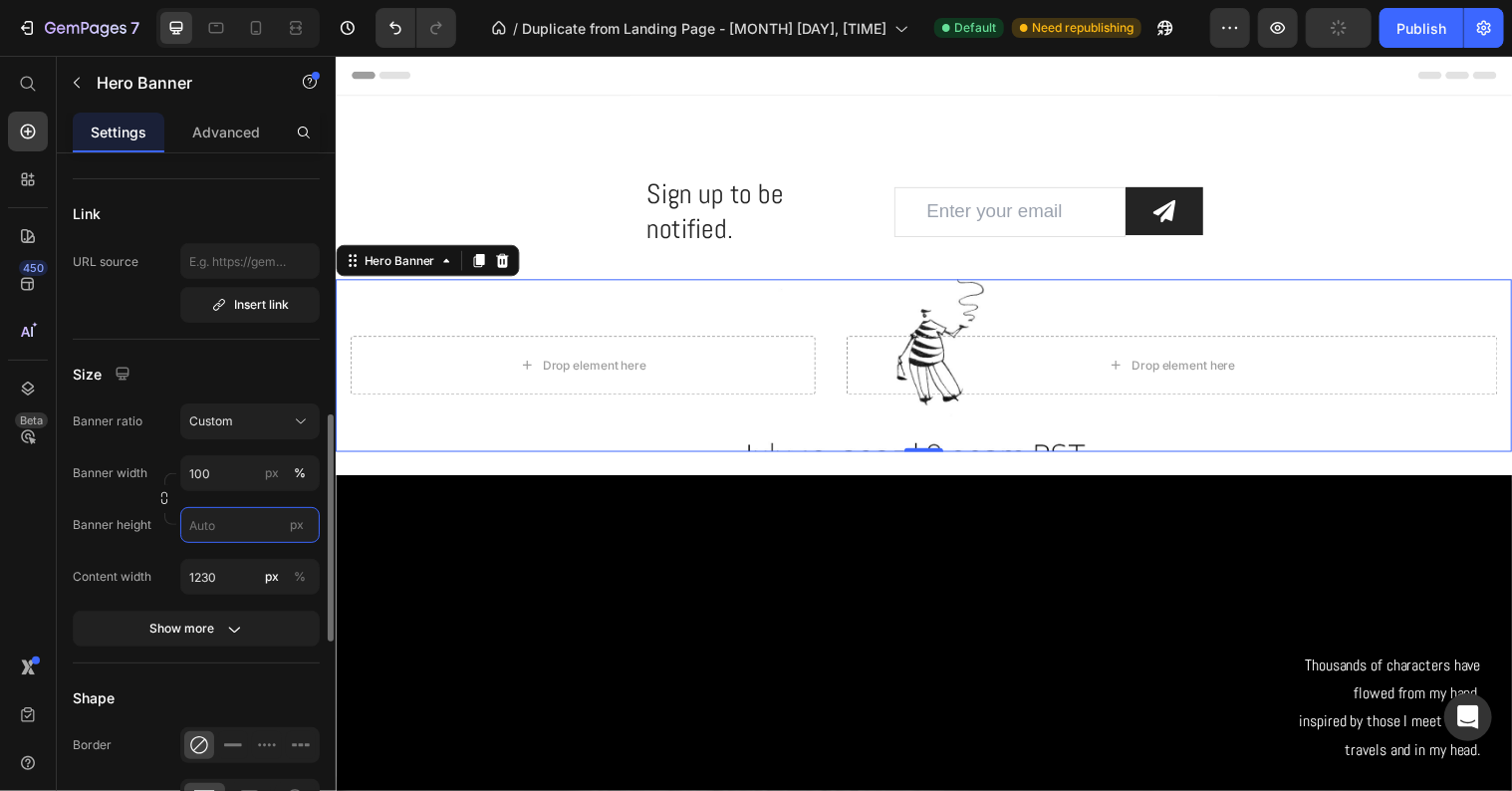 click on "px" at bounding box center [250, 525] 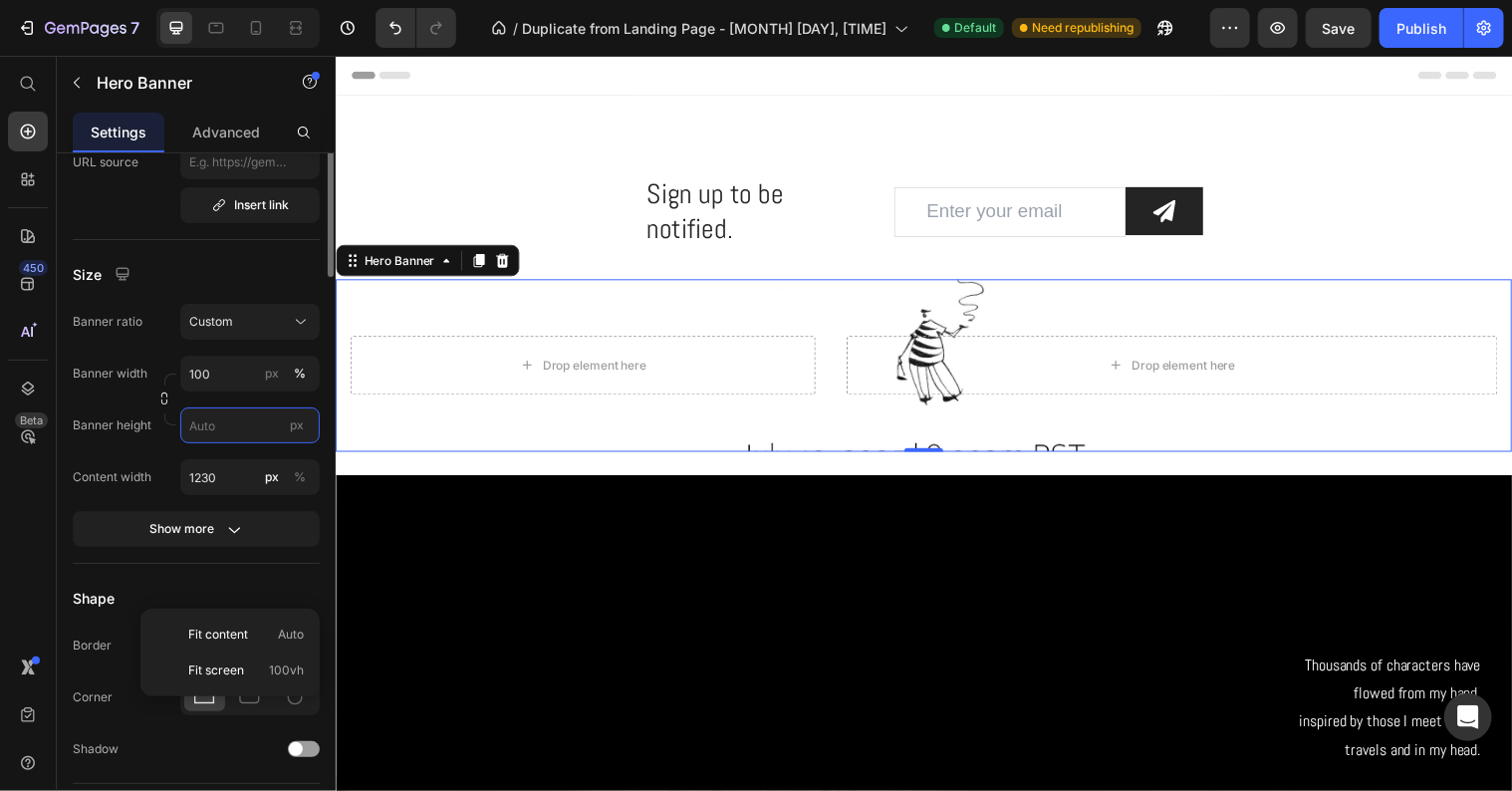 scroll, scrollTop: 498, scrollLeft: 0, axis: vertical 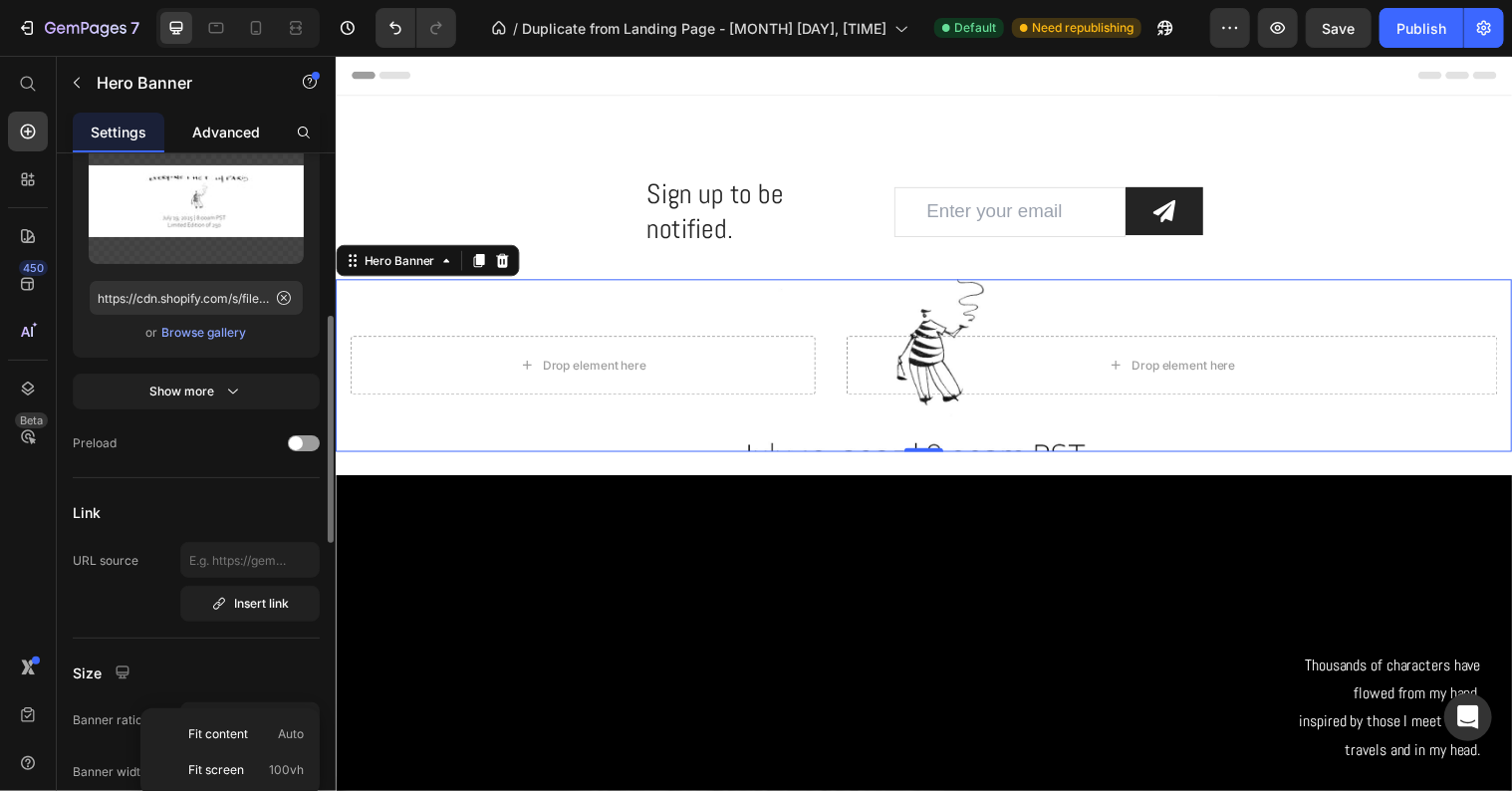 click on "Advanced" at bounding box center [226, 132] 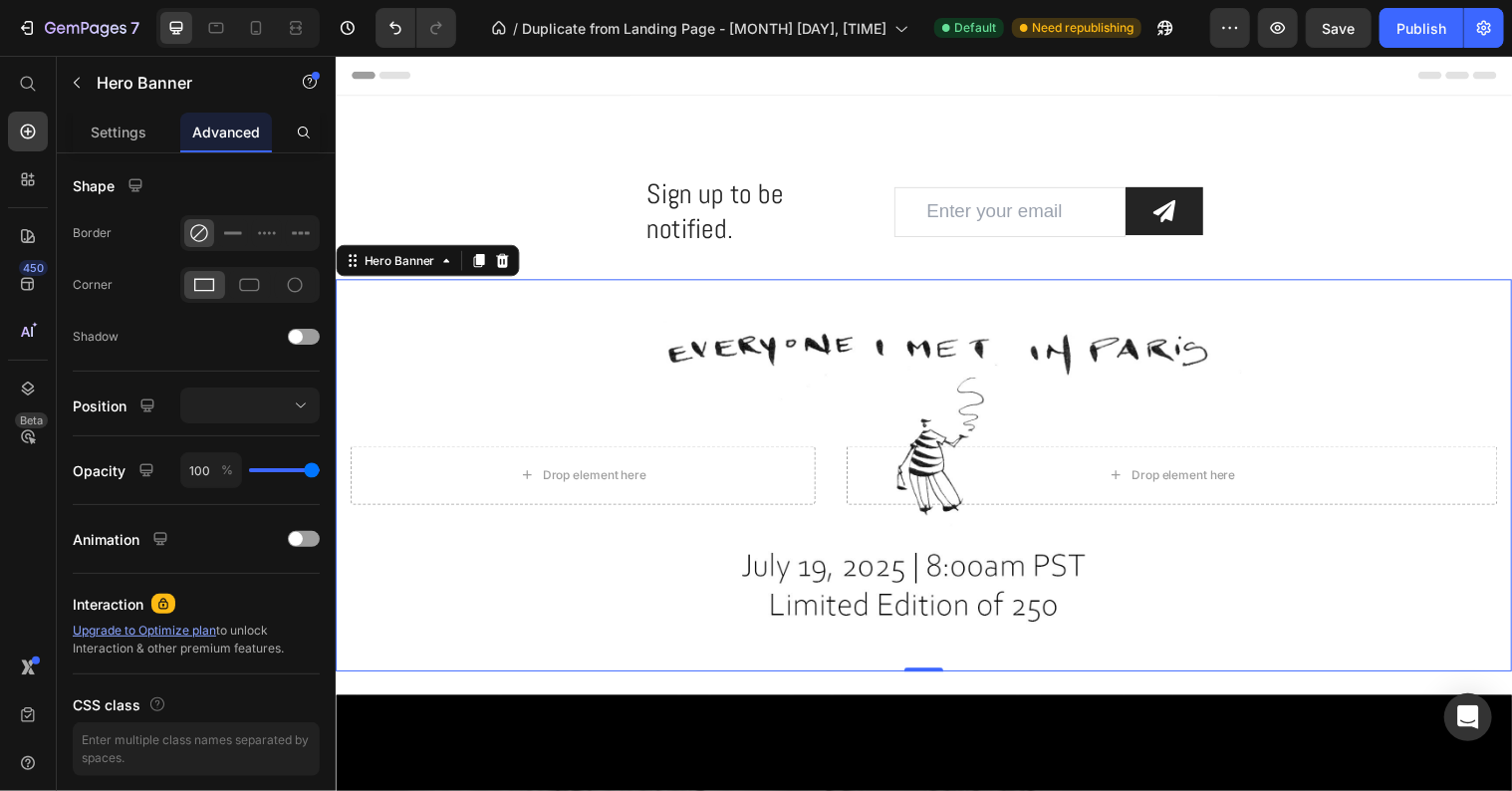 scroll, scrollTop: 0, scrollLeft: 0, axis: both 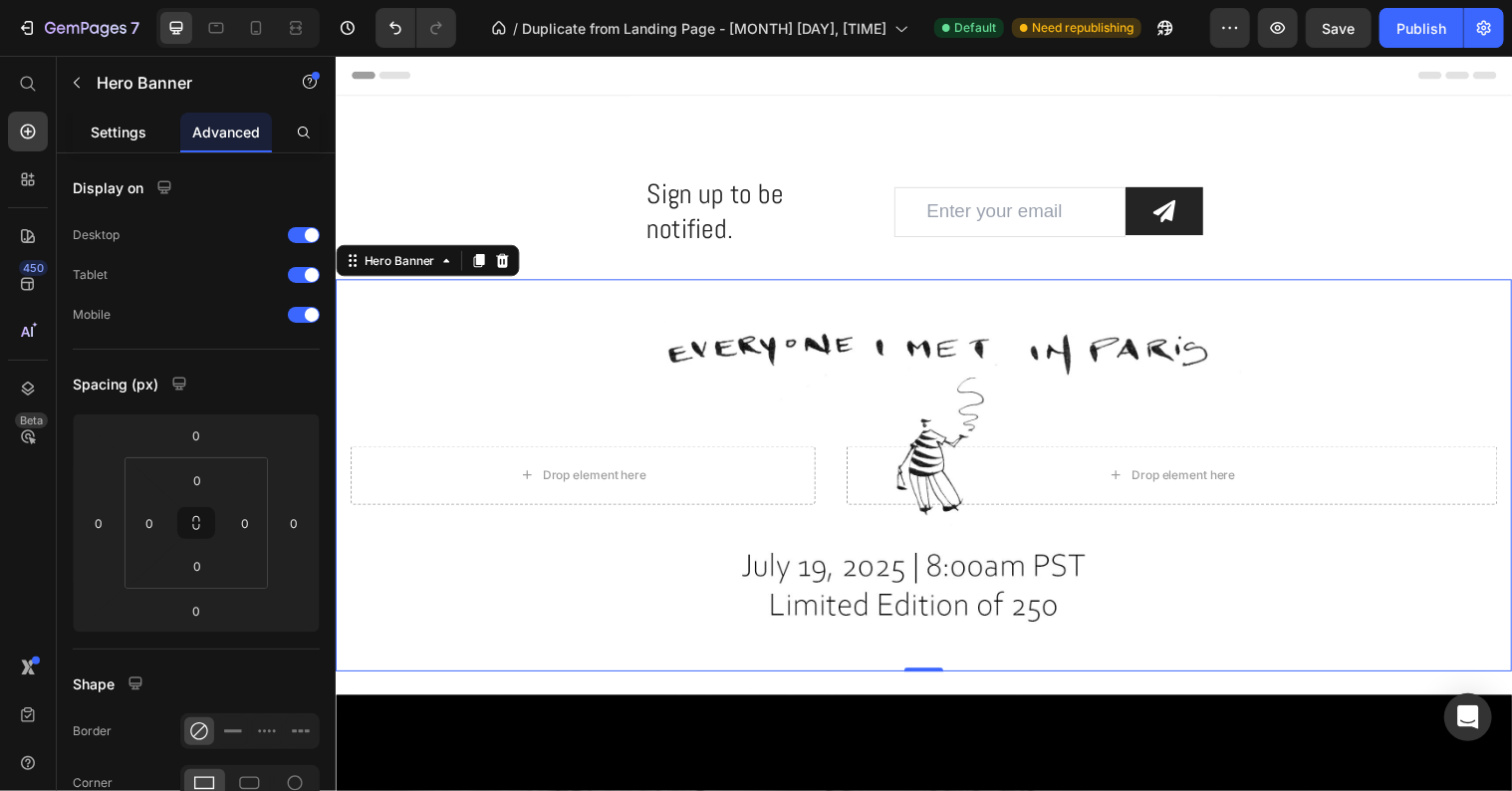 click on "Settings" 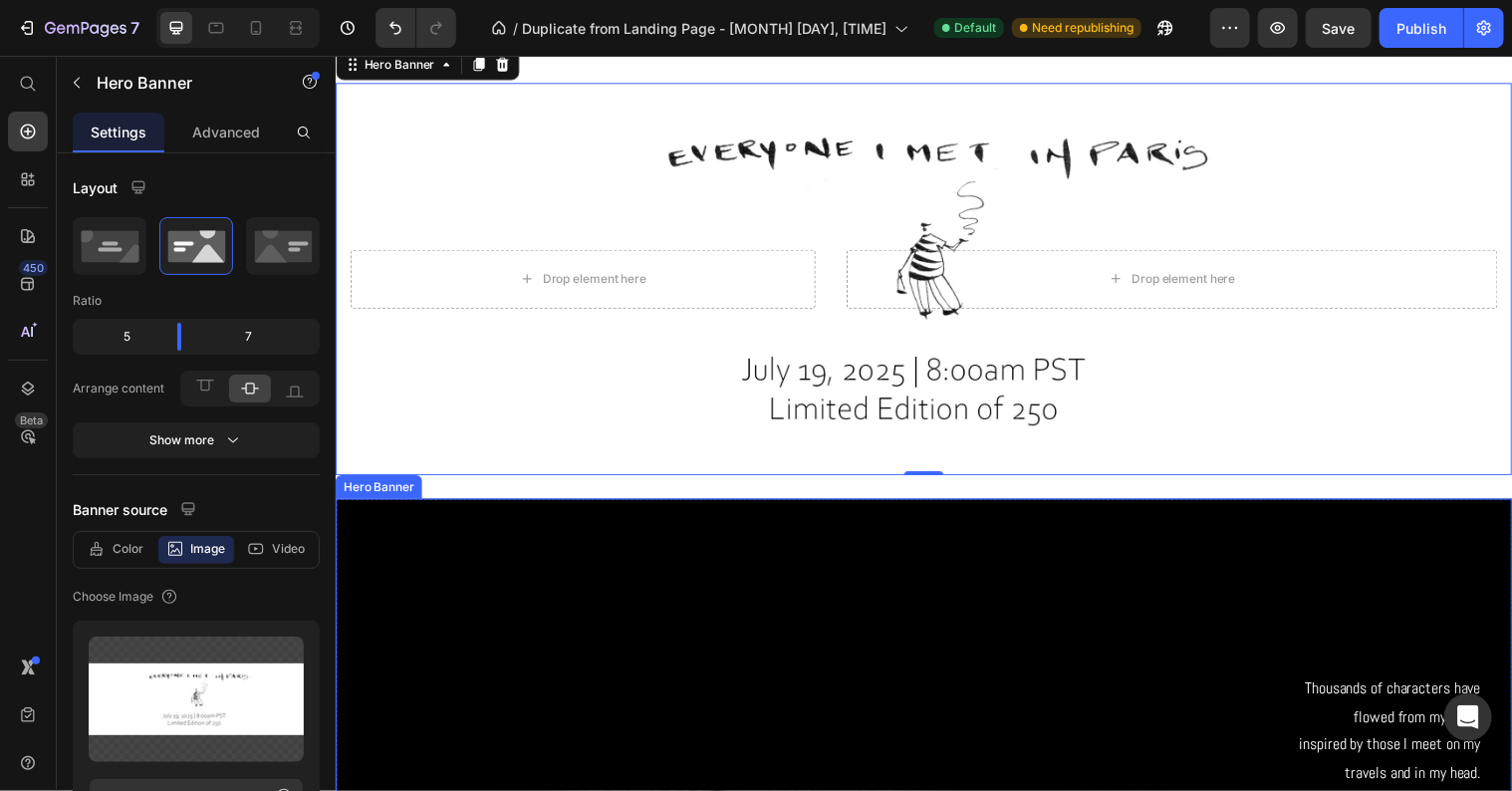 scroll, scrollTop: 0, scrollLeft: 0, axis: both 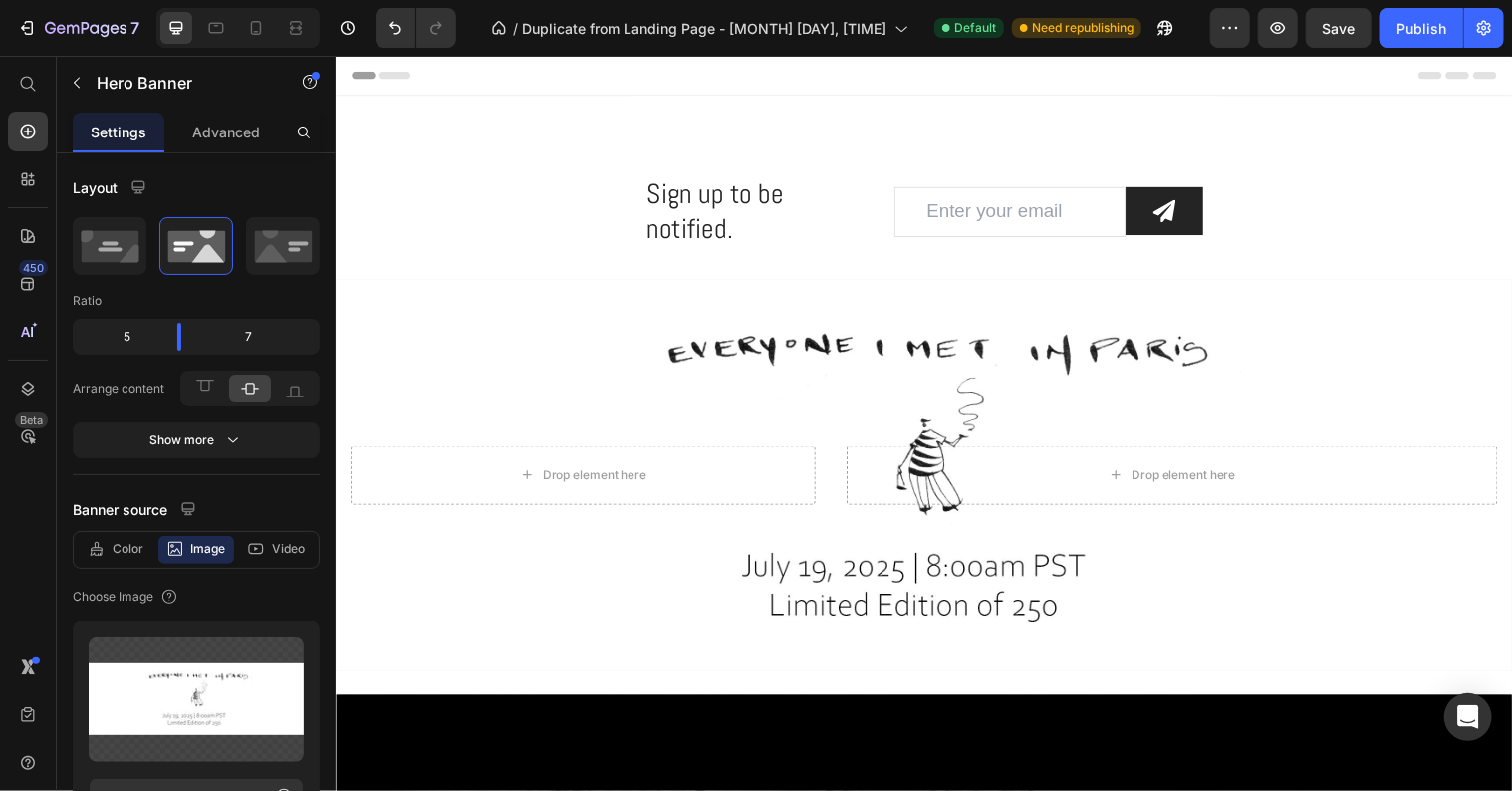 click on "Hero Banner Section 1 Sign up to be notified. Heading Email Field
Submit Button Row Newsletter Row Section 2
Drop element here
Drop element here Hero Banner Section 3 Image Shop Prints Button Hero Banner Section 4 Thousands of characters have  flowed from my hand,  inspired by those I meet on my  travels and in my head. Text Block Hero Banner Section 5 Root" at bounding box center (932, 2313) 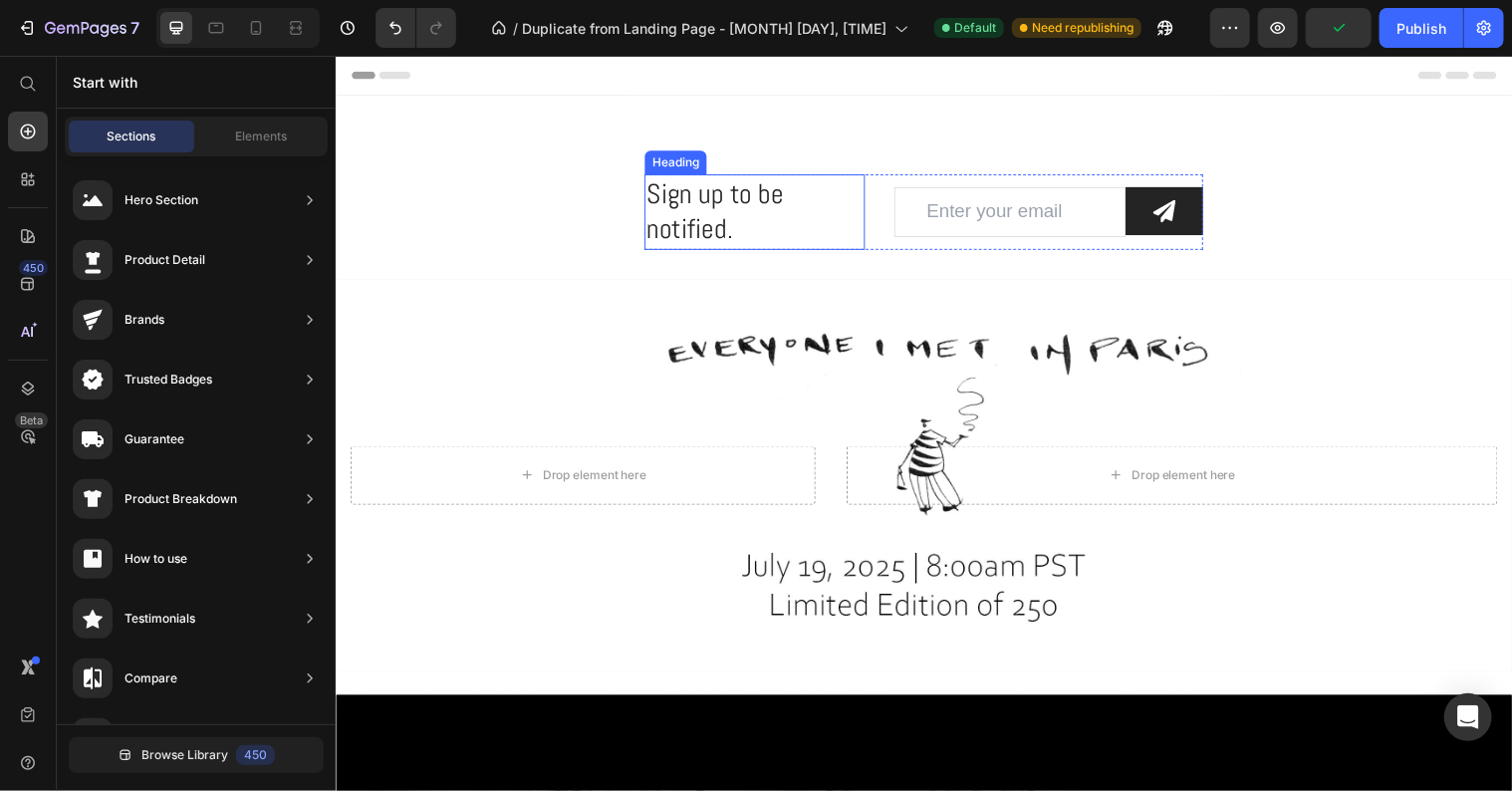click on "Sign up to be notified." at bounding box center [760, 214] 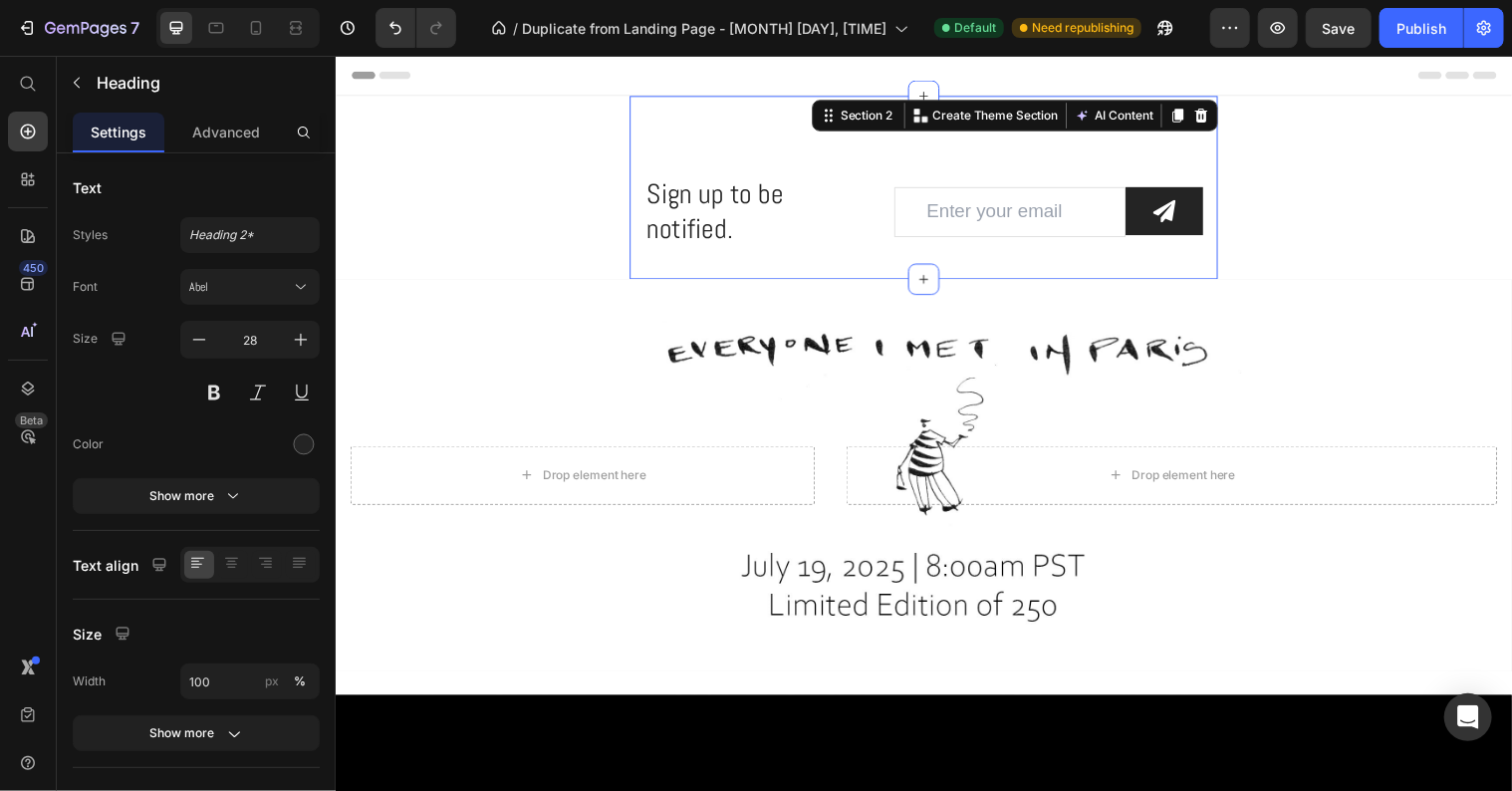 click on "Sign up to be notified. Heading Email Field
Submit Button Row Newsletter Row Section 2   You can create reusable sections Create Theme Section AI Content Write with GemAI What would you like to describe here? Tone and Voice Persuasive Product Show more Generate" at bounding box center (932, 189) 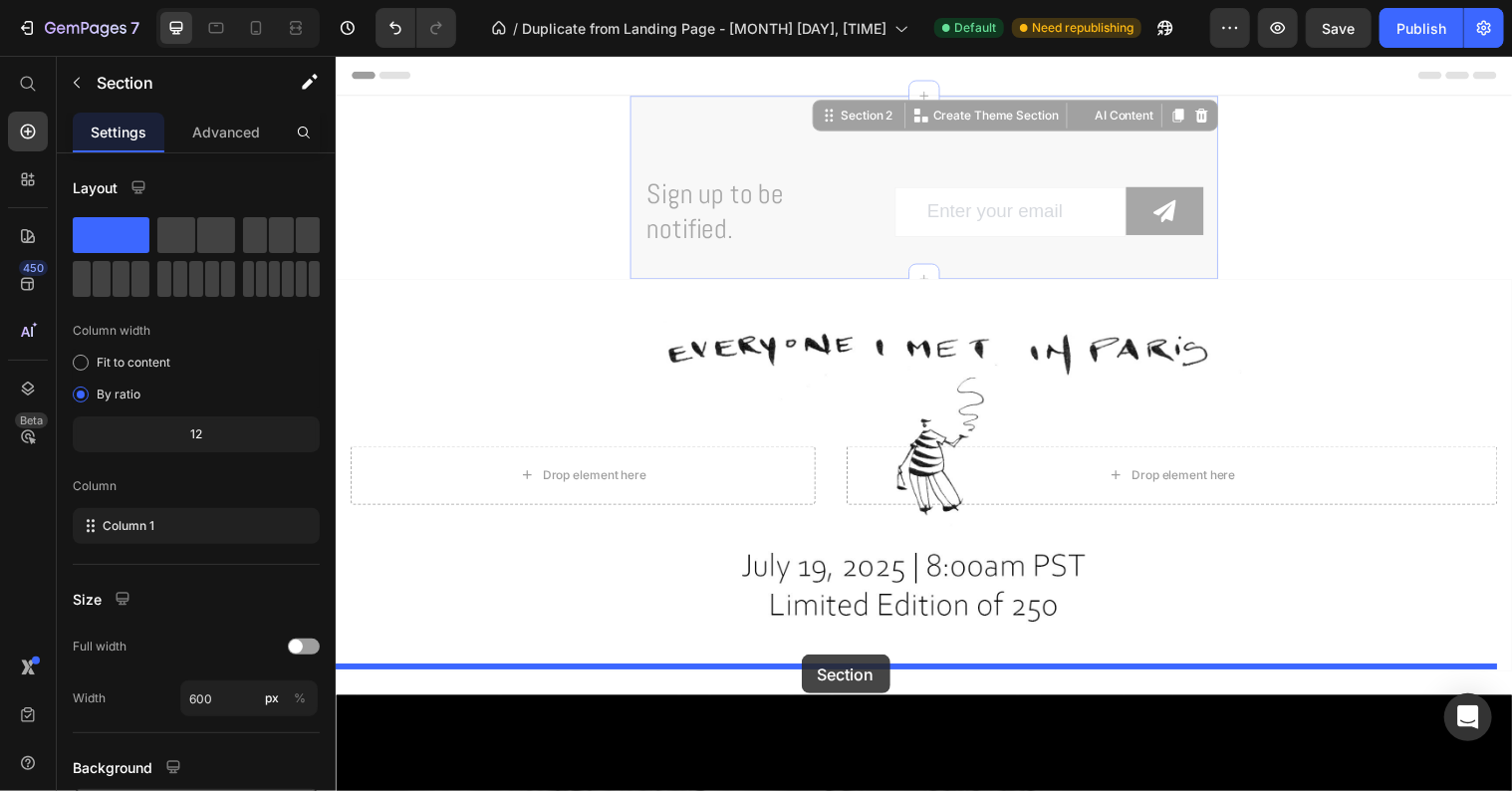 drag, startPoint x: 826, startPoint y: 122, endPoint x: 808, endPoint y: 664, distance: 542.2988 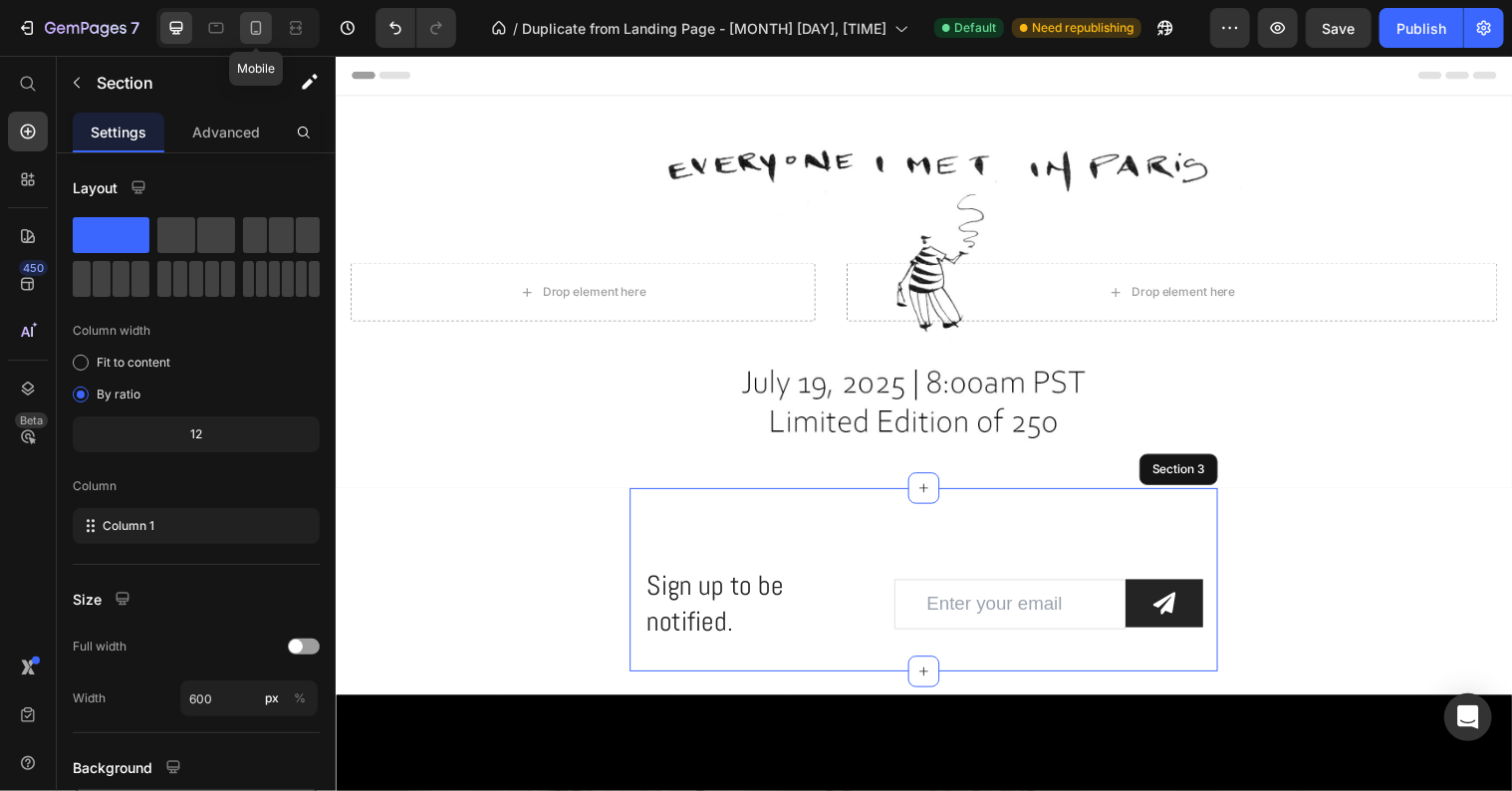 click 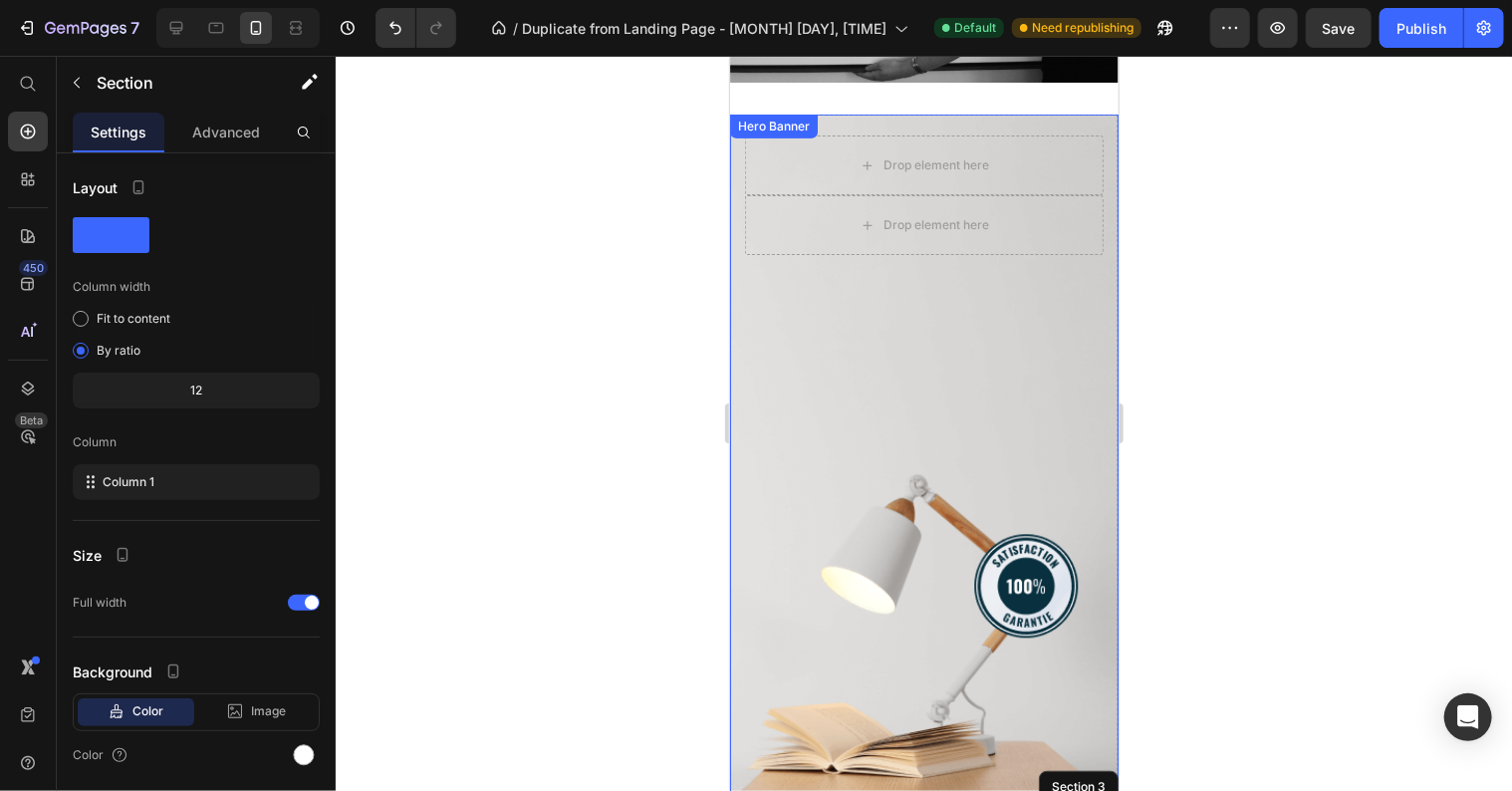 scroll, scrollTop: 0, scrollLeft: 0, axis: both 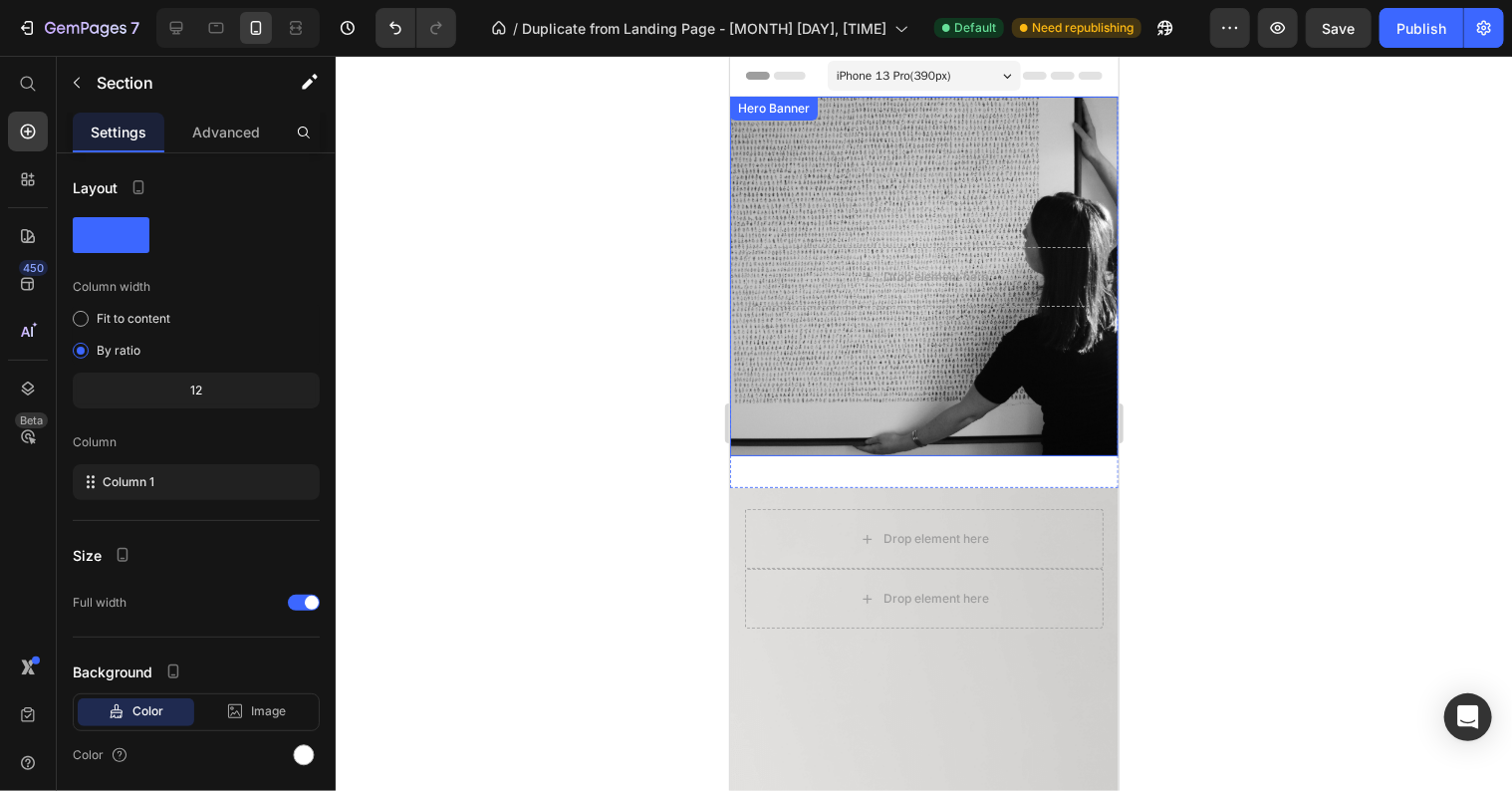 click at bounding box center (923, 275) 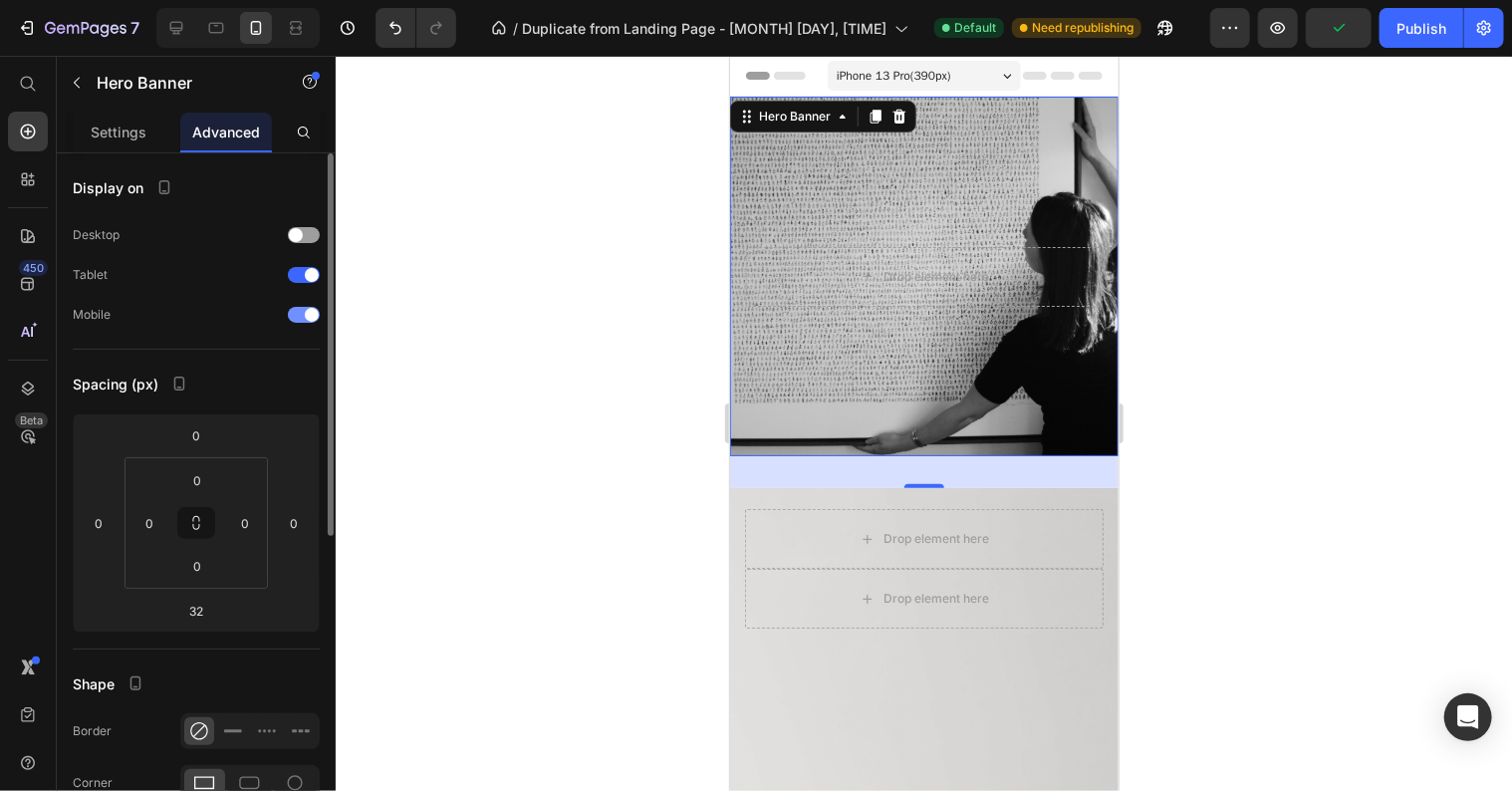 click at bounding box center [312, 315] 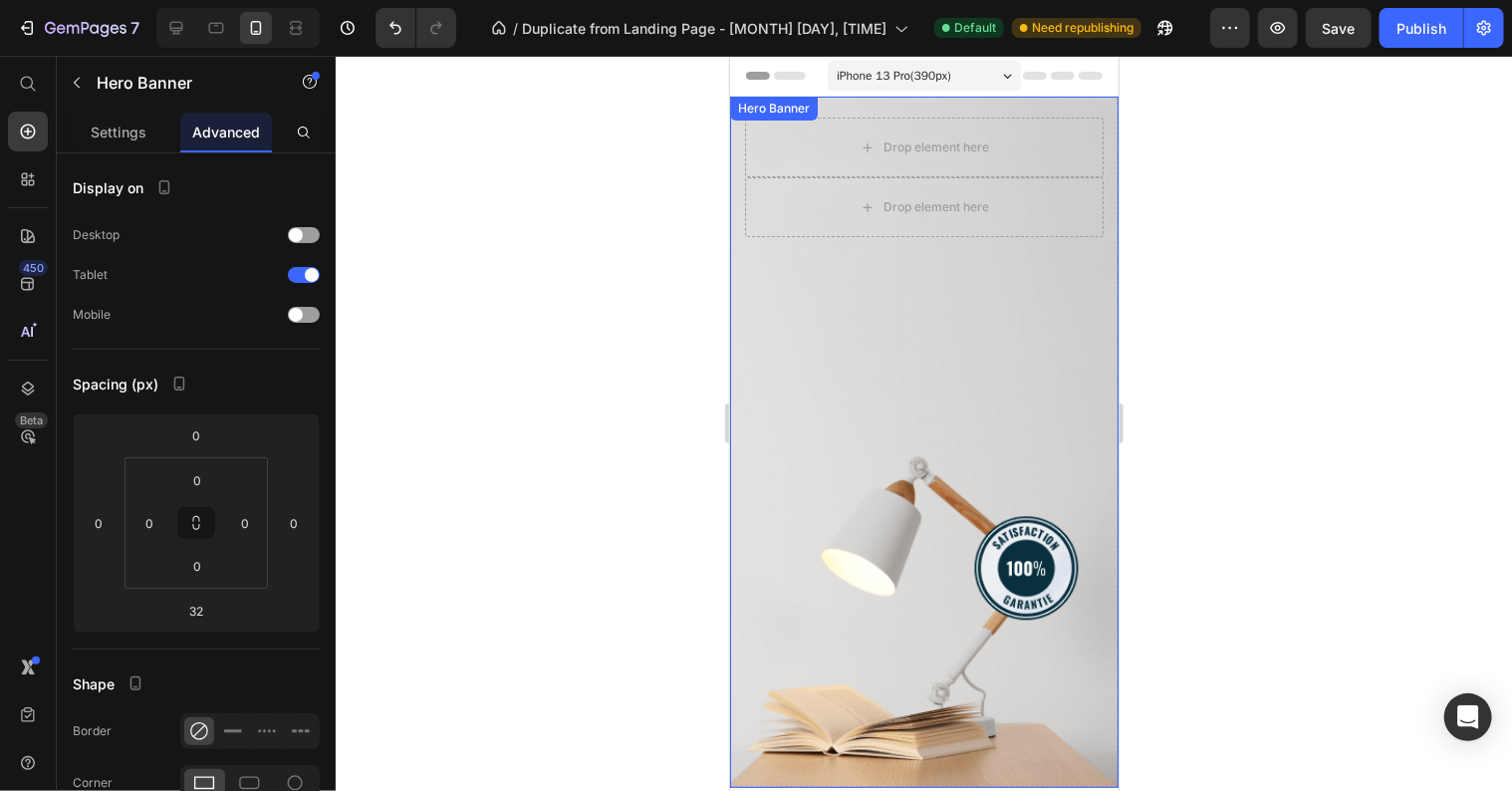 click at bounding box center (923, 441) 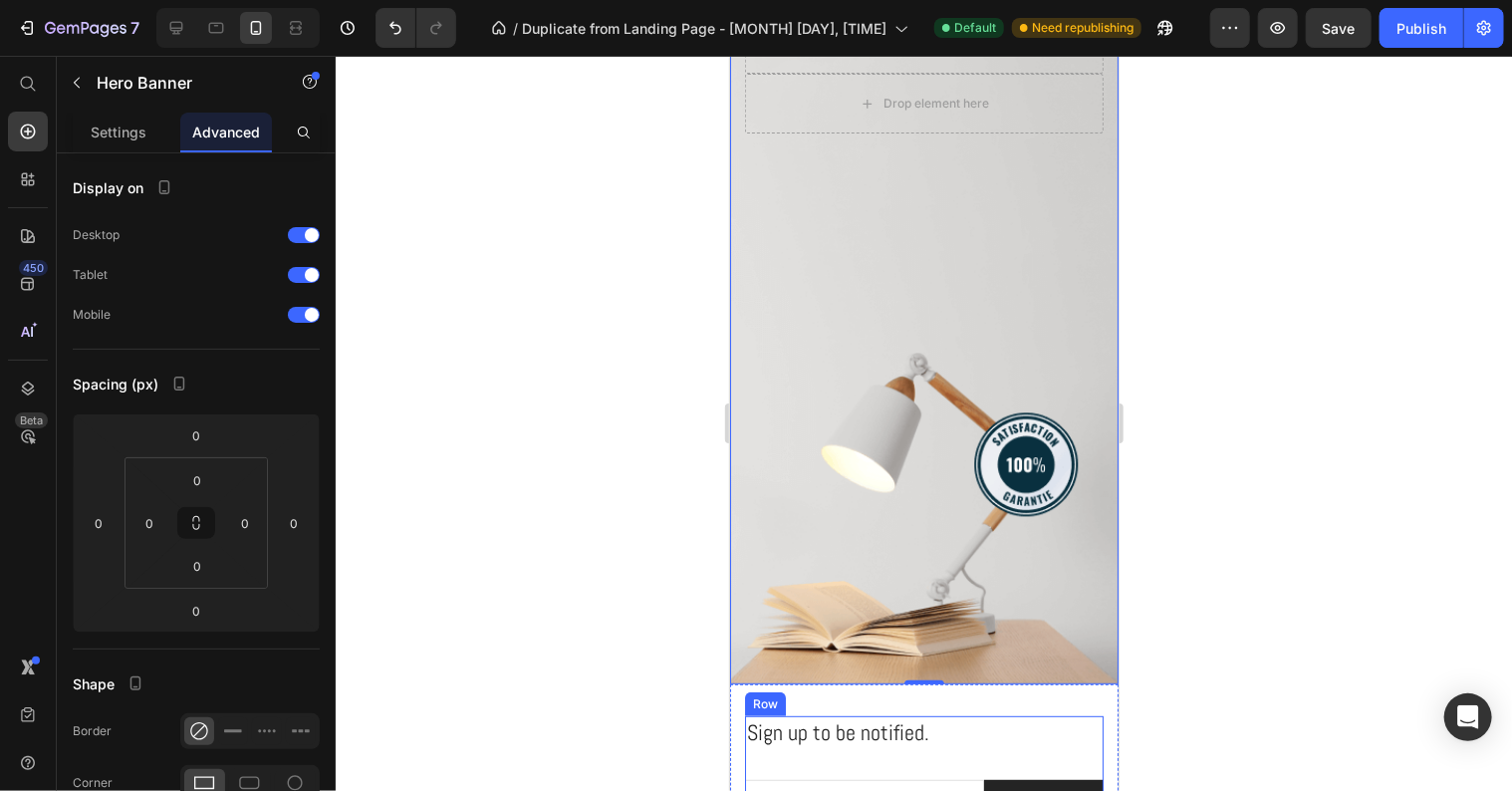 scroll, scrollTop: 0, scrollLeft: 0, axis: both 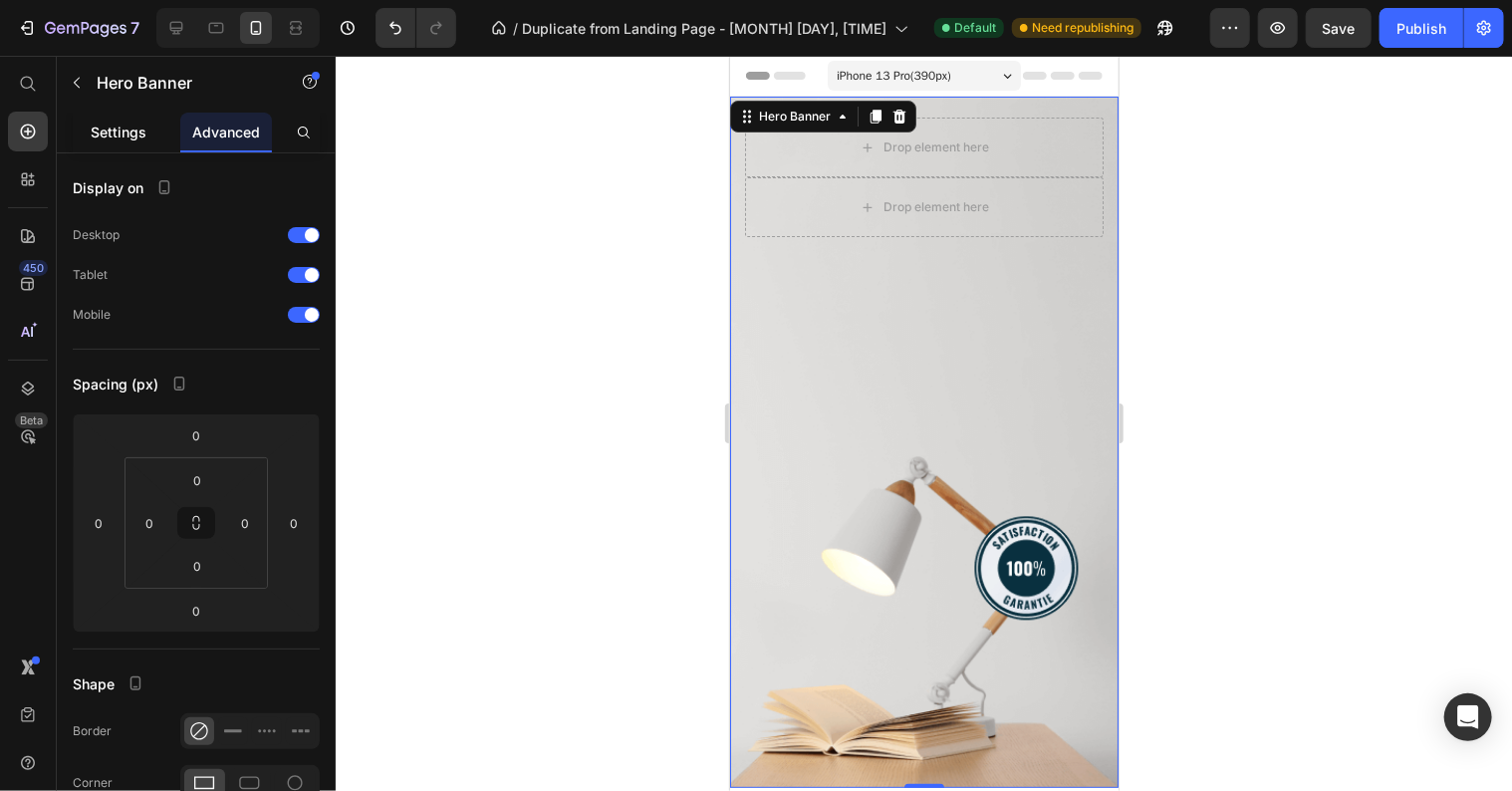 click on "Settings" at bounding box center (119, 132) 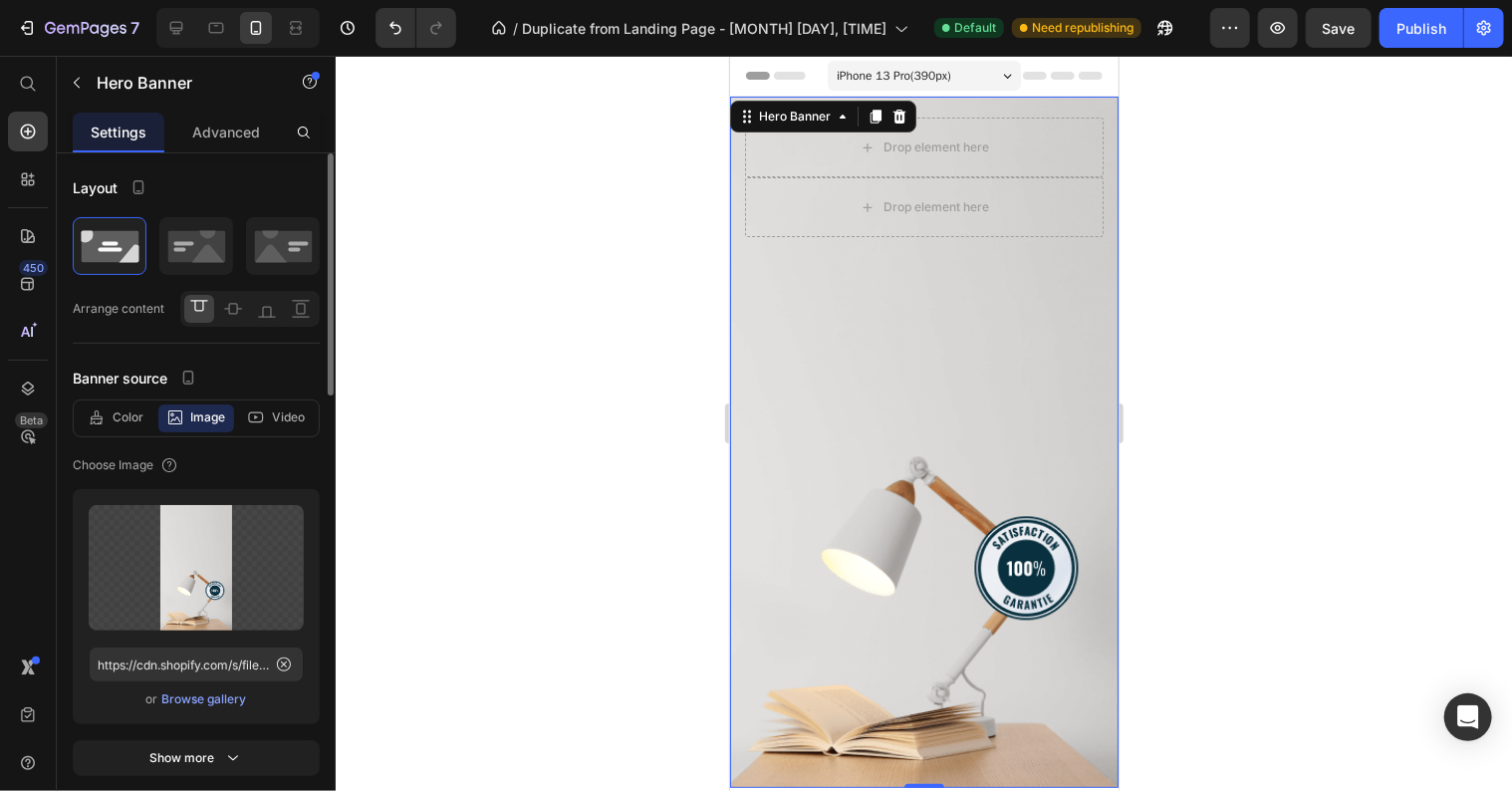 click on "Browse gallery" at bounding box center (204, 699) 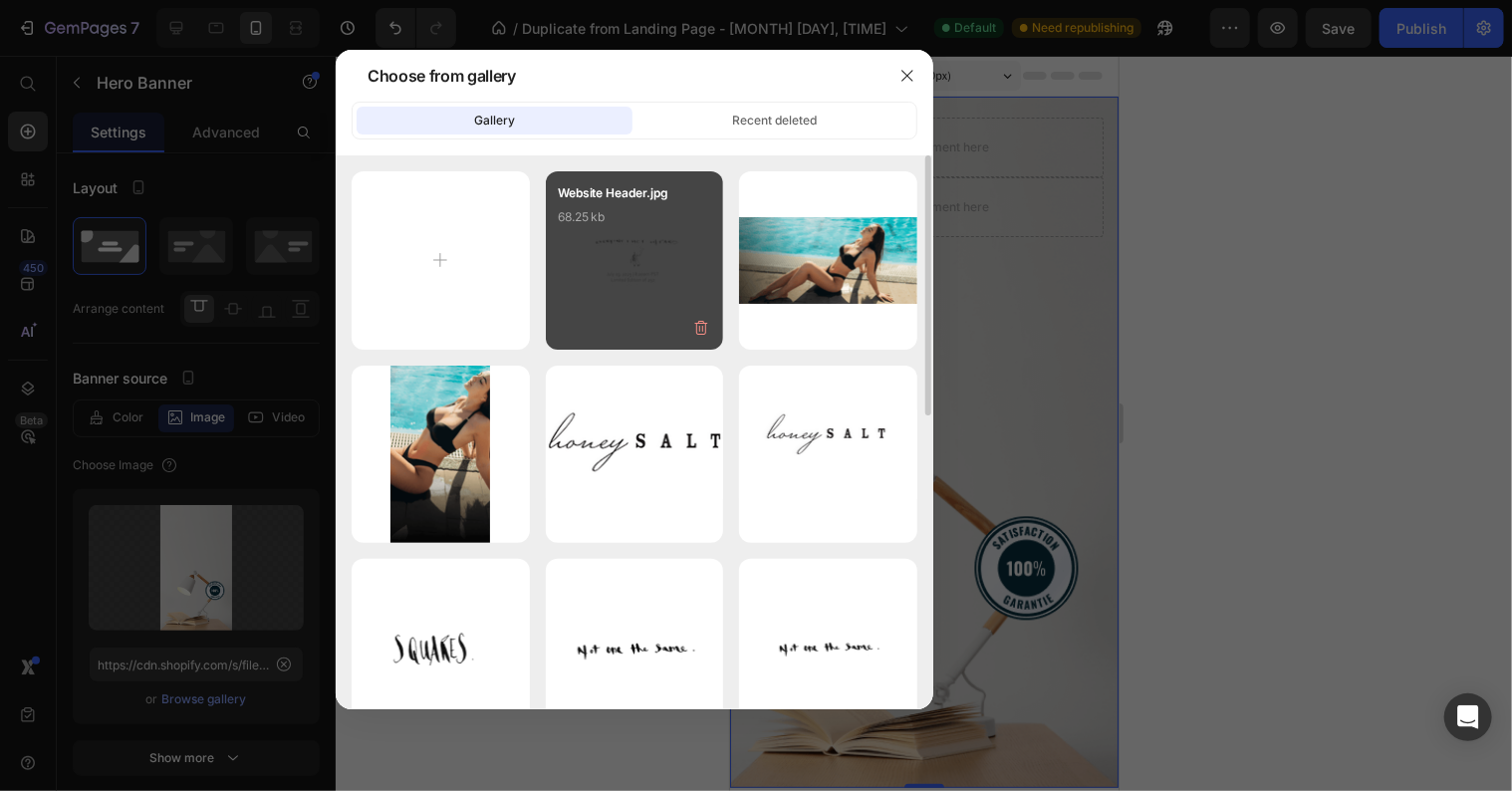 click on "Website Header.jpg 68.25 kb" at bounding box center (634, 260) 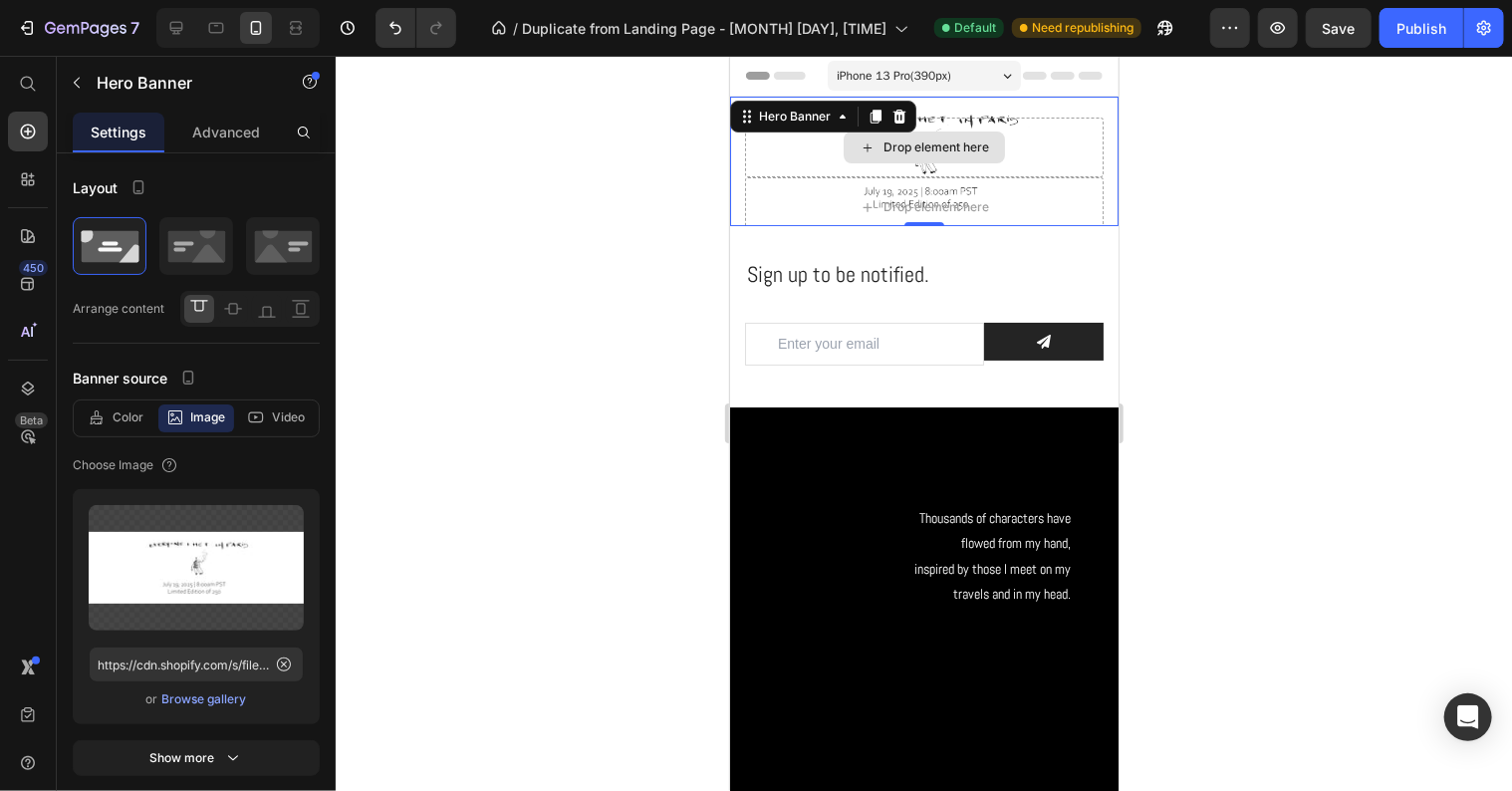click on "Drop element here" at bounding box center [923, 146] 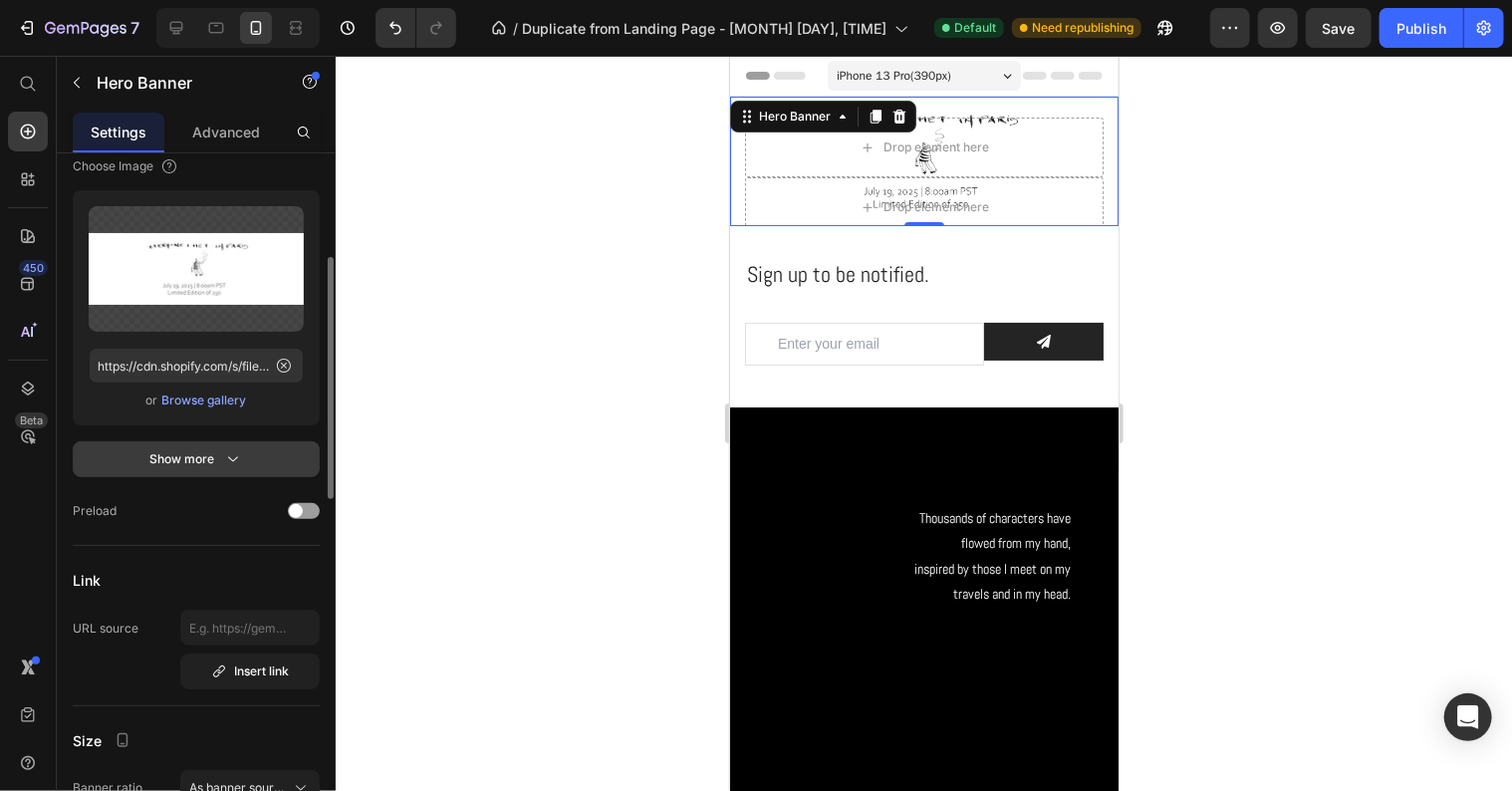 scroll, scrollTop: 100, scrollLeft: 0, axis: vertical 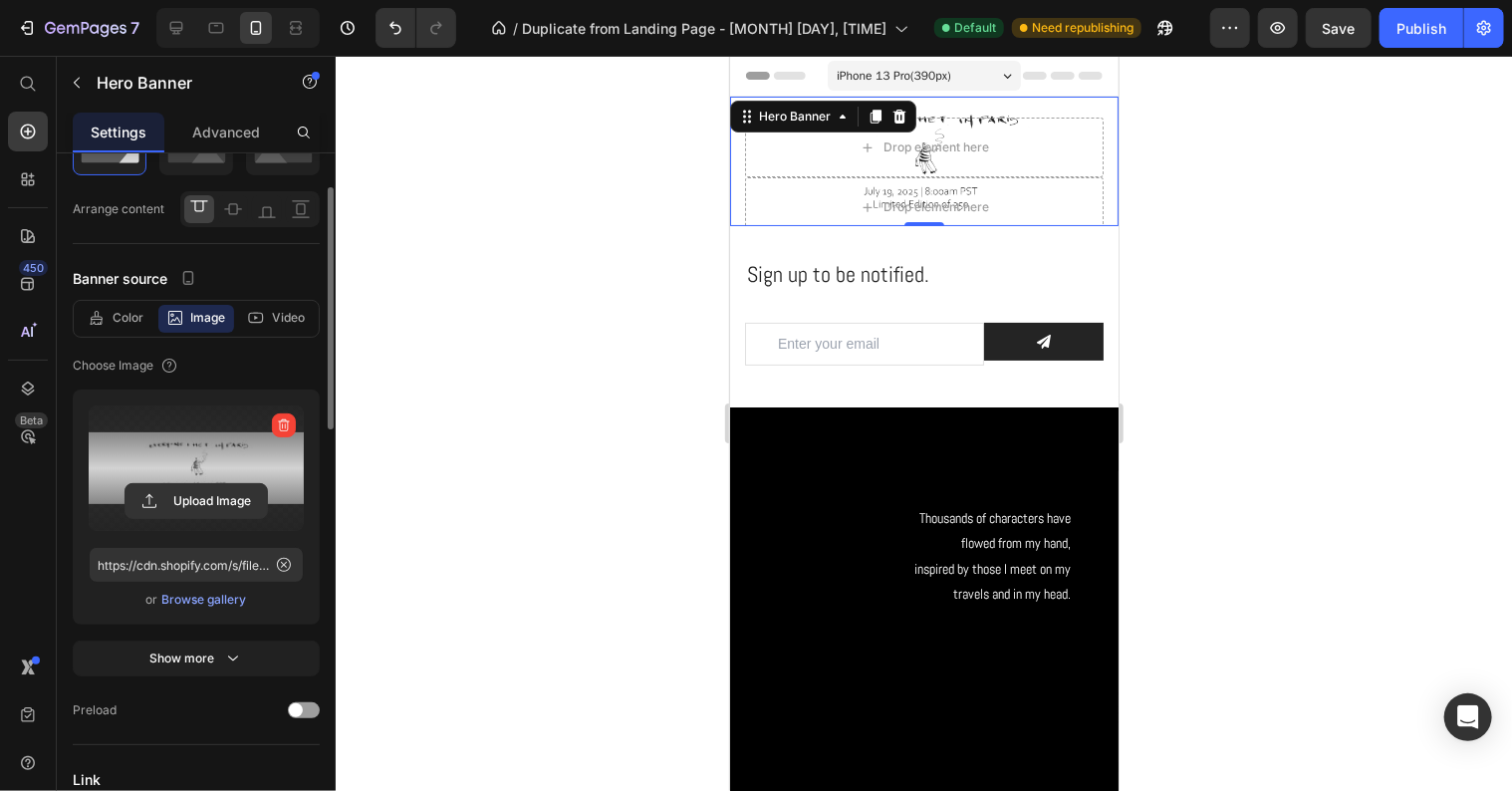 click at bounding box center [196, 468] 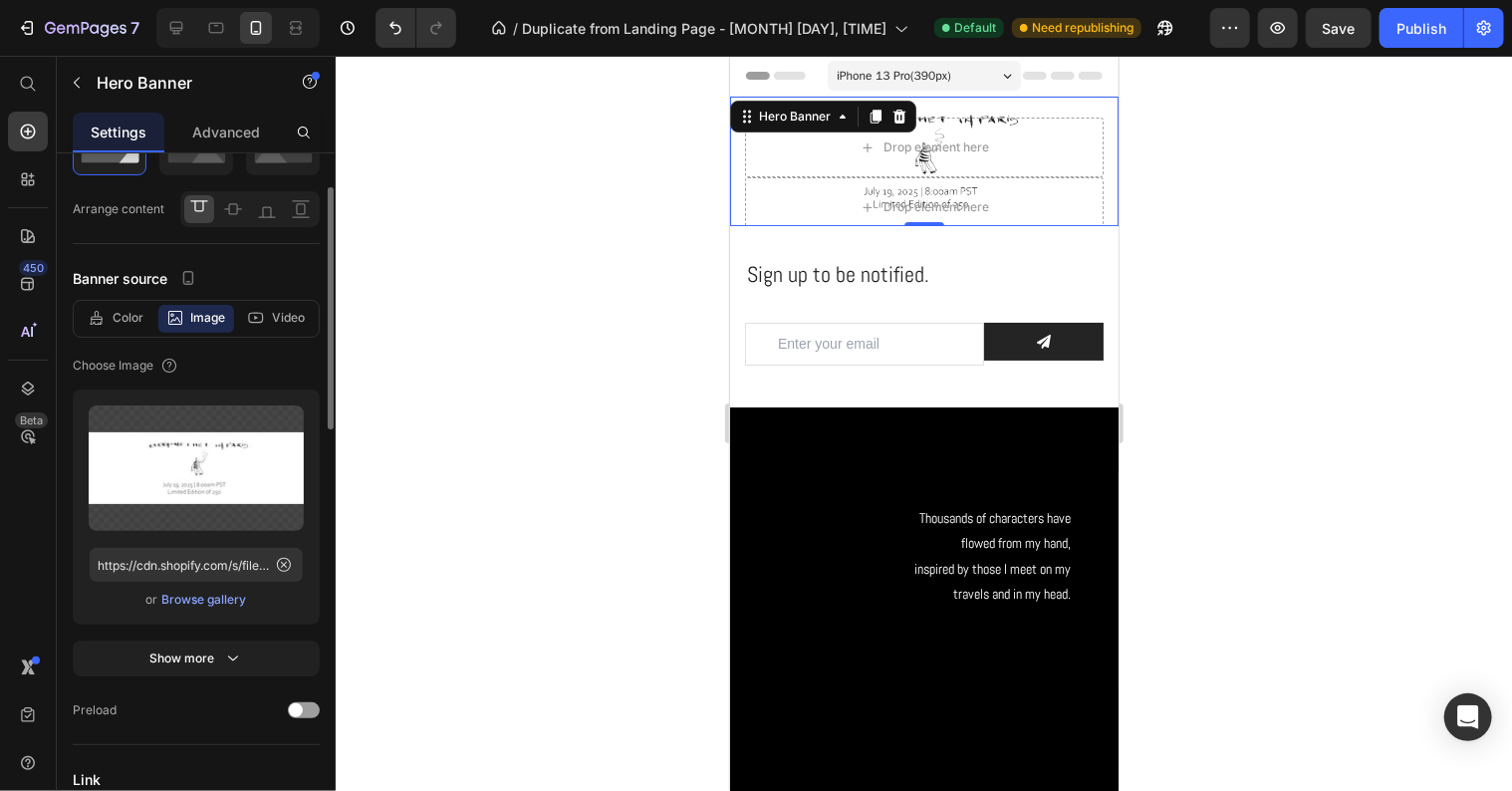 click on "Browse gallery" at bounding box center (204, 600) 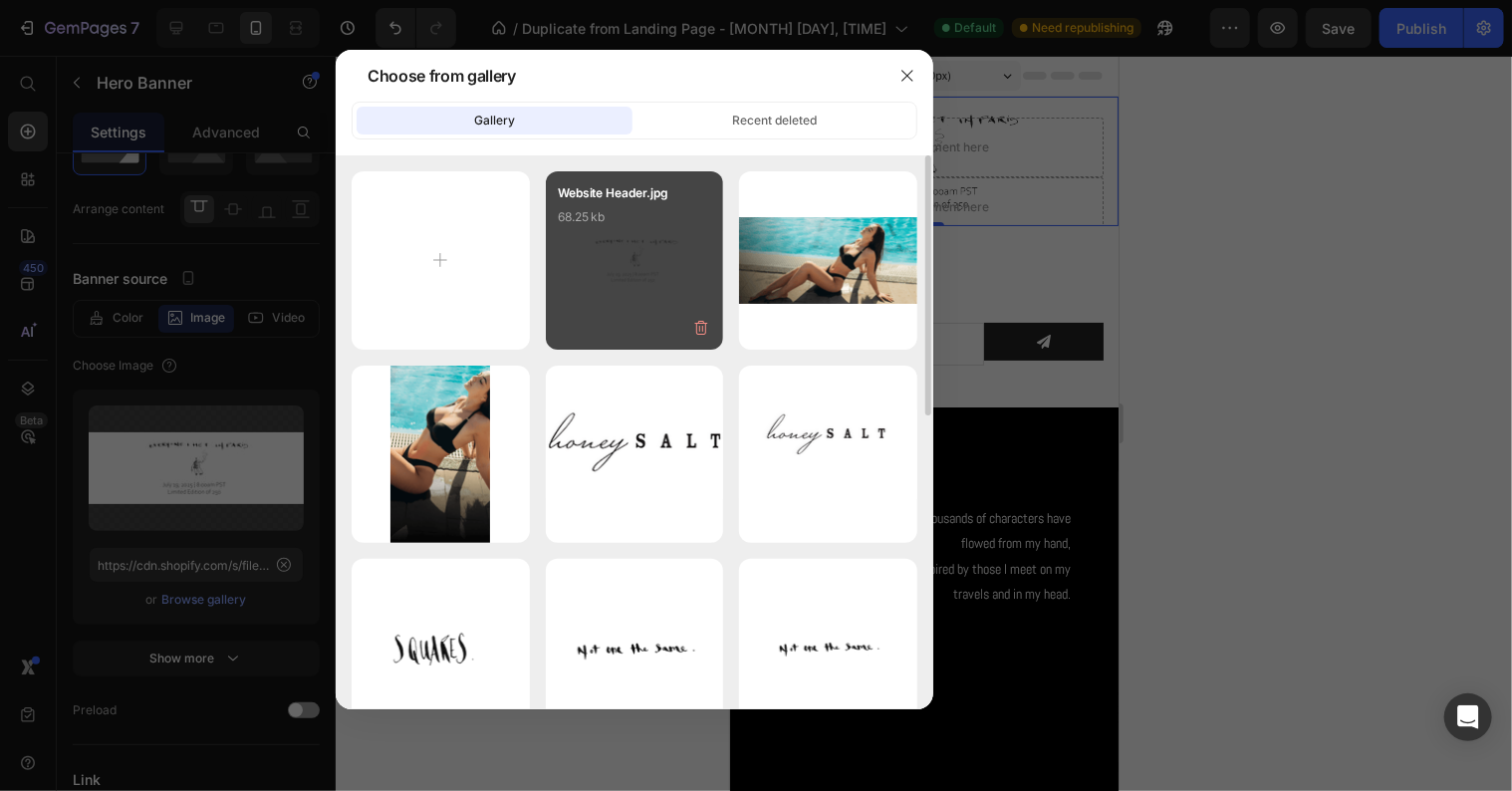 click on "Website Header.jpg 68.25 kb" at bounding box center [634, 260] 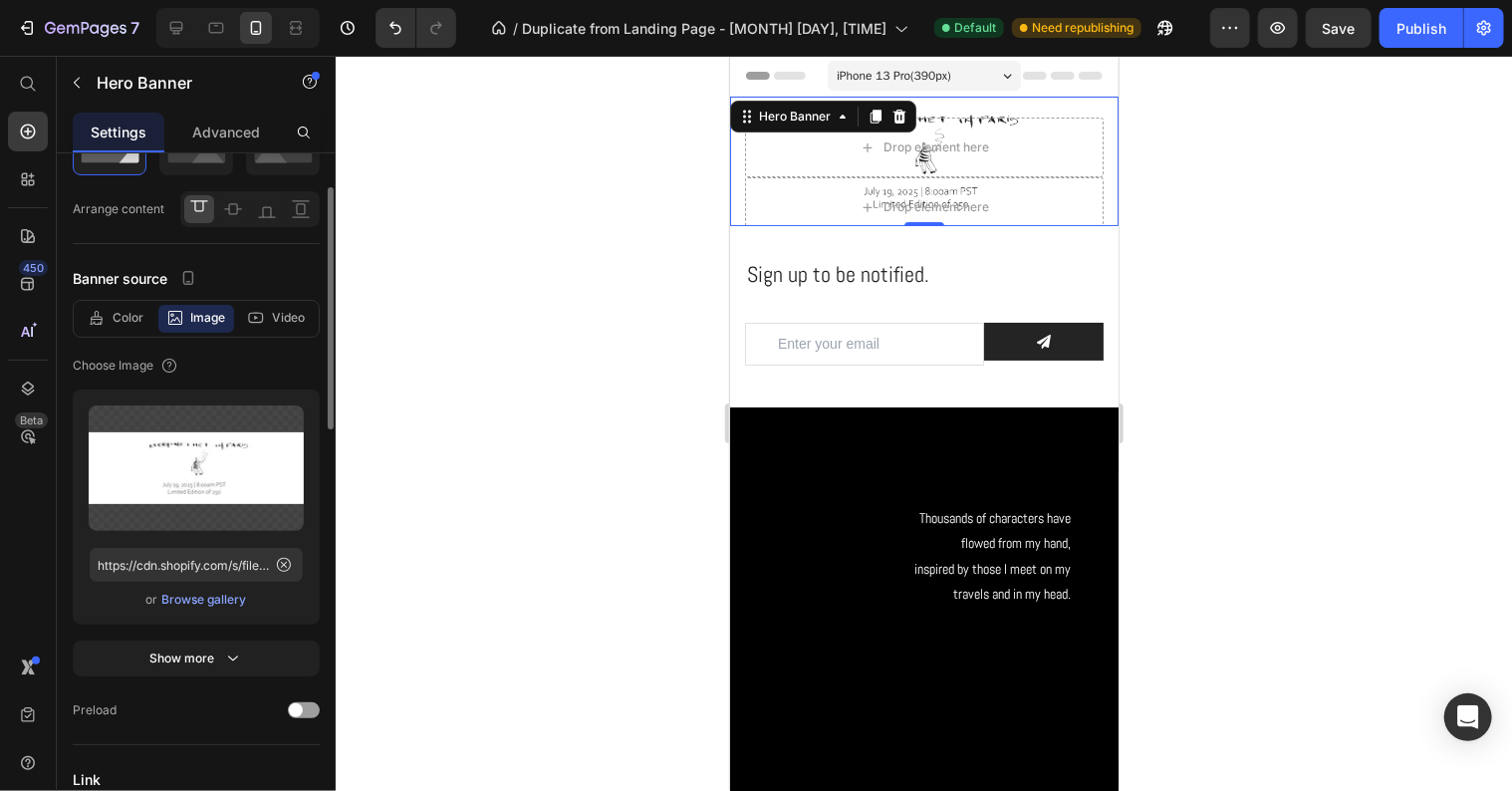 click on "Browse gallery" at bounding box center [204, 600] 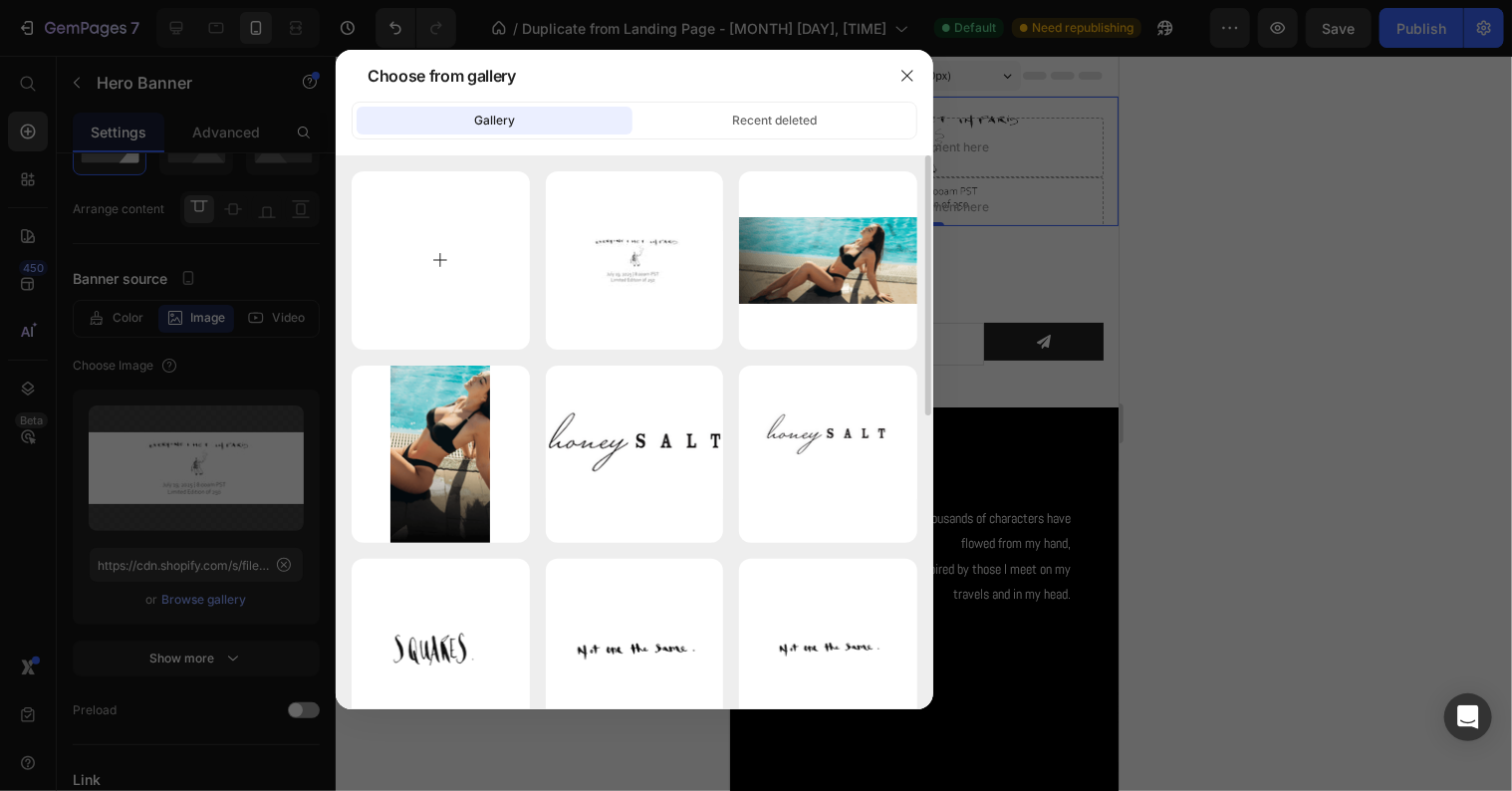 click at bounding box center [440, 260] 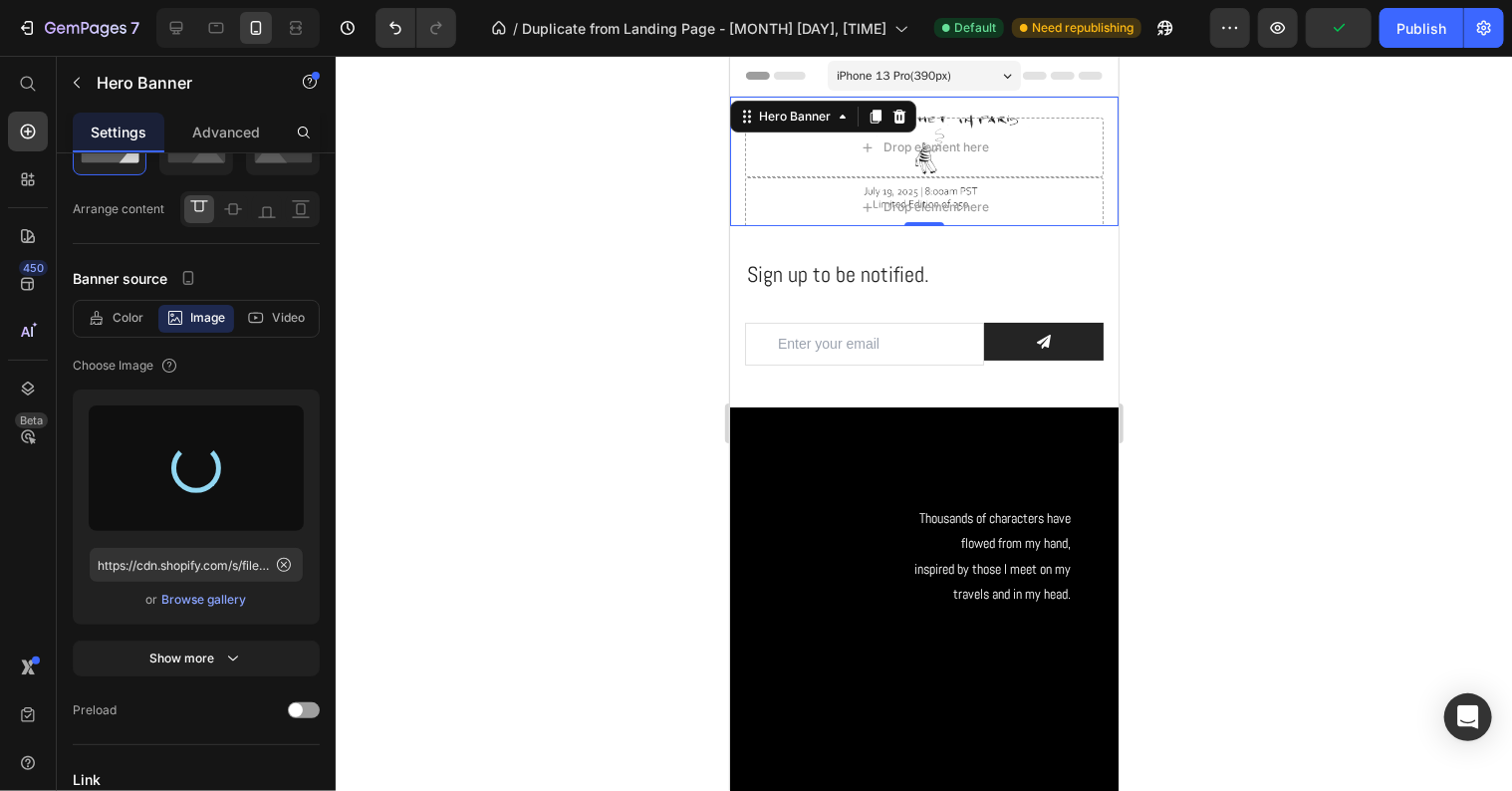 type on "https://cdn.shopify.com/s/files/1/0562/6413/0749/files/gempages_548935171567518951-73dcfbe6-09bc-46cc-9454-ebf3bd75a537.jpg" 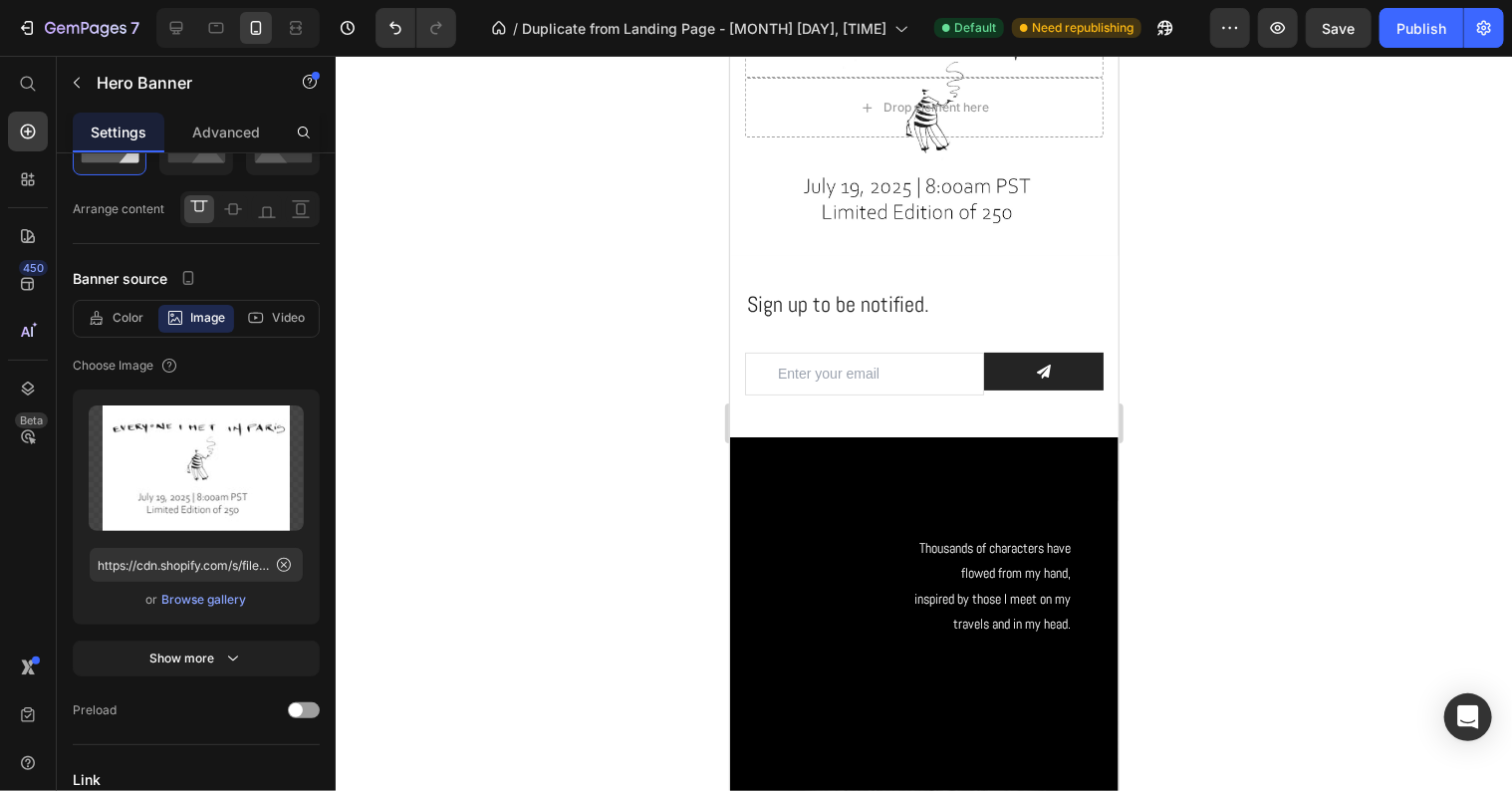 scroll, scrollTop: 0, scrollLeft: 0, axis: both 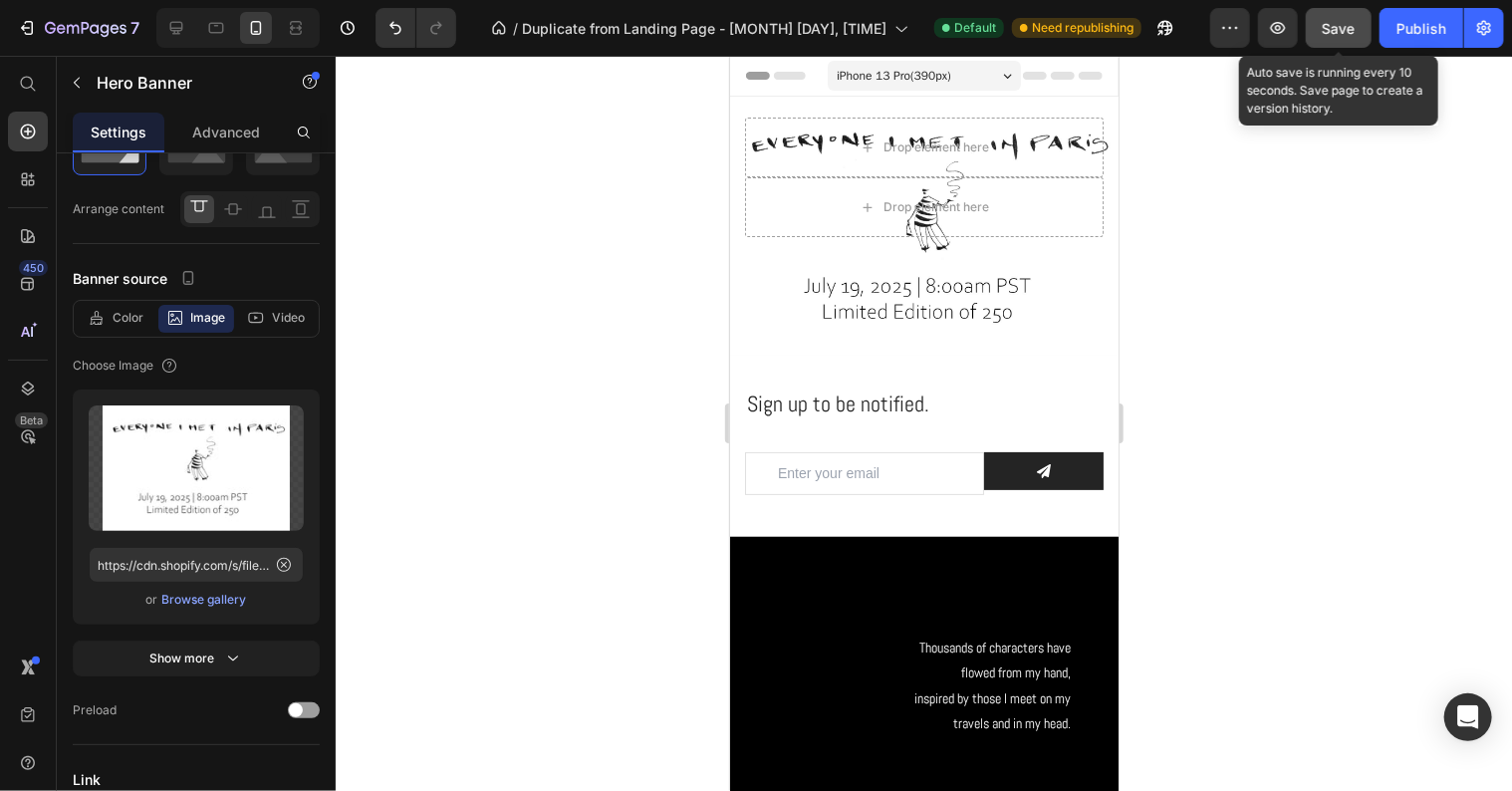 click on "Save" at bounding box center [1339, 28] 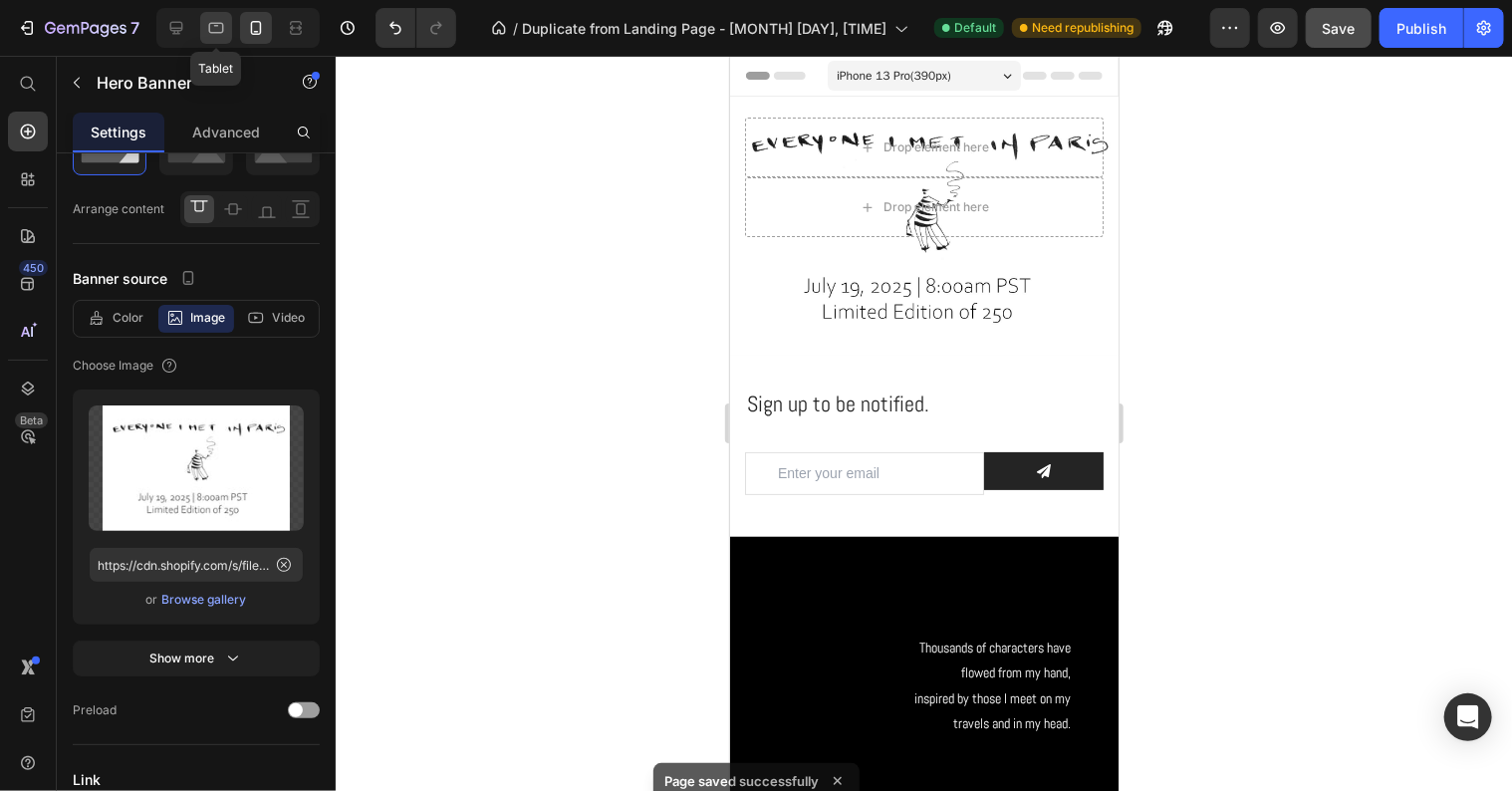 click 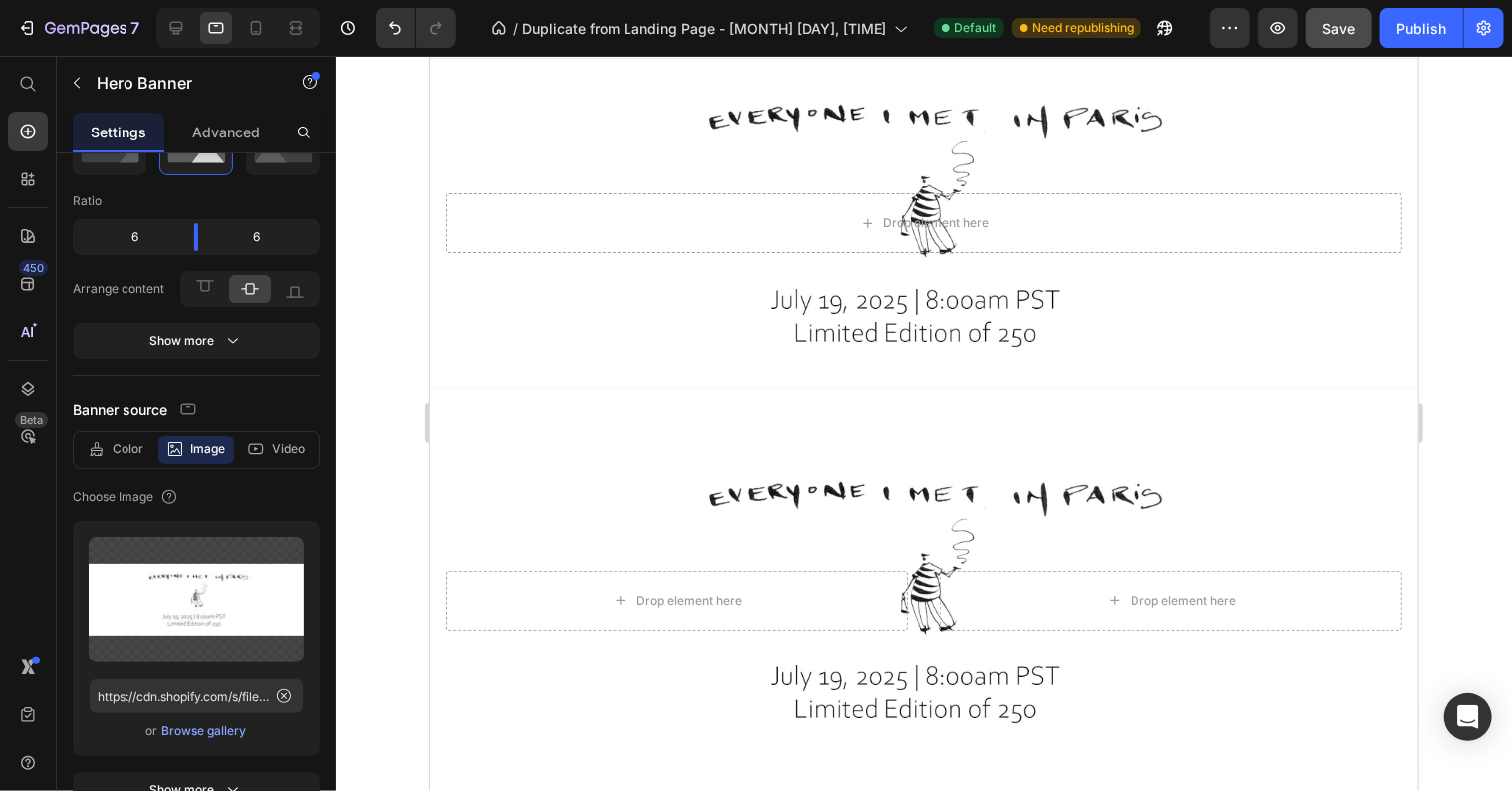 scroll, scrollTop: 0, scrollLeft: 0, axis: both 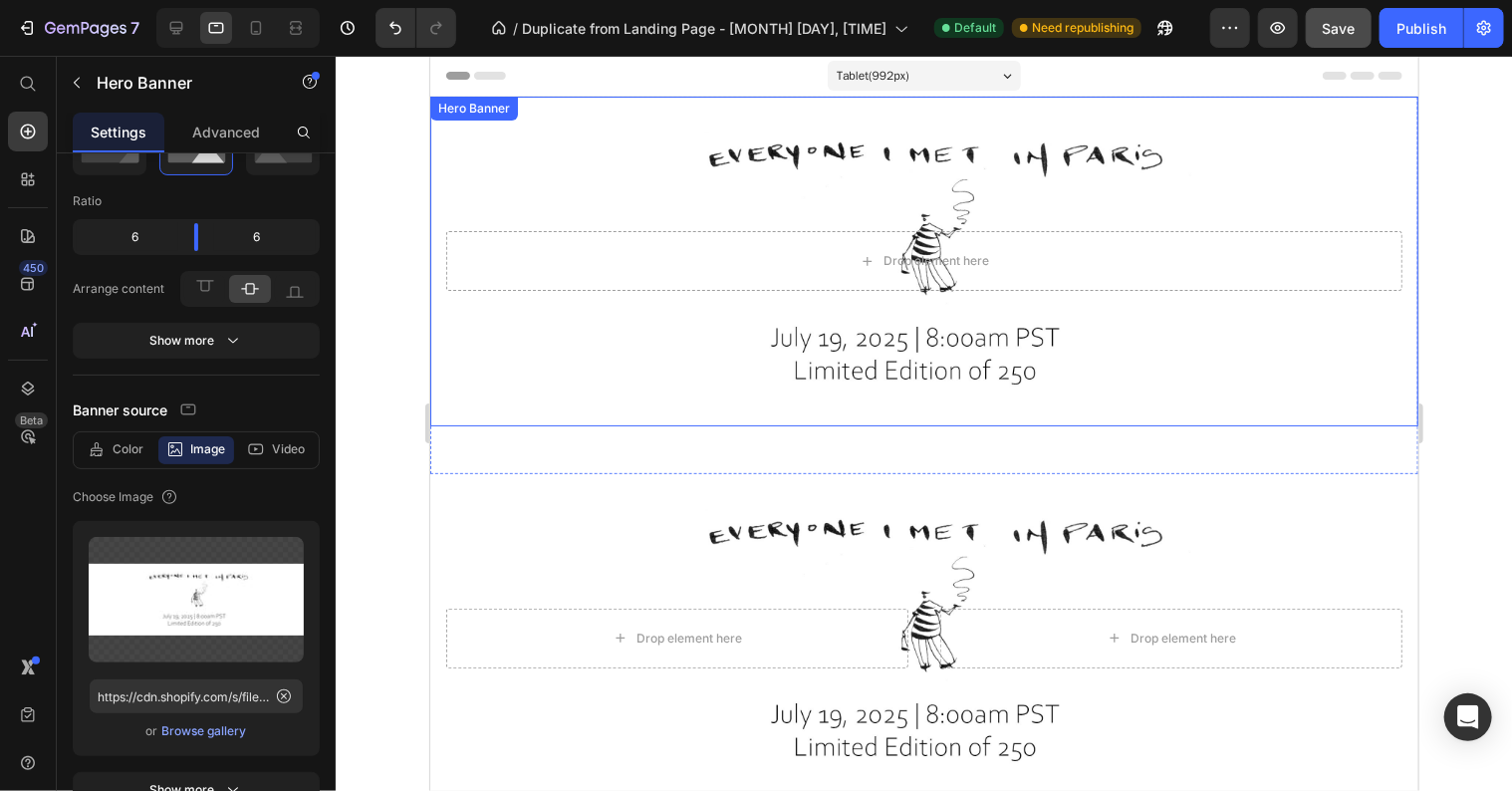 click at bounding box center (923, 260) 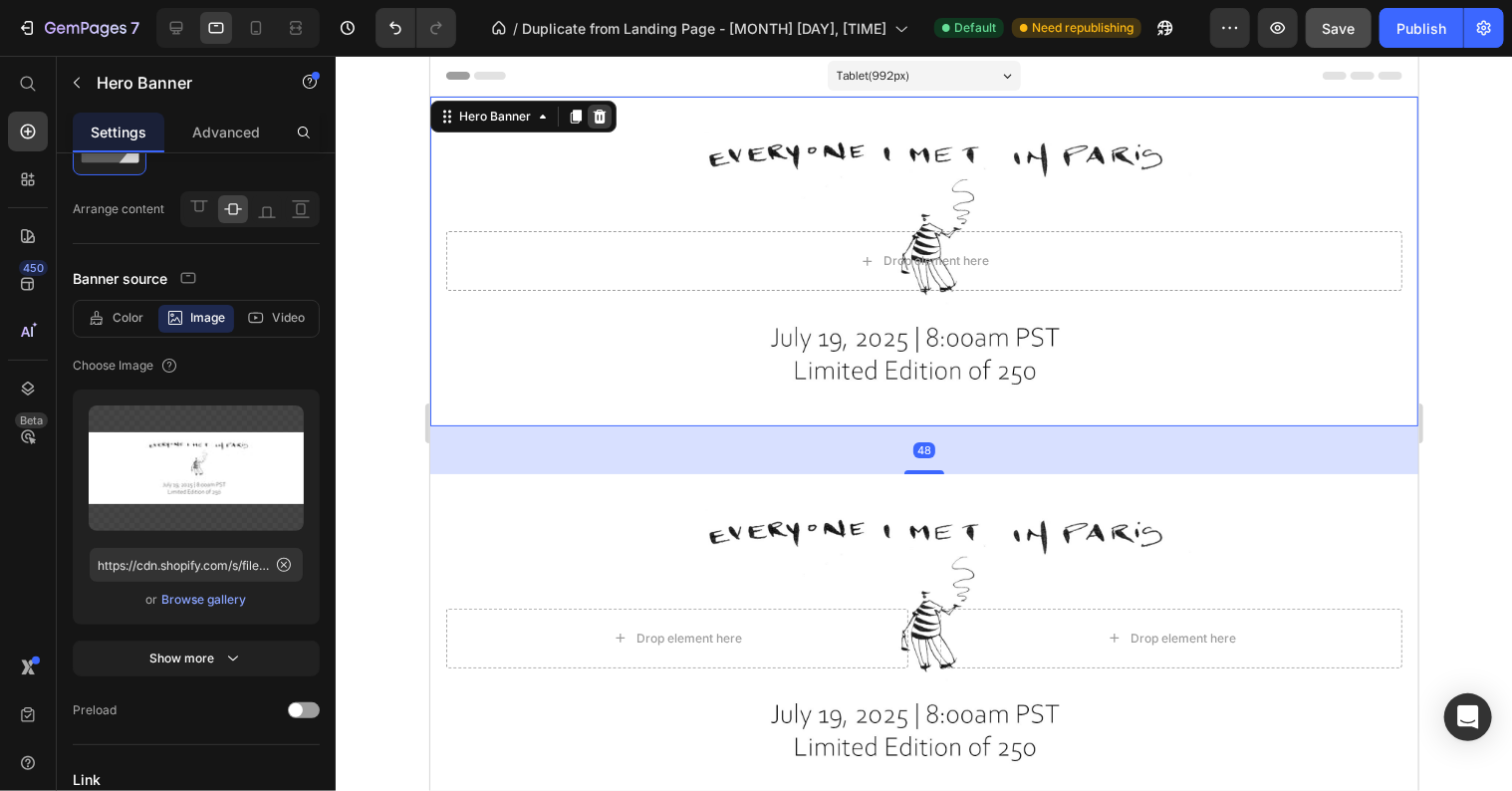 click 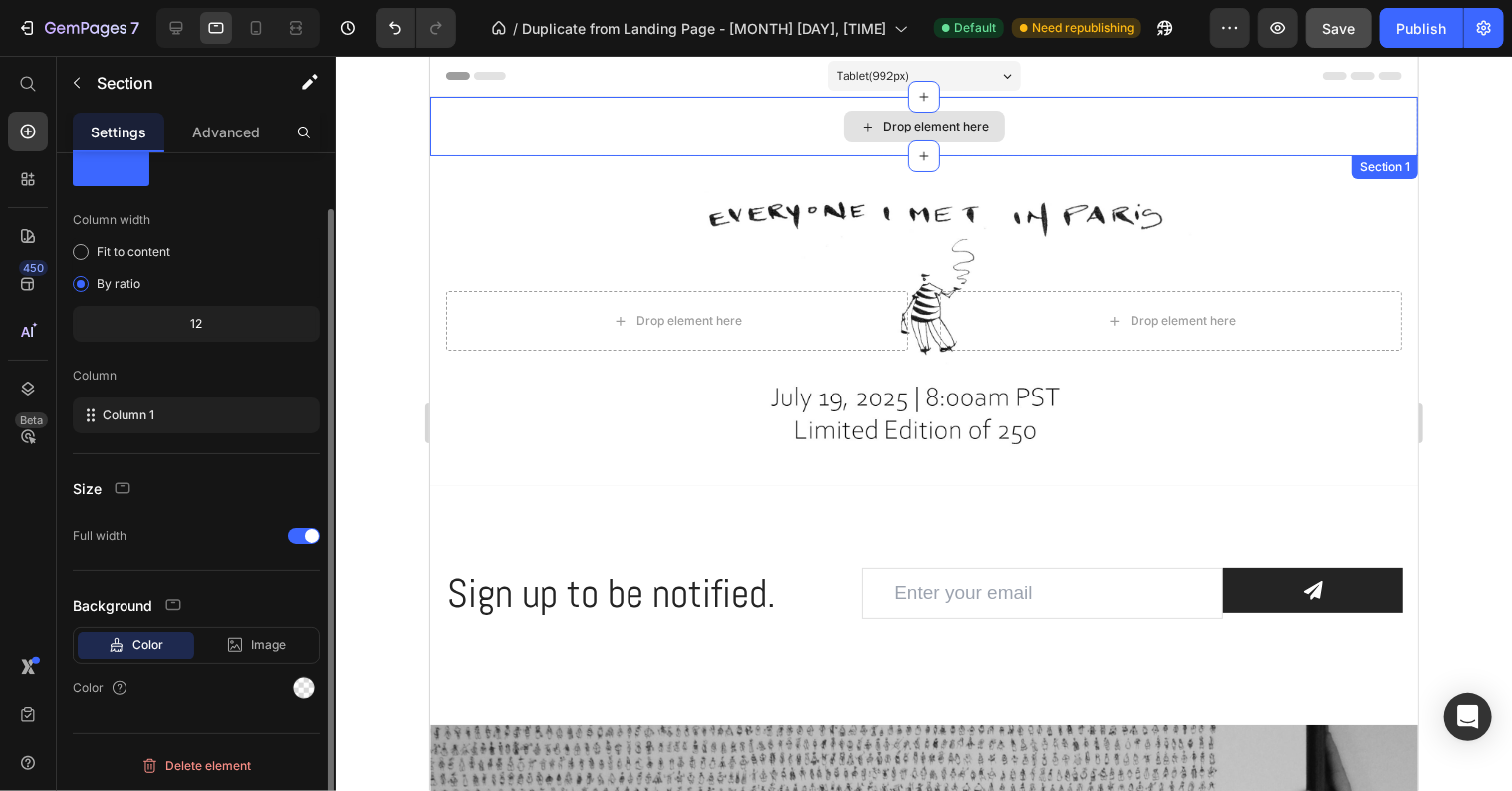 click on "Drop element here" at bounding box center [923, 126] 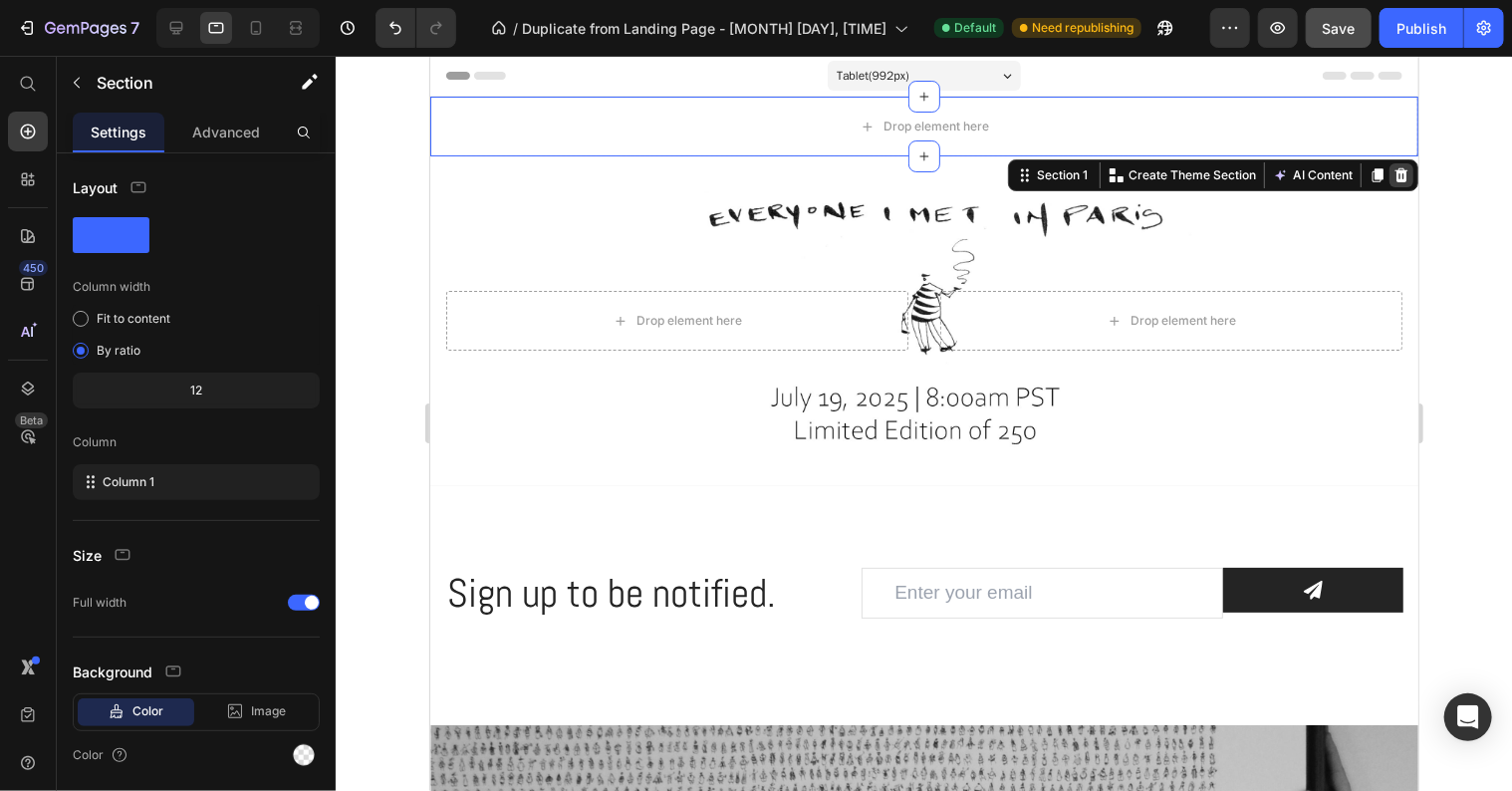 click 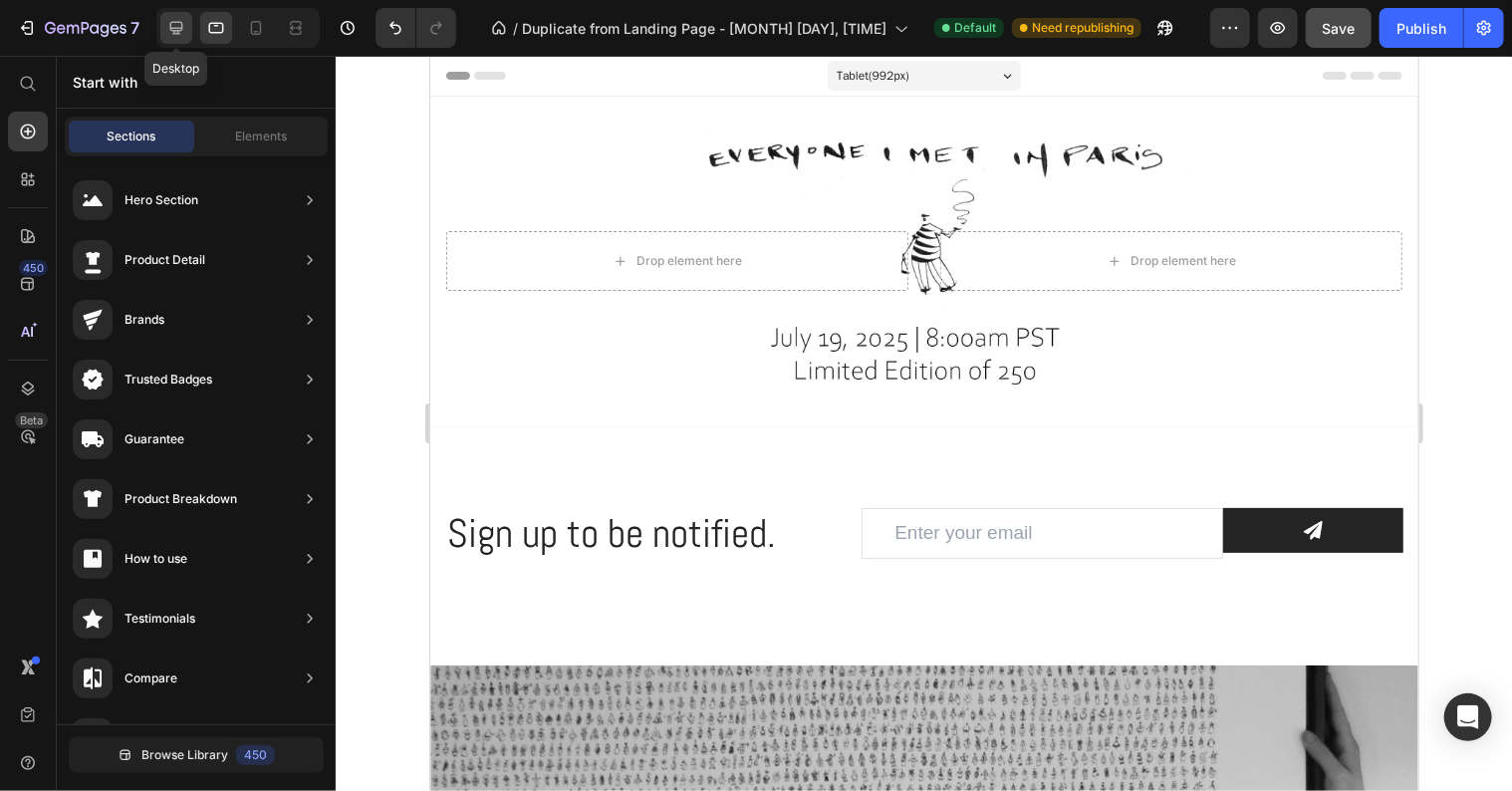 click 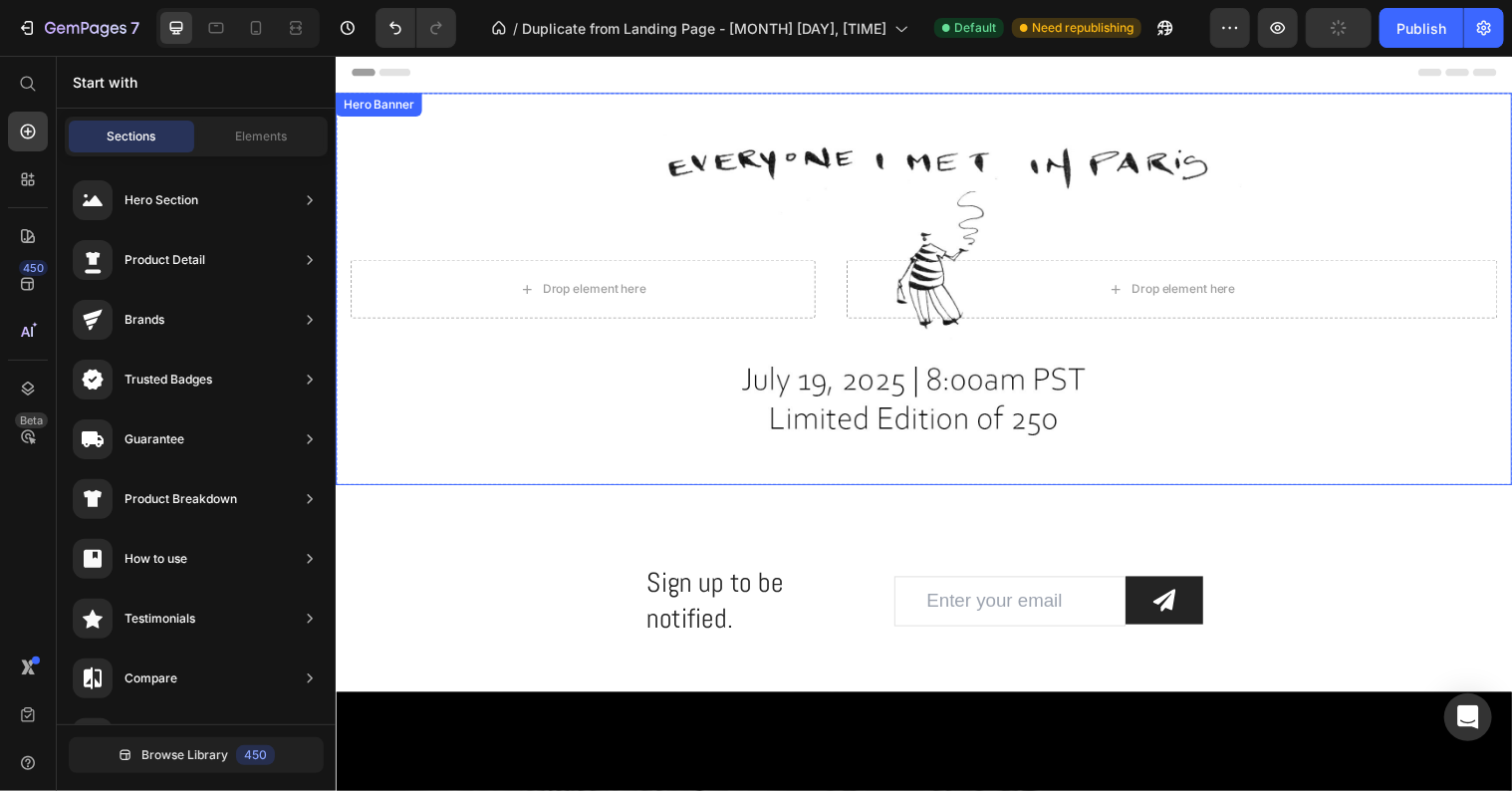 scroll, scrollTop: 0, scrollLeft: 0, axis: both 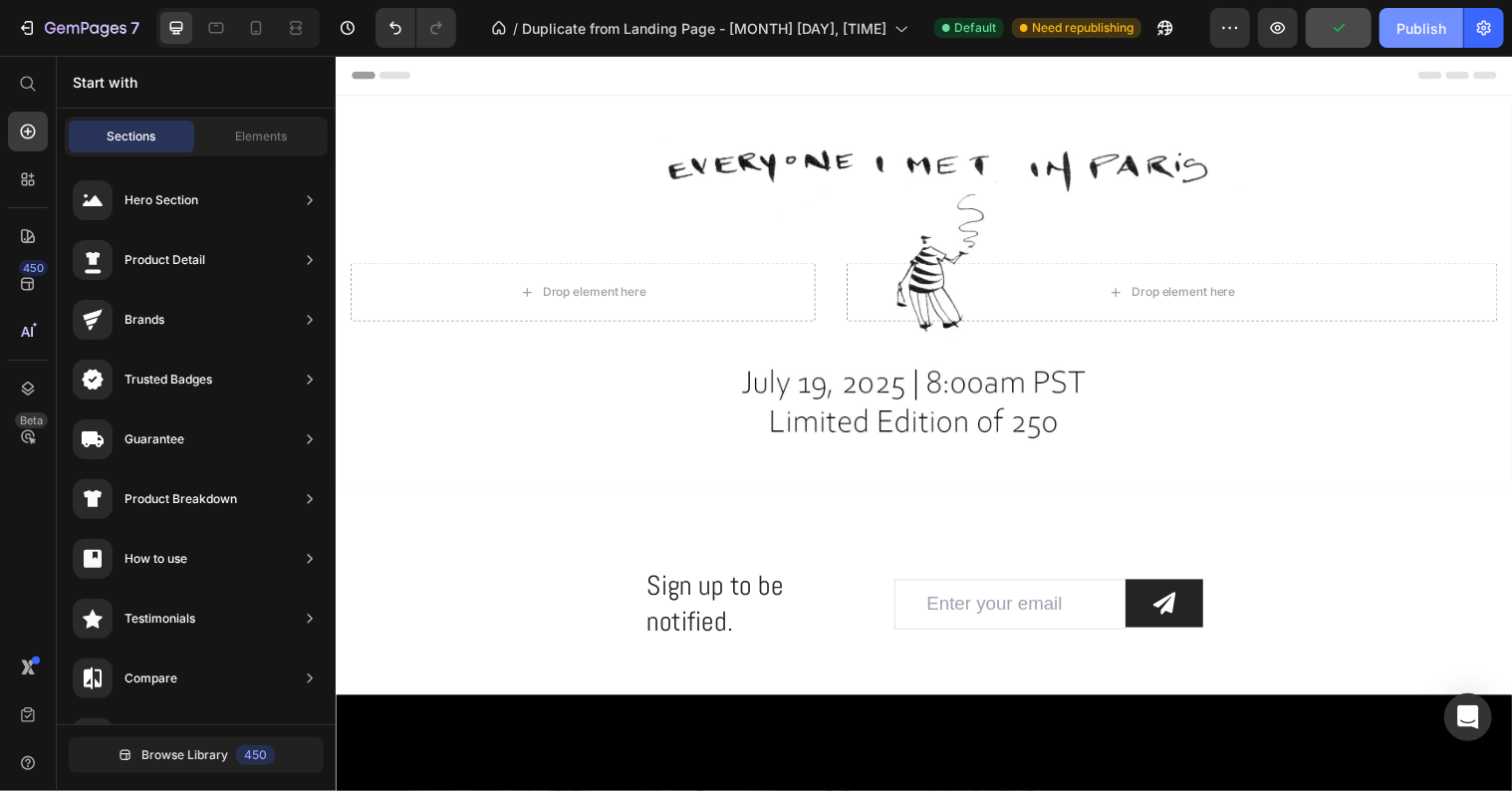 click on "Publish" at bounding box center (1421, 28) 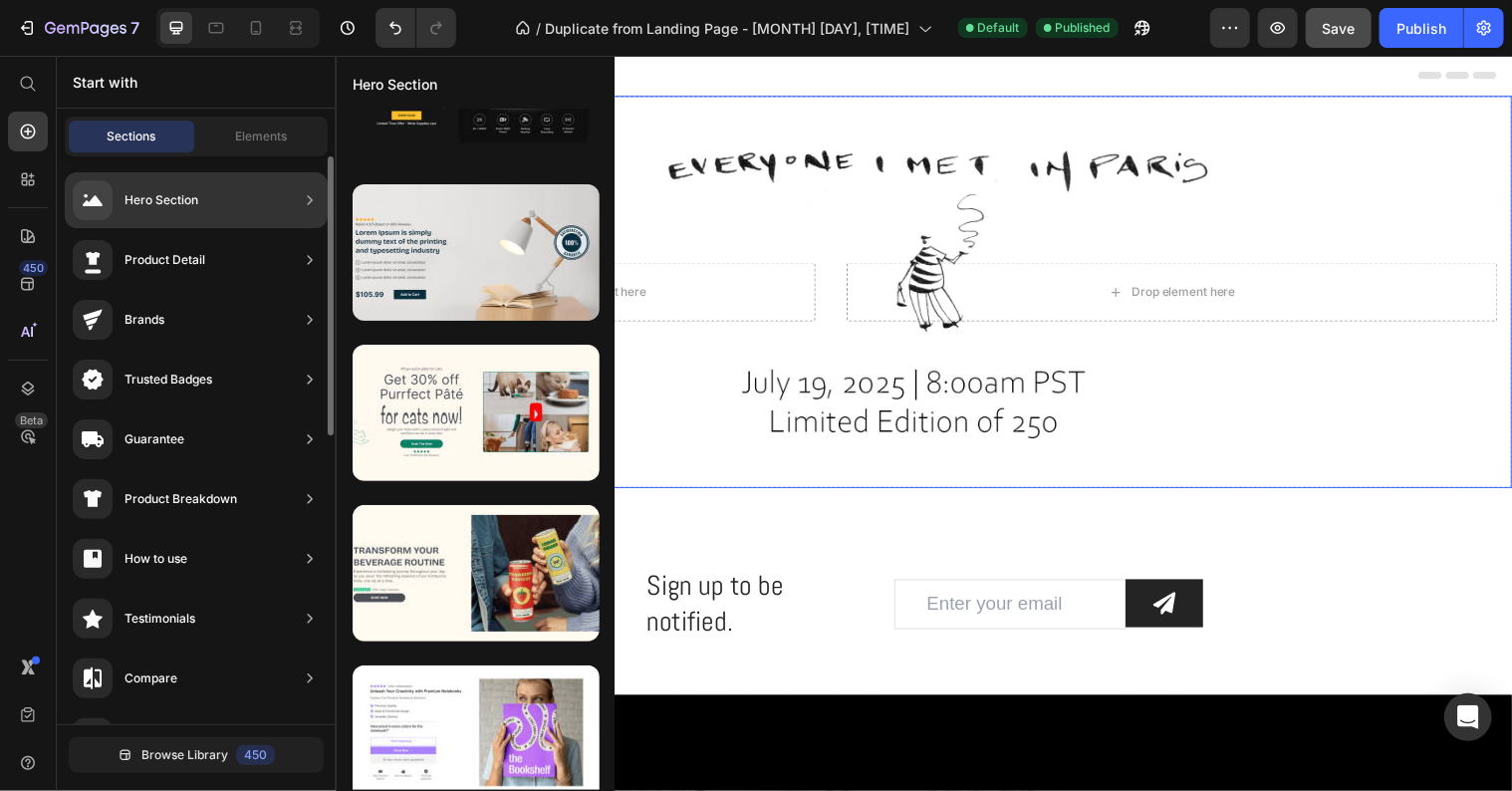 scroll, scrollTop: 108, scrollLeft: 0, axis: vertical 